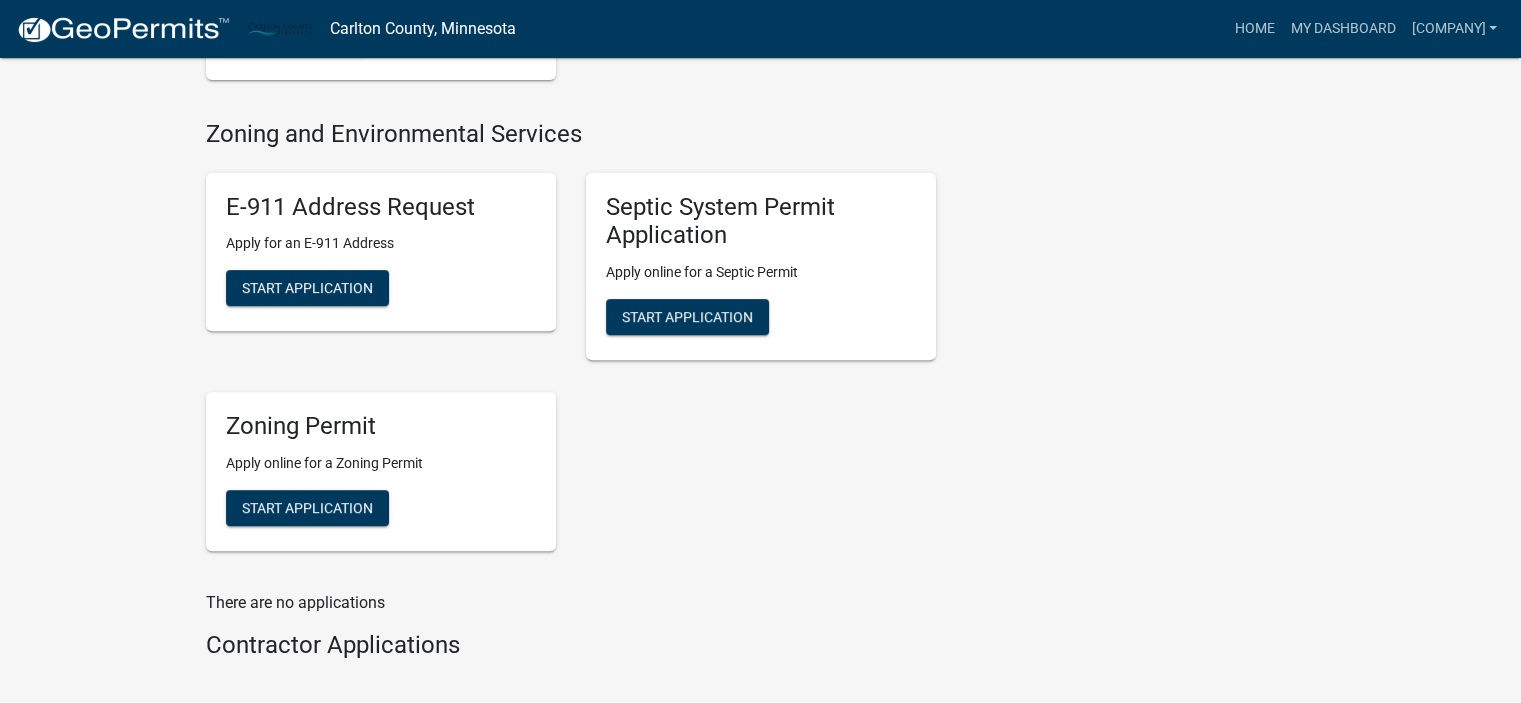 scroll, scrollTop: 644, scrollLeft: 0, axis: vertical 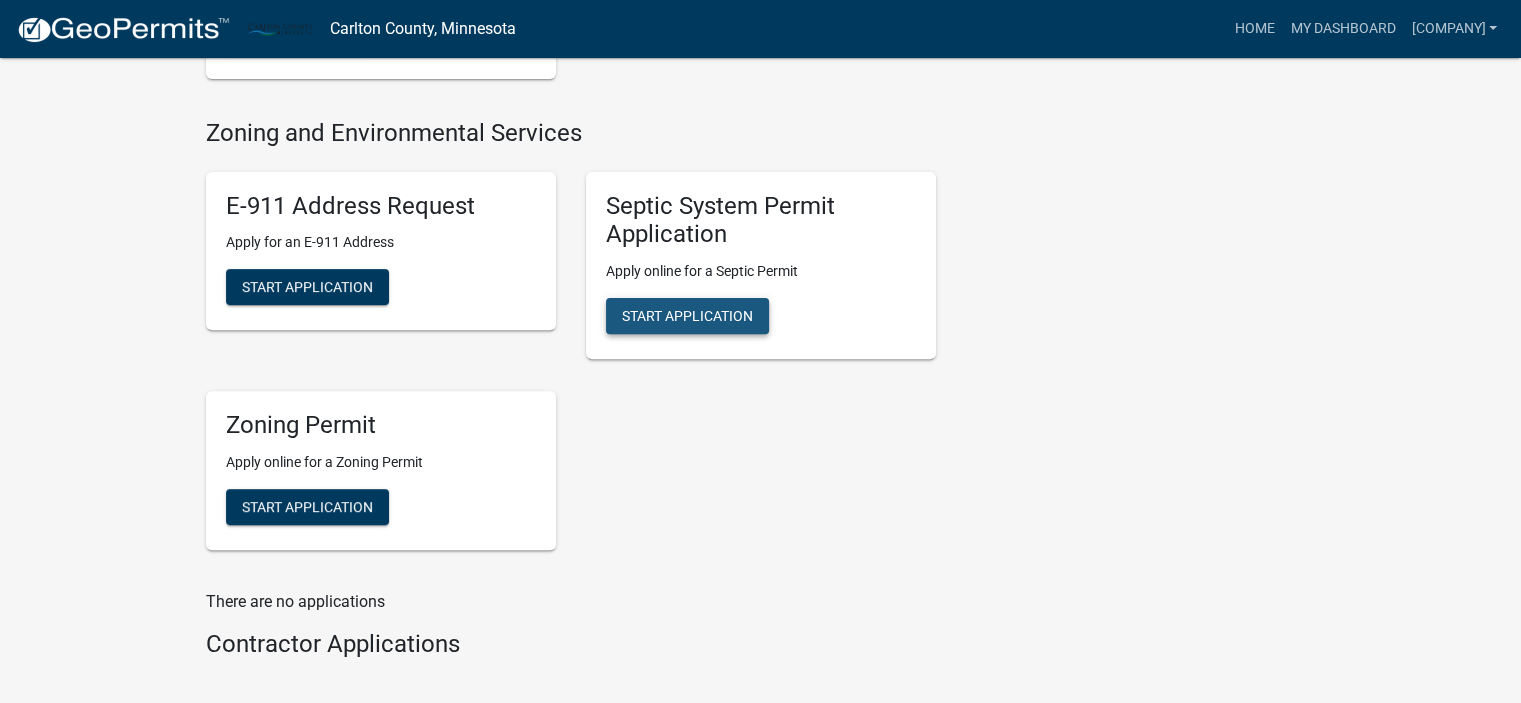 click on "Start Application" at bounding box center (687, 316) 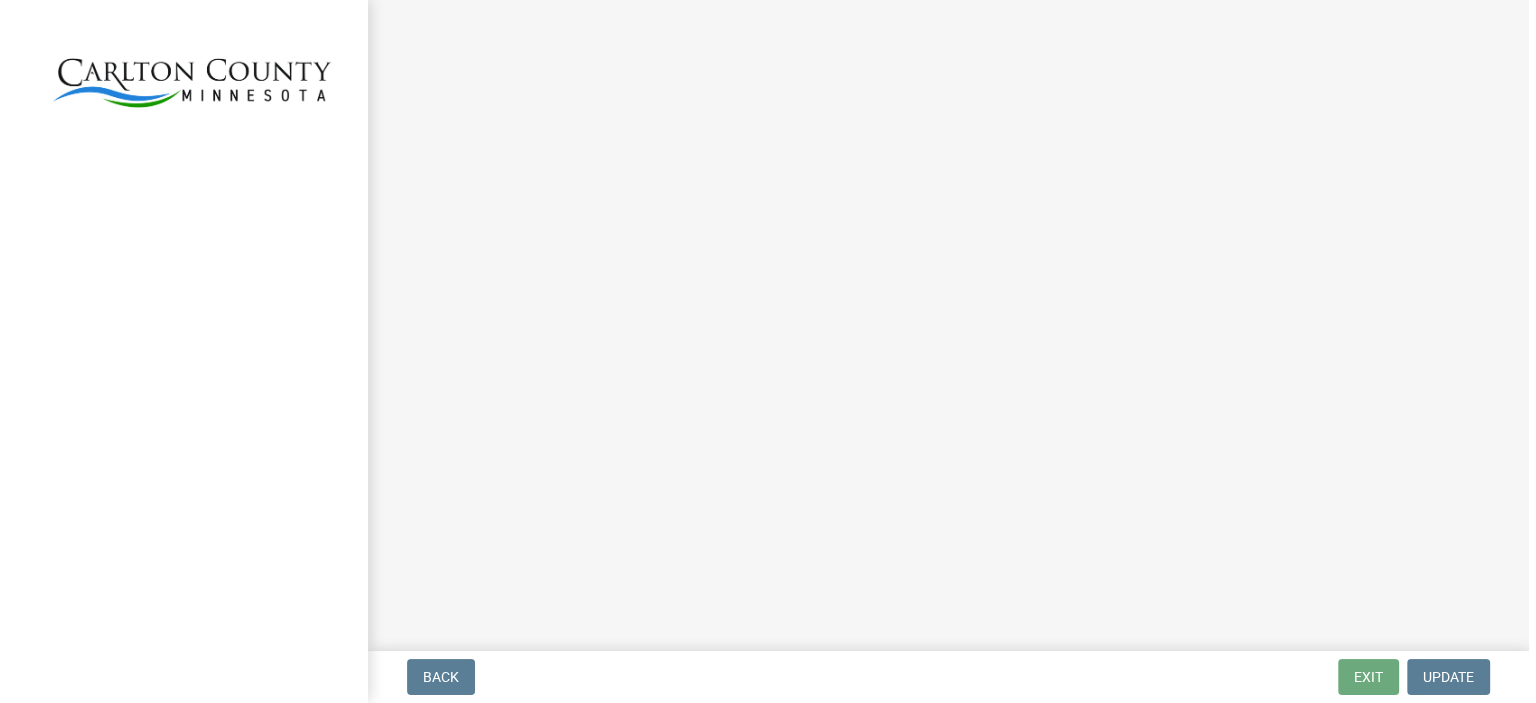 scroll, scrollTop: 0, scrollLeft: 0, axis: both 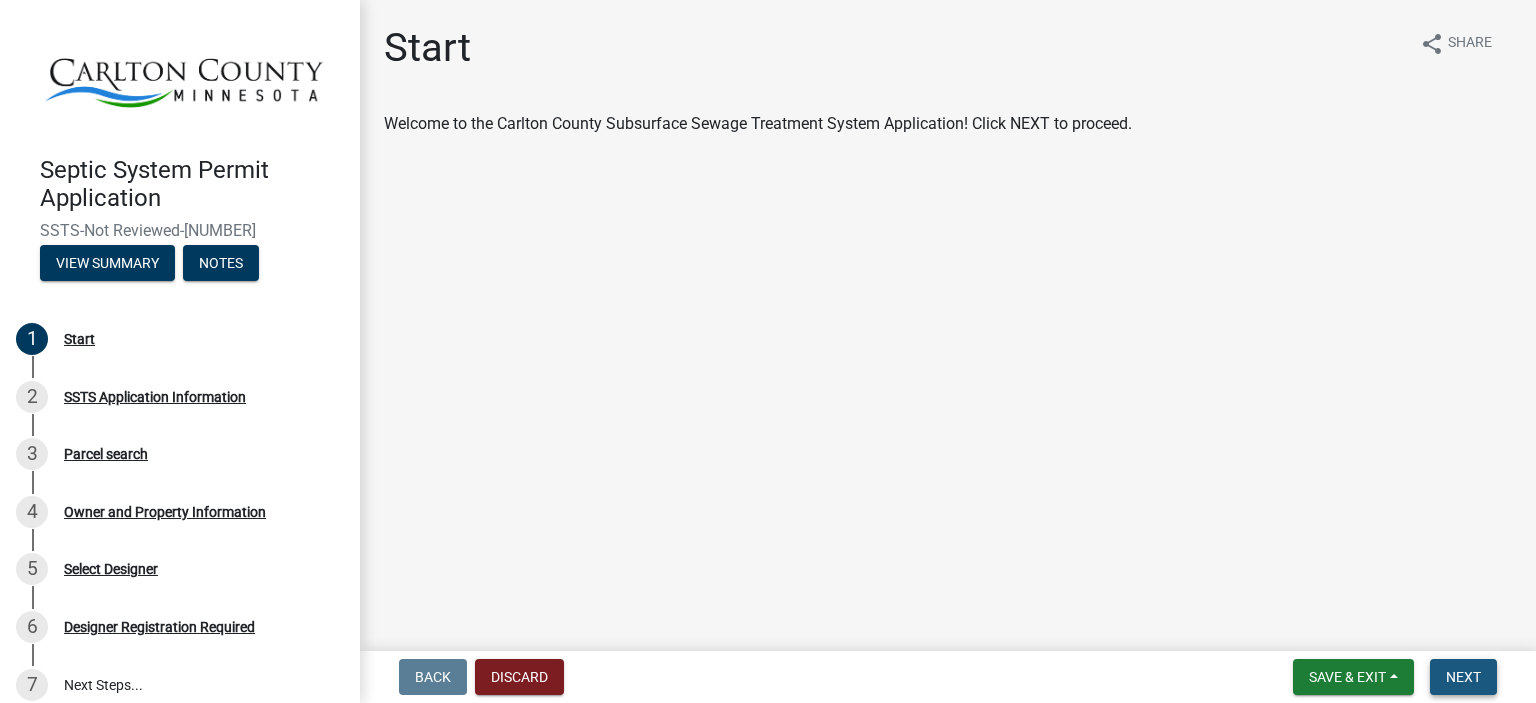 click on "Next" at bounding box center [1463, 677] 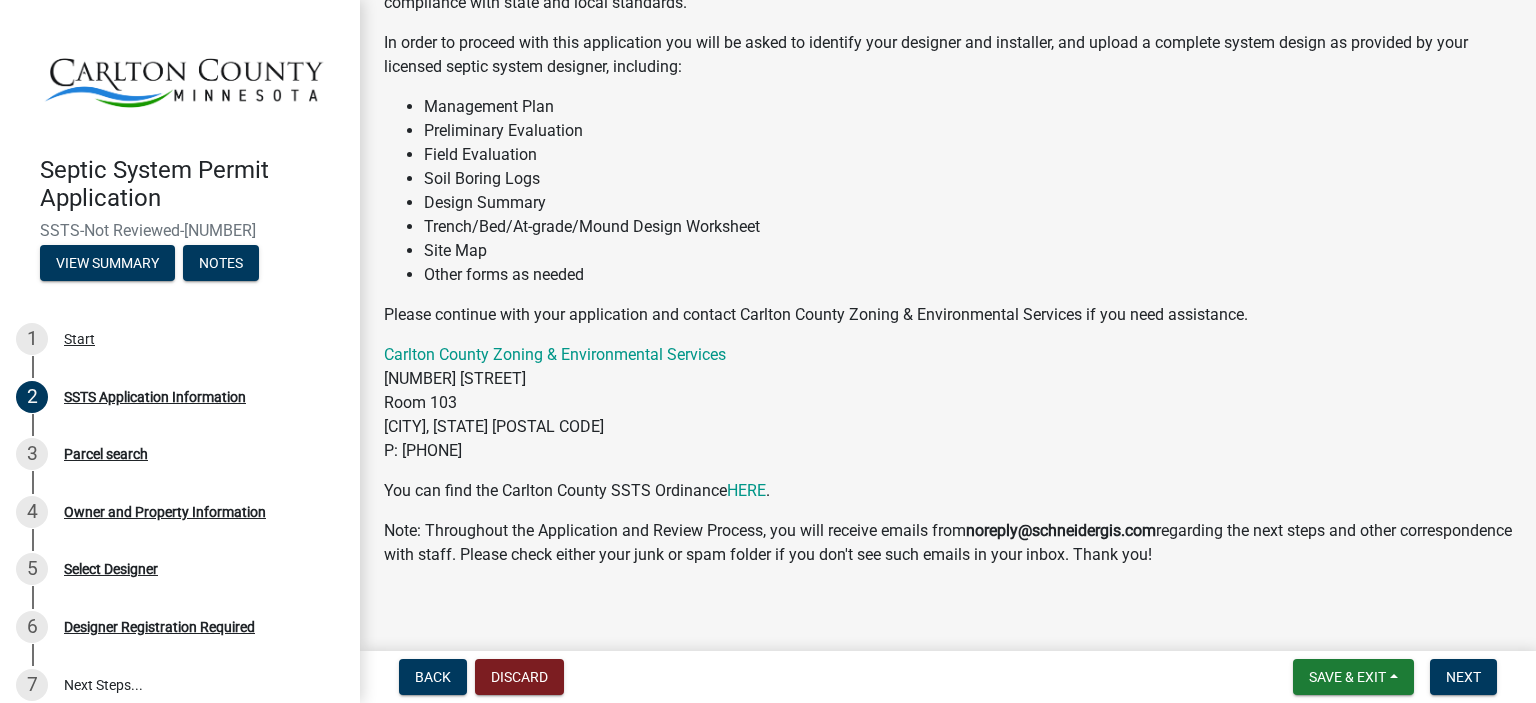 scroll, scrollTop: 224, scrollLeft: 0, axis: vertical 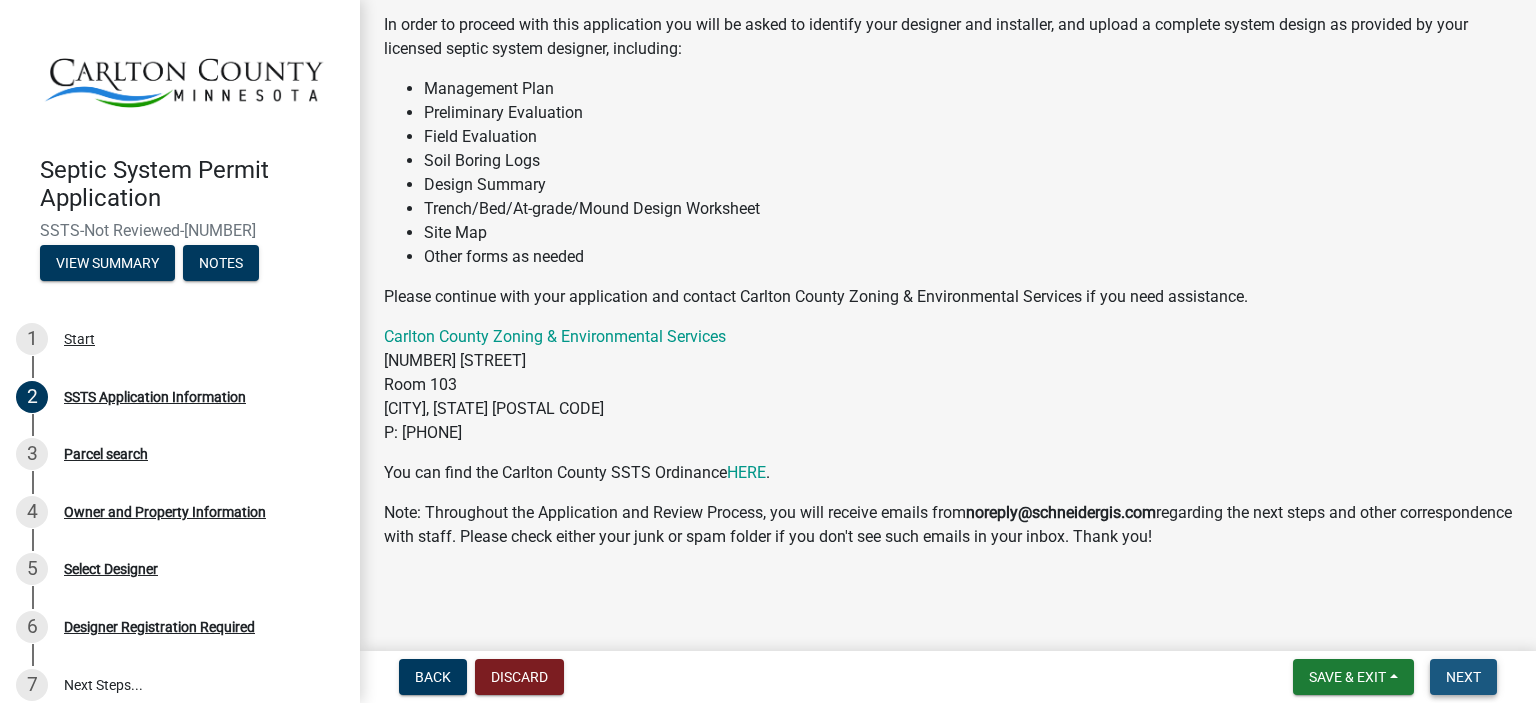 click on "Next" at bounding box center [1463, 677] 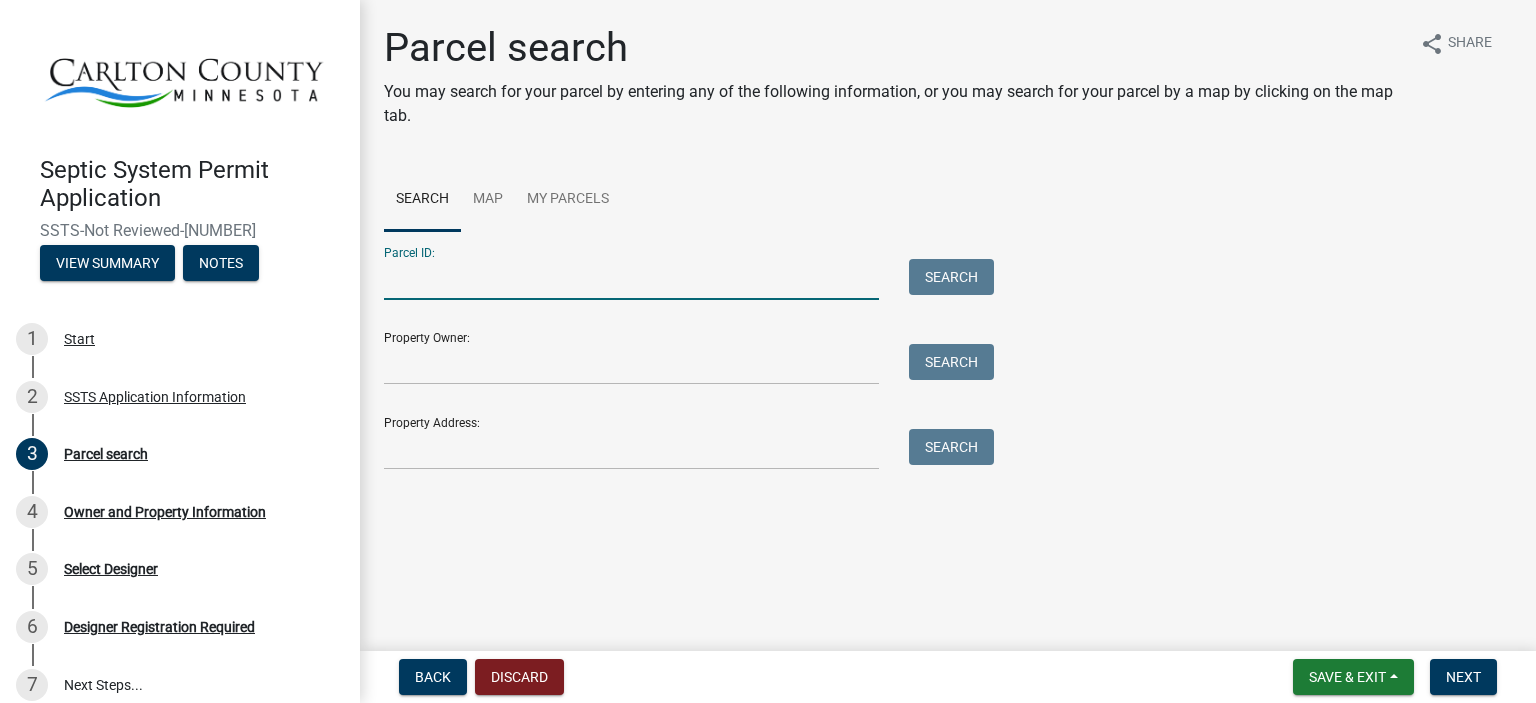 click on "Parcel ID:" at bounding box center (631, 279) 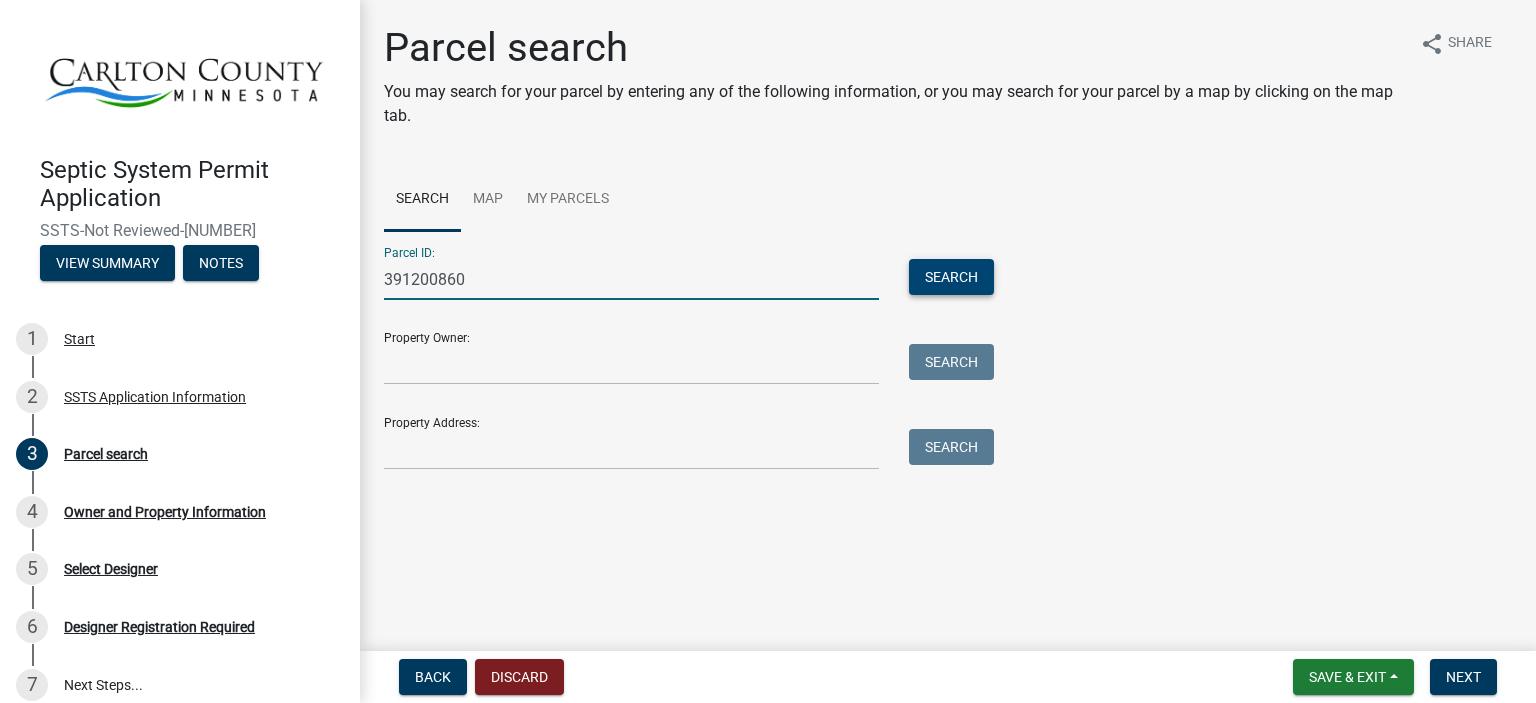 type on "391200860" 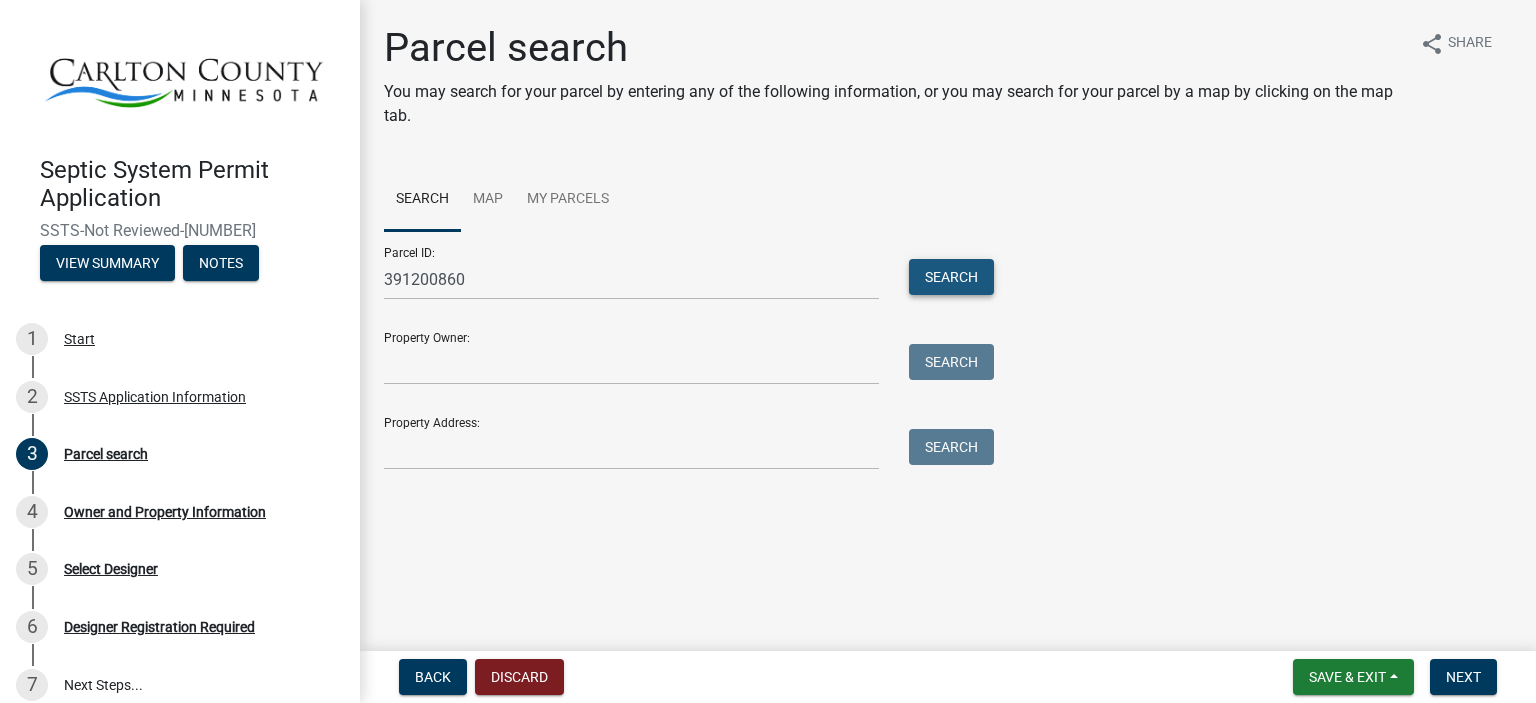 click on "Search" at bounding box center [951, 277] 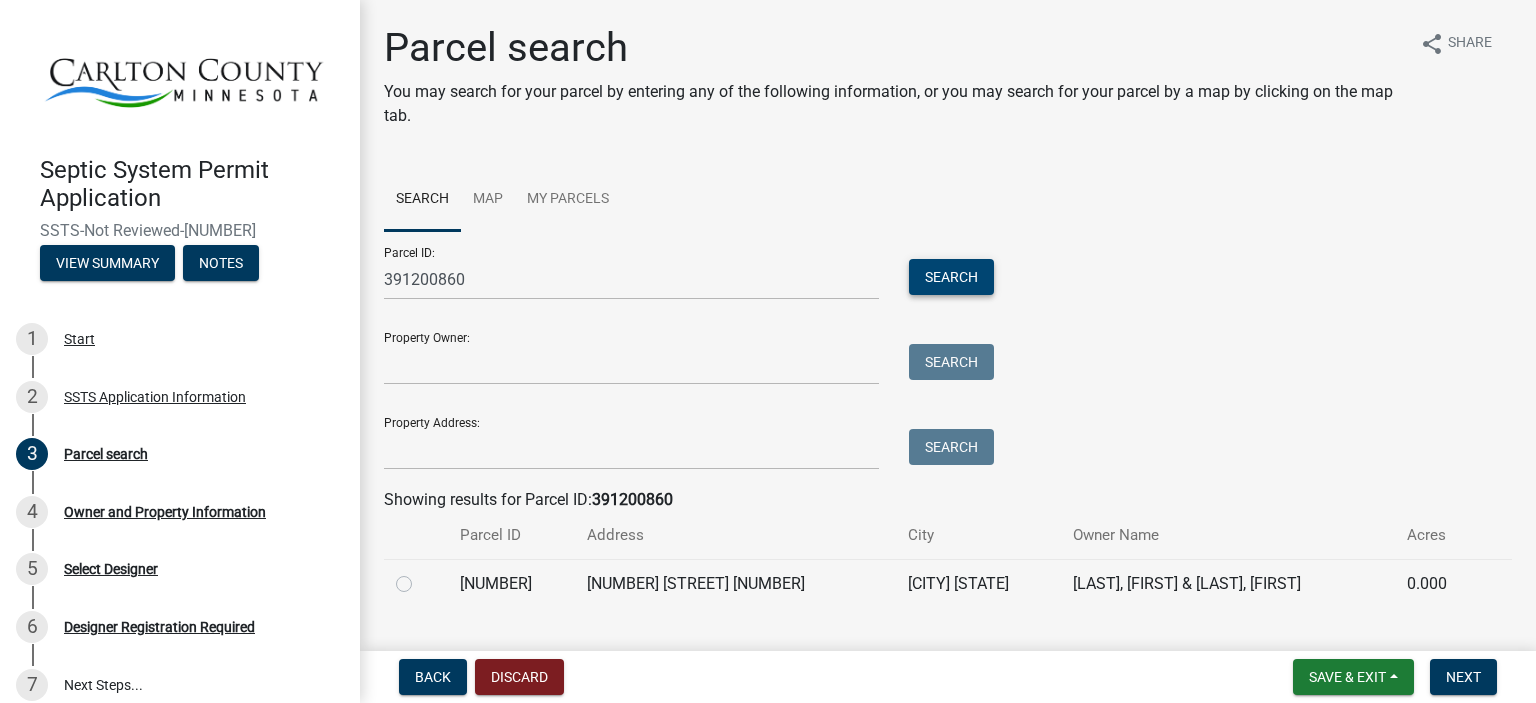 scroll, scrollTop: 42, scrollLeft: 0, axis: vertical 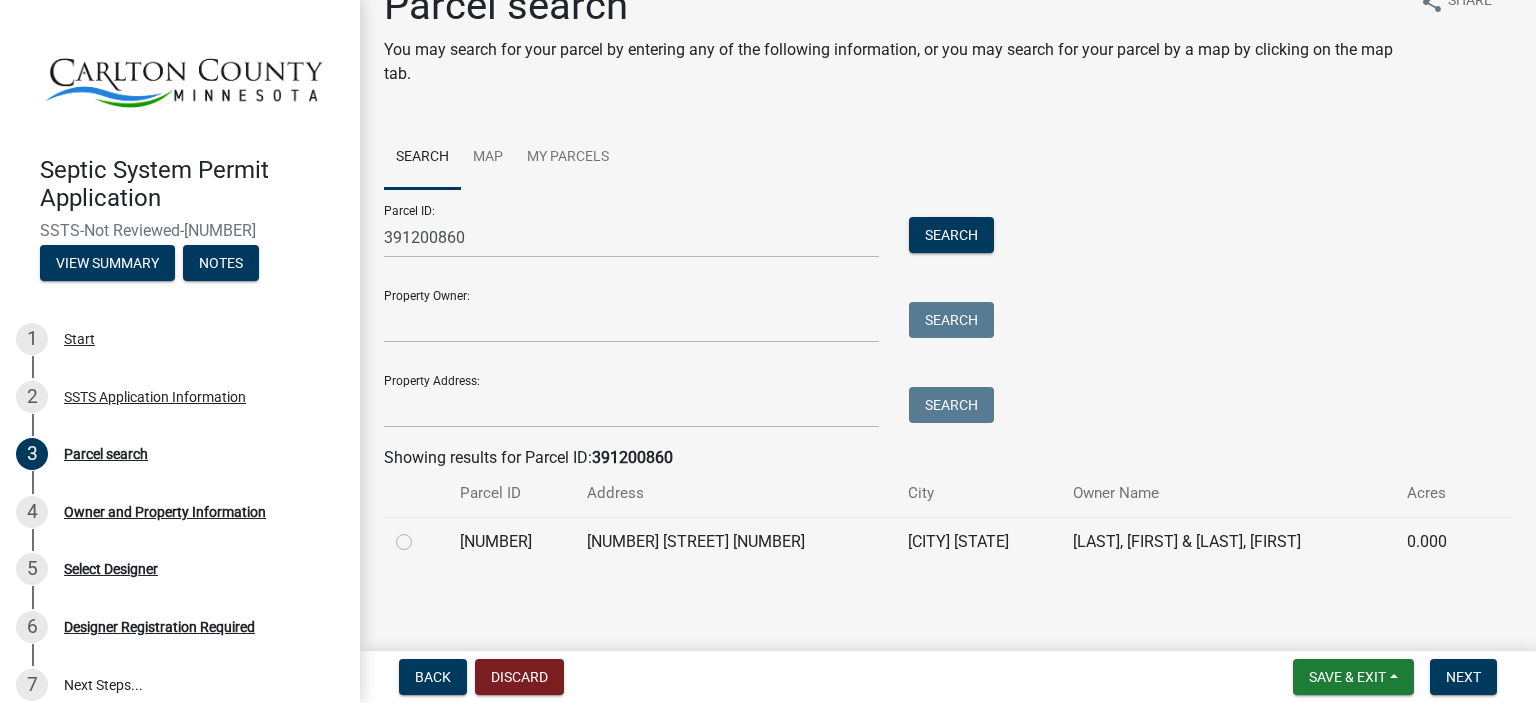 click 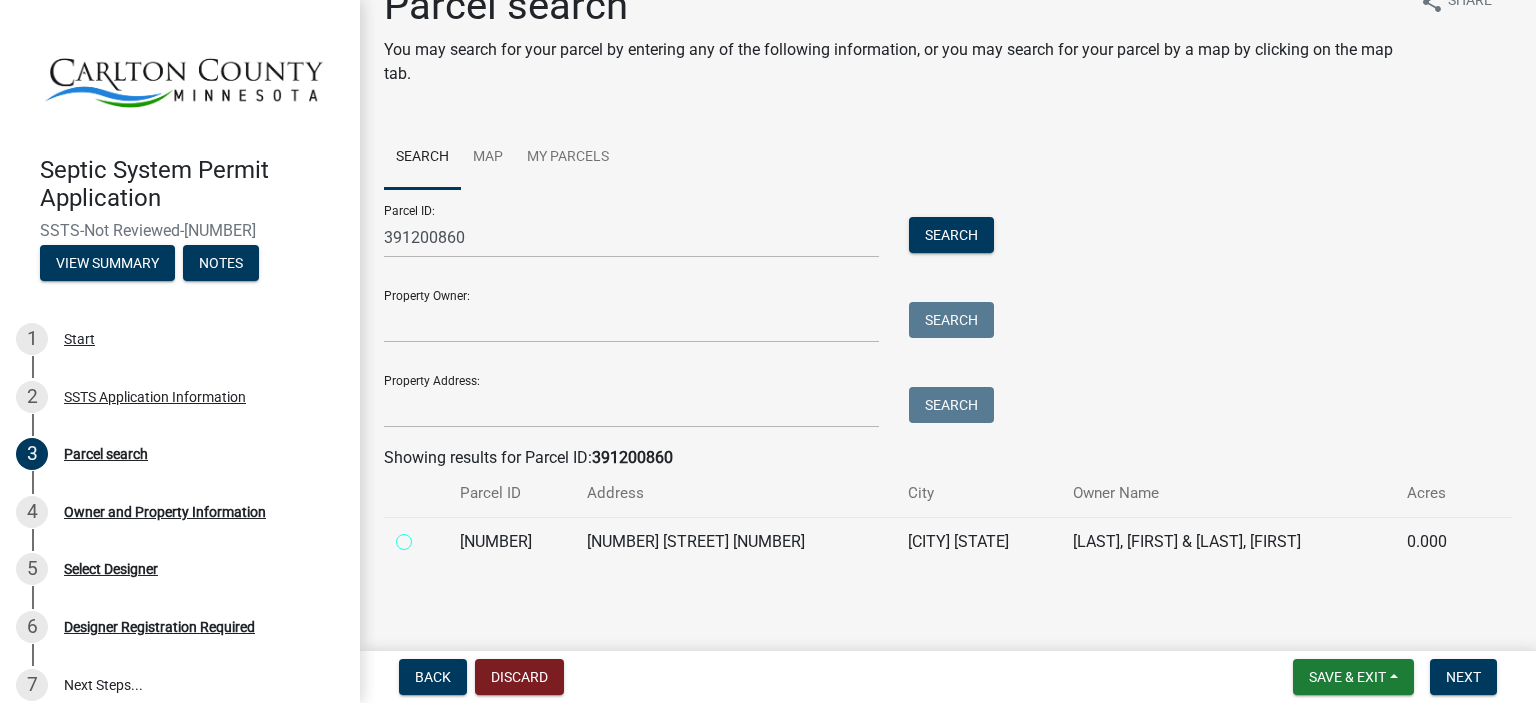 click at bounding box center (426, 536) 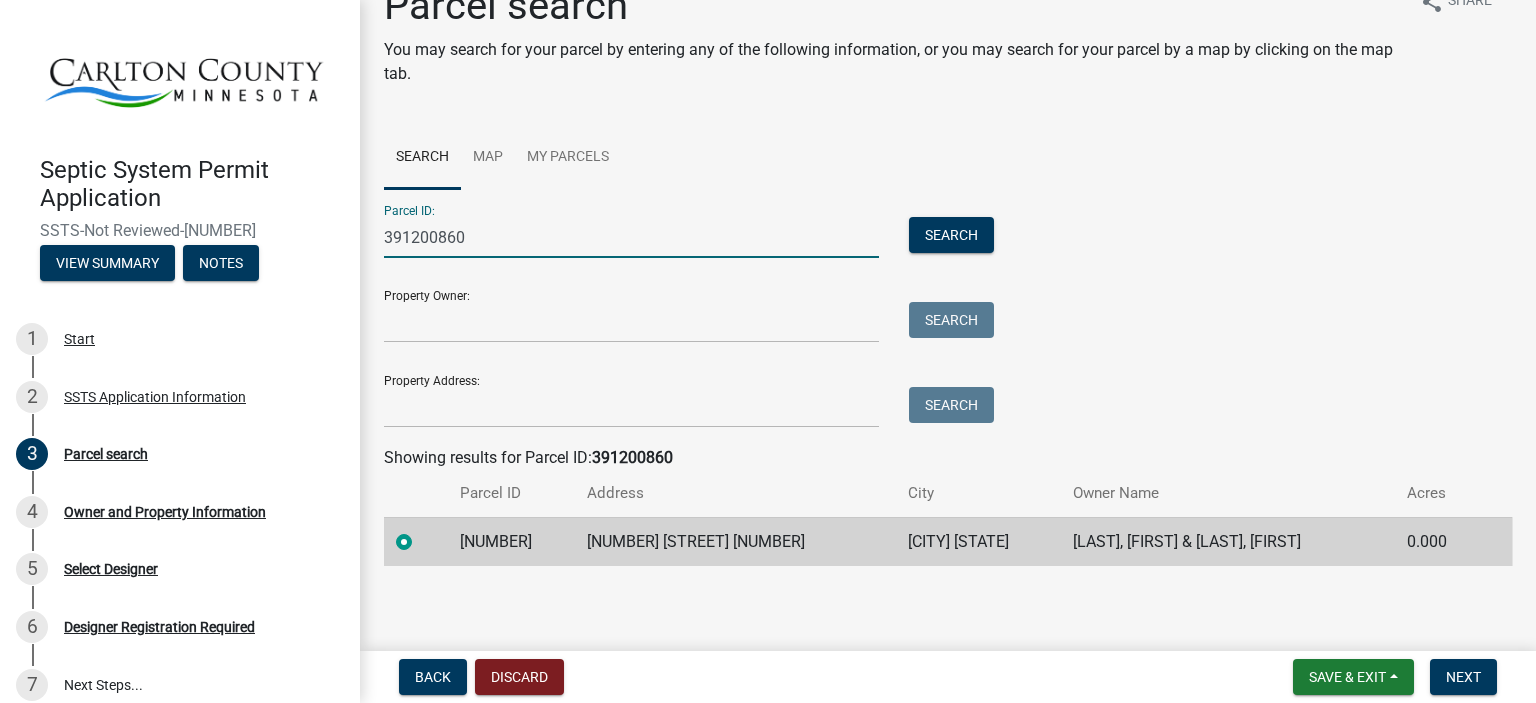 click on "391200860" at bounding box center (631, 237) 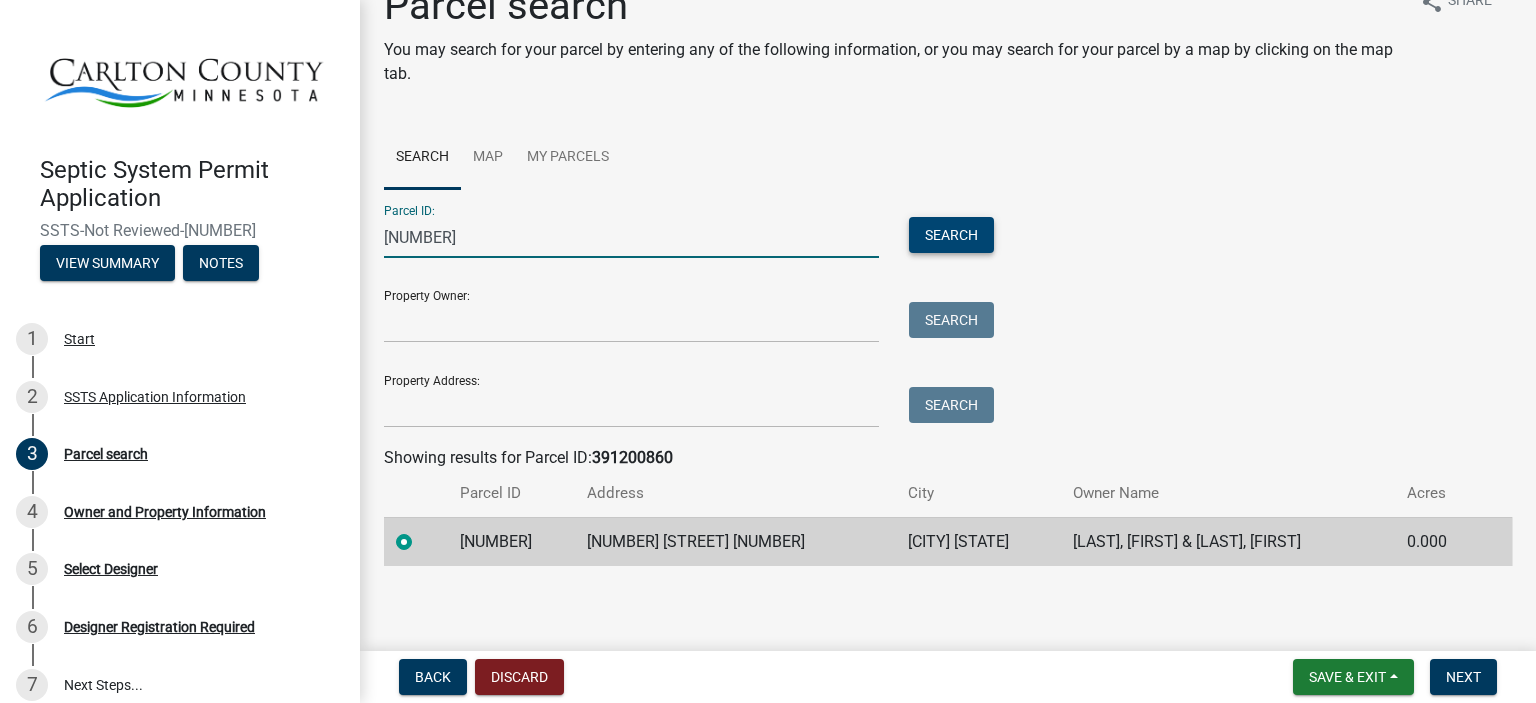 type on "[NUMBER]" 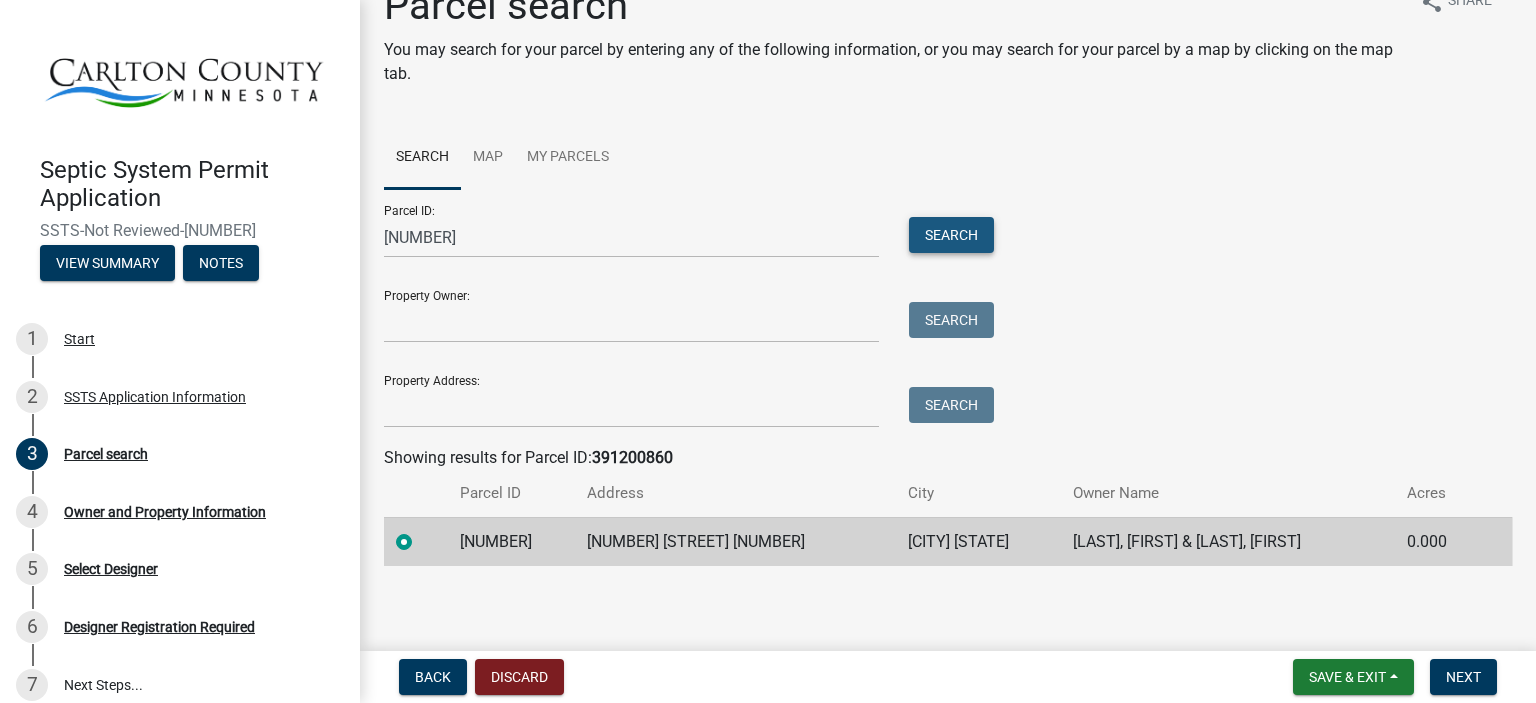 click on "Search" at bounding box center [951, 235] 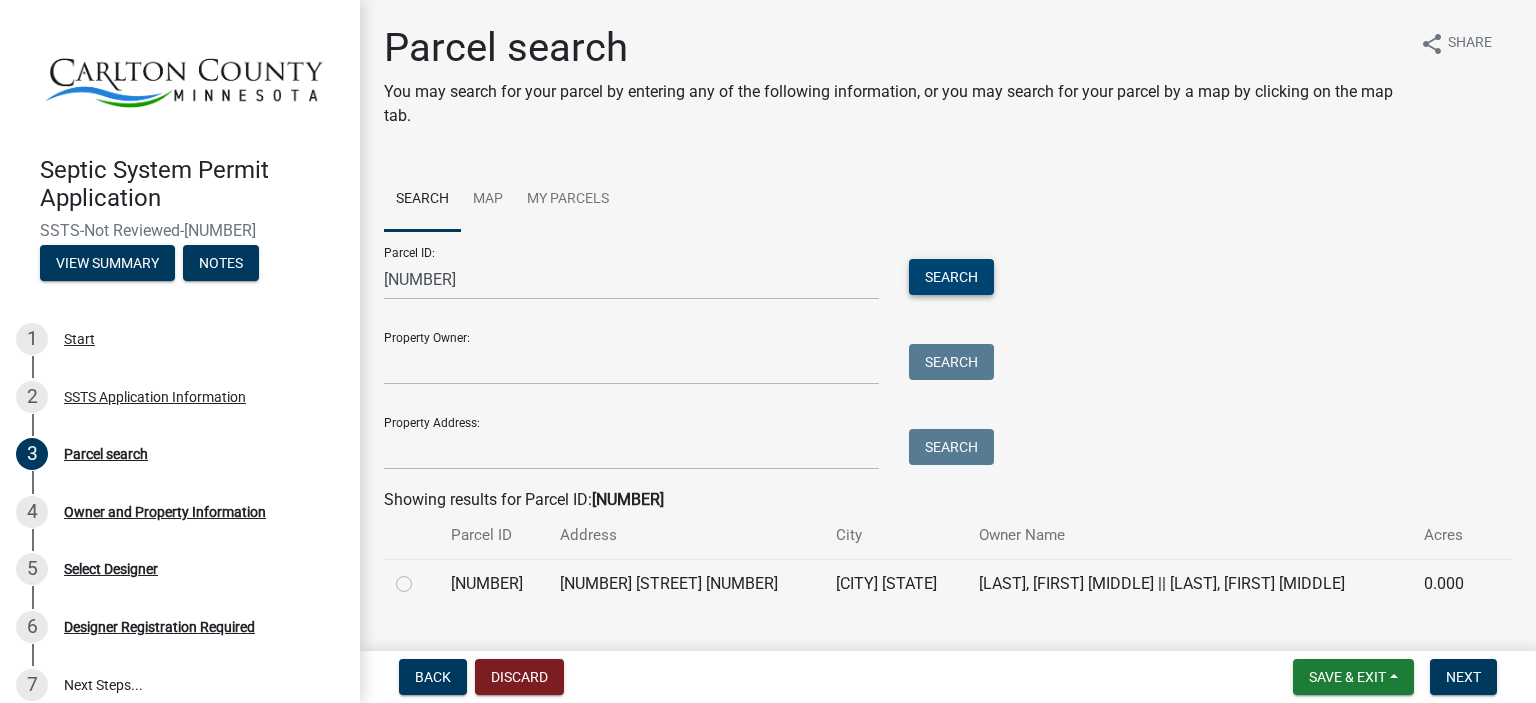 scroll, scrollTop: 42, scrollLeft: 0, axis: vertical 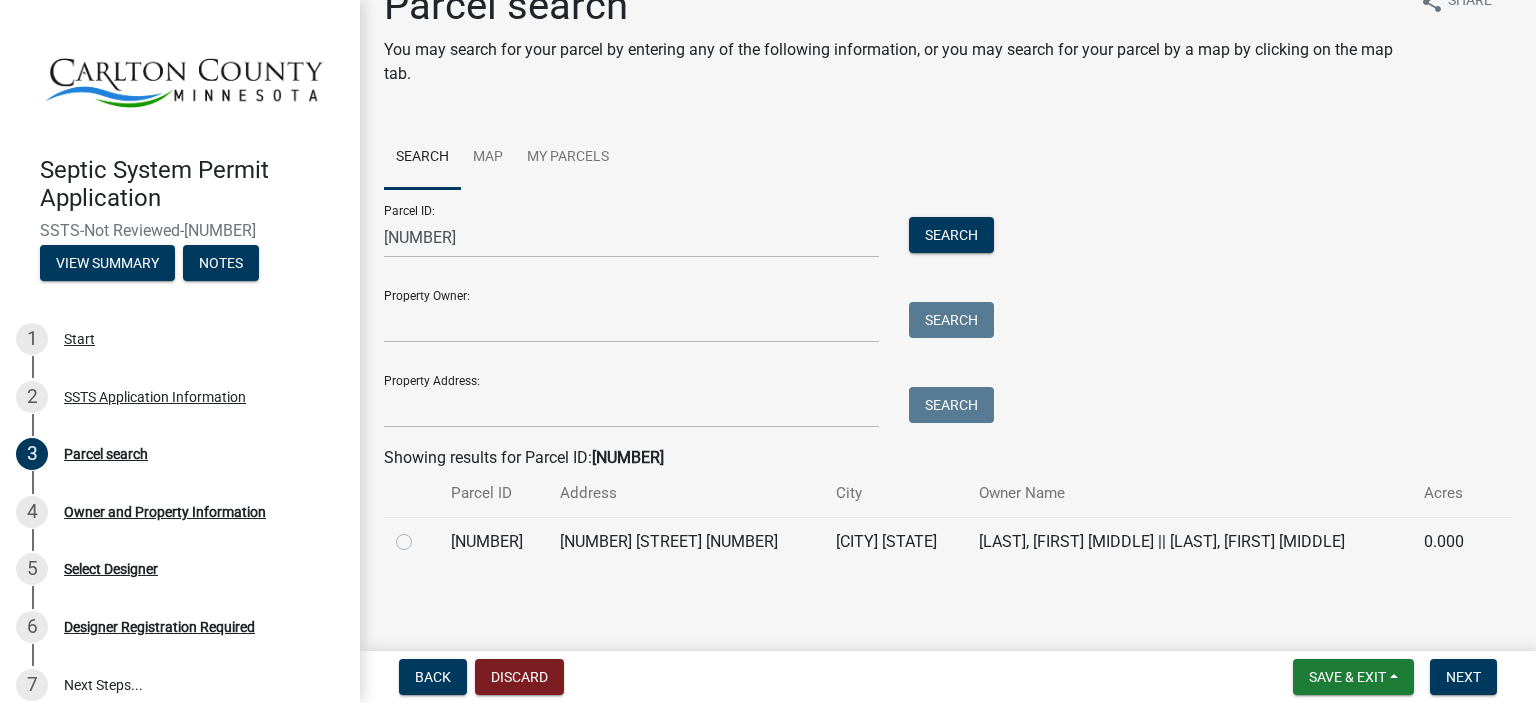 click 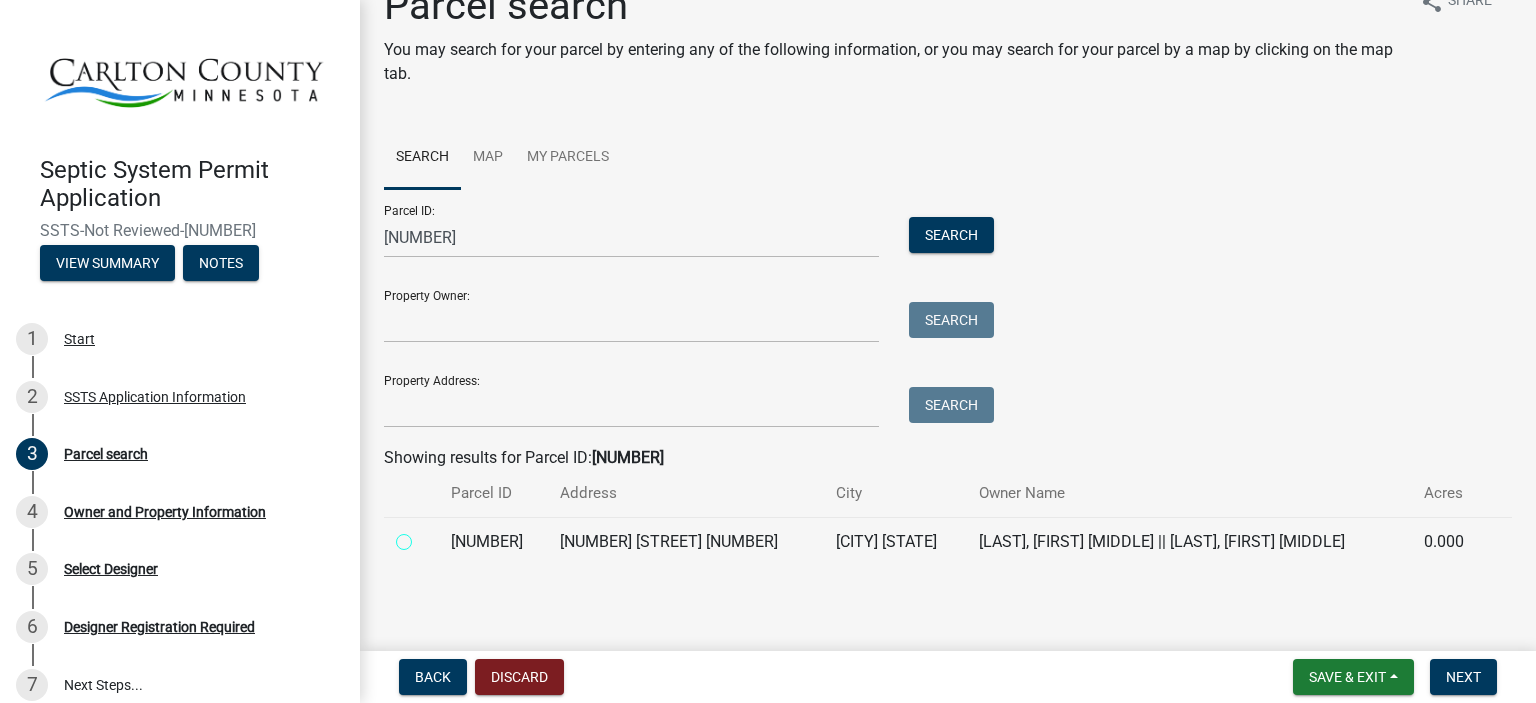 click at bounding box center (426, 536) 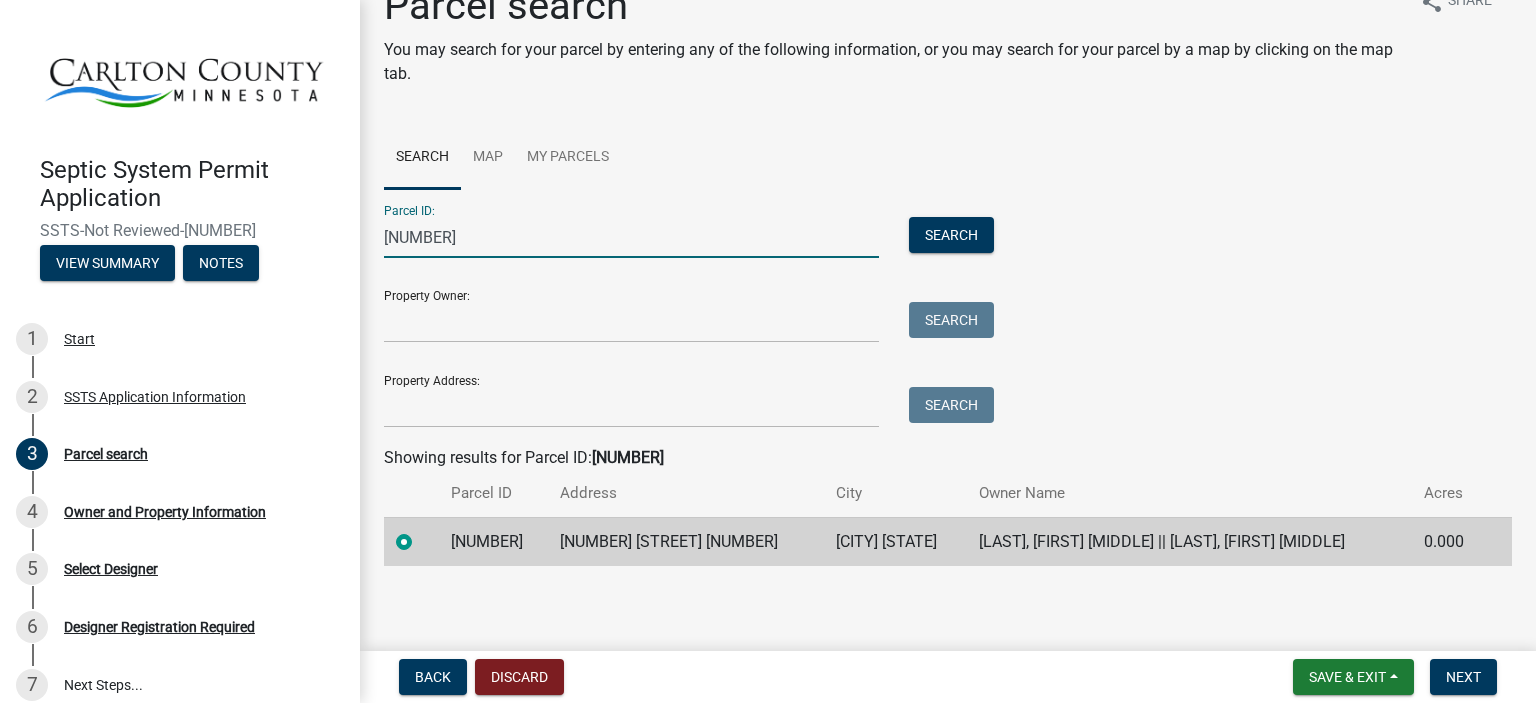 click on "[NUMBER]" at bounding box center (631, 237) 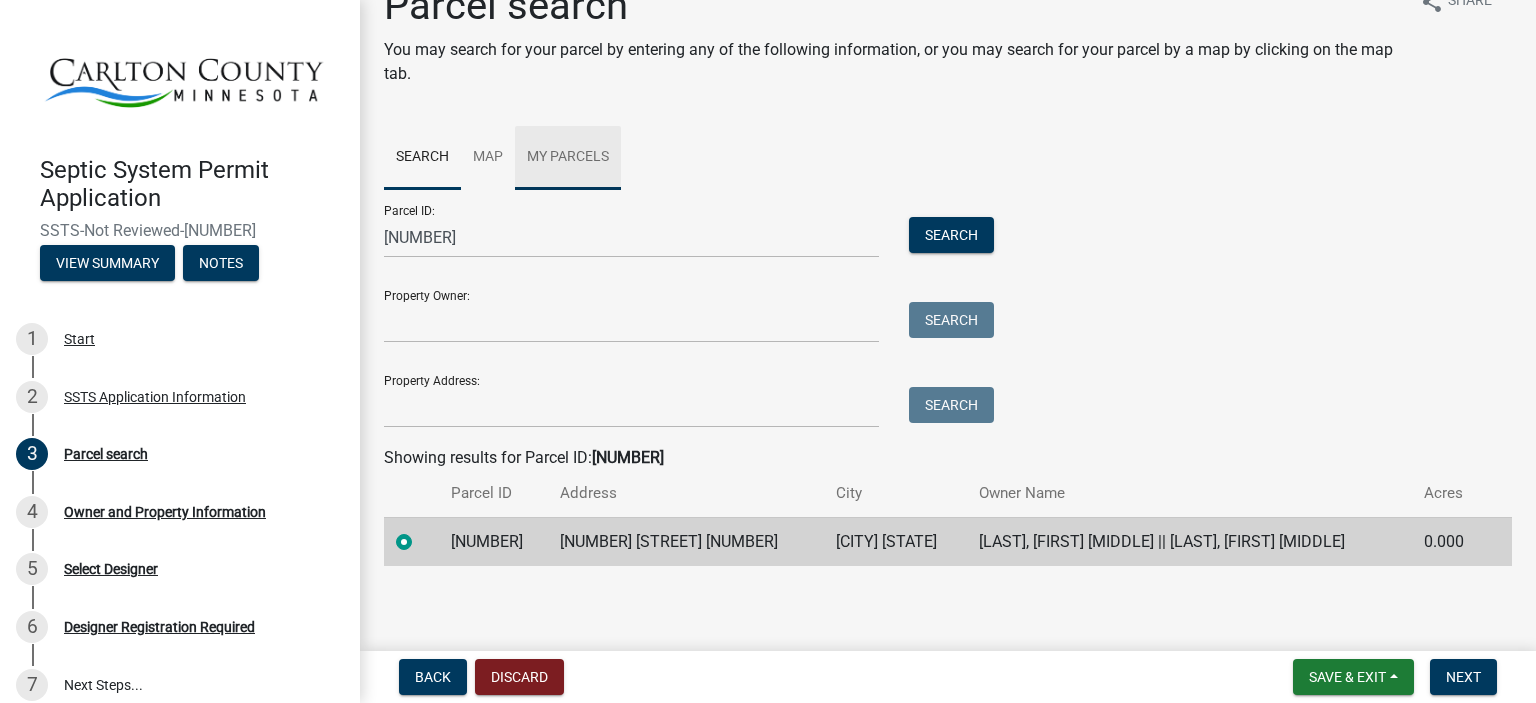click on "My Parcels" at bounding box center [568, 158] 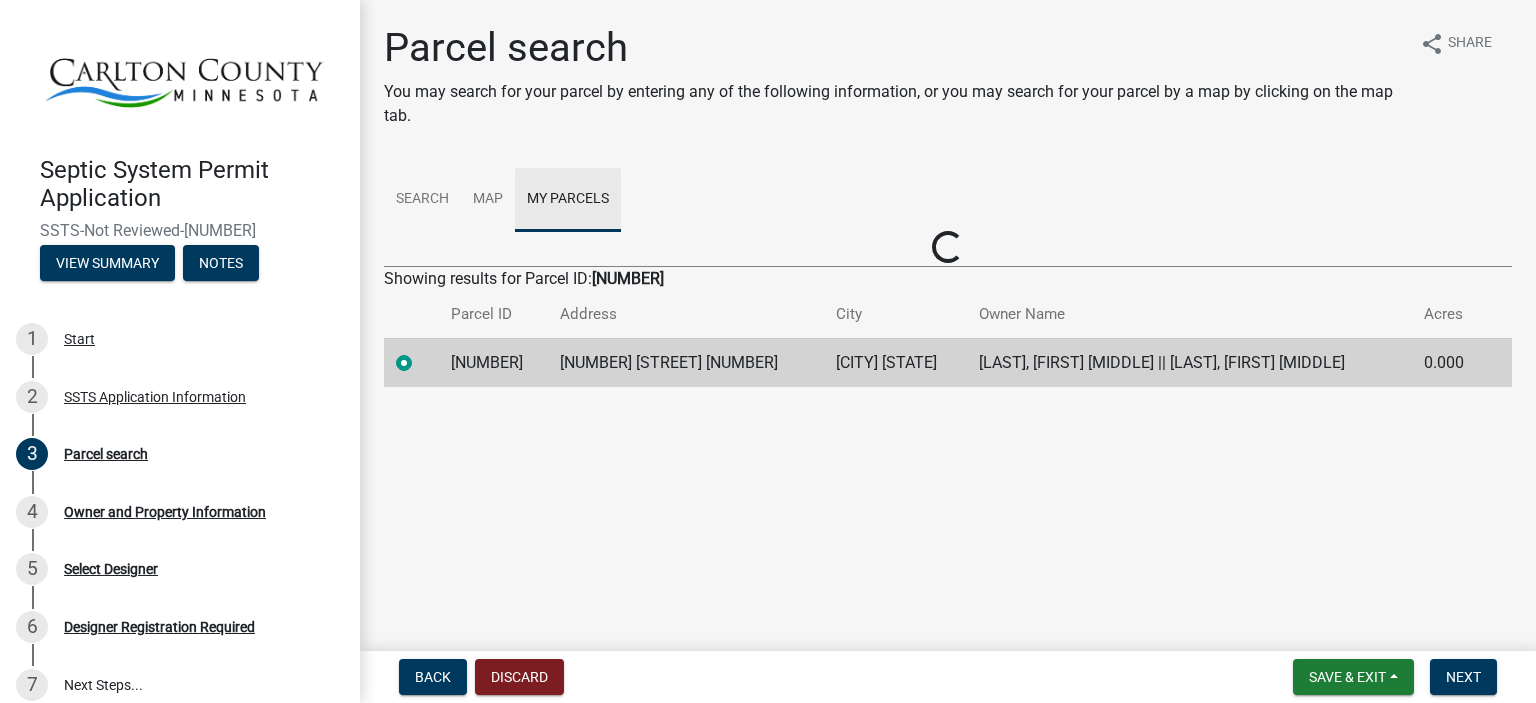 scroll, scrollTop: 0, scrollLeft: 0, axis: both 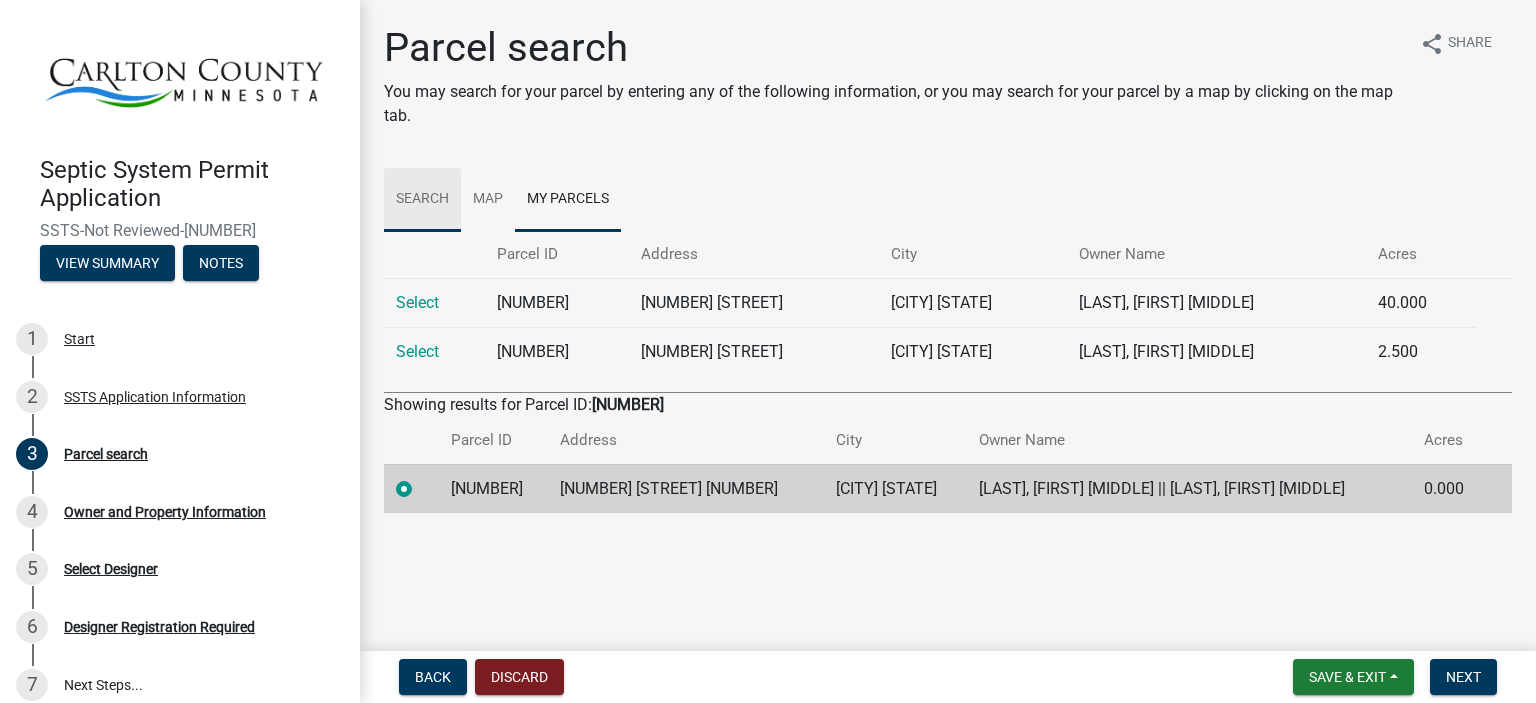 click on "Search" at bounding box center (422, 200) 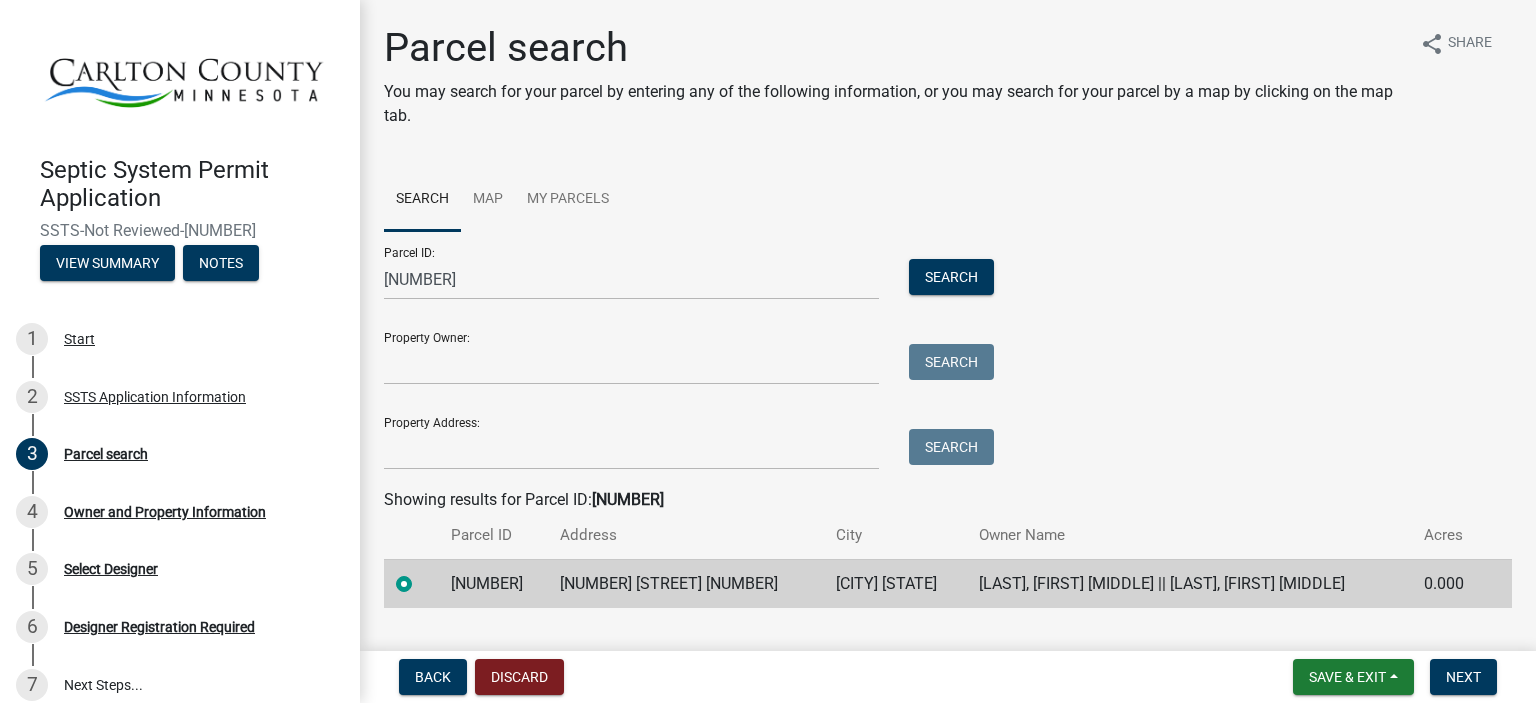 scroll, scrollTop: 42, scrollLeft: 0, axis: vertical 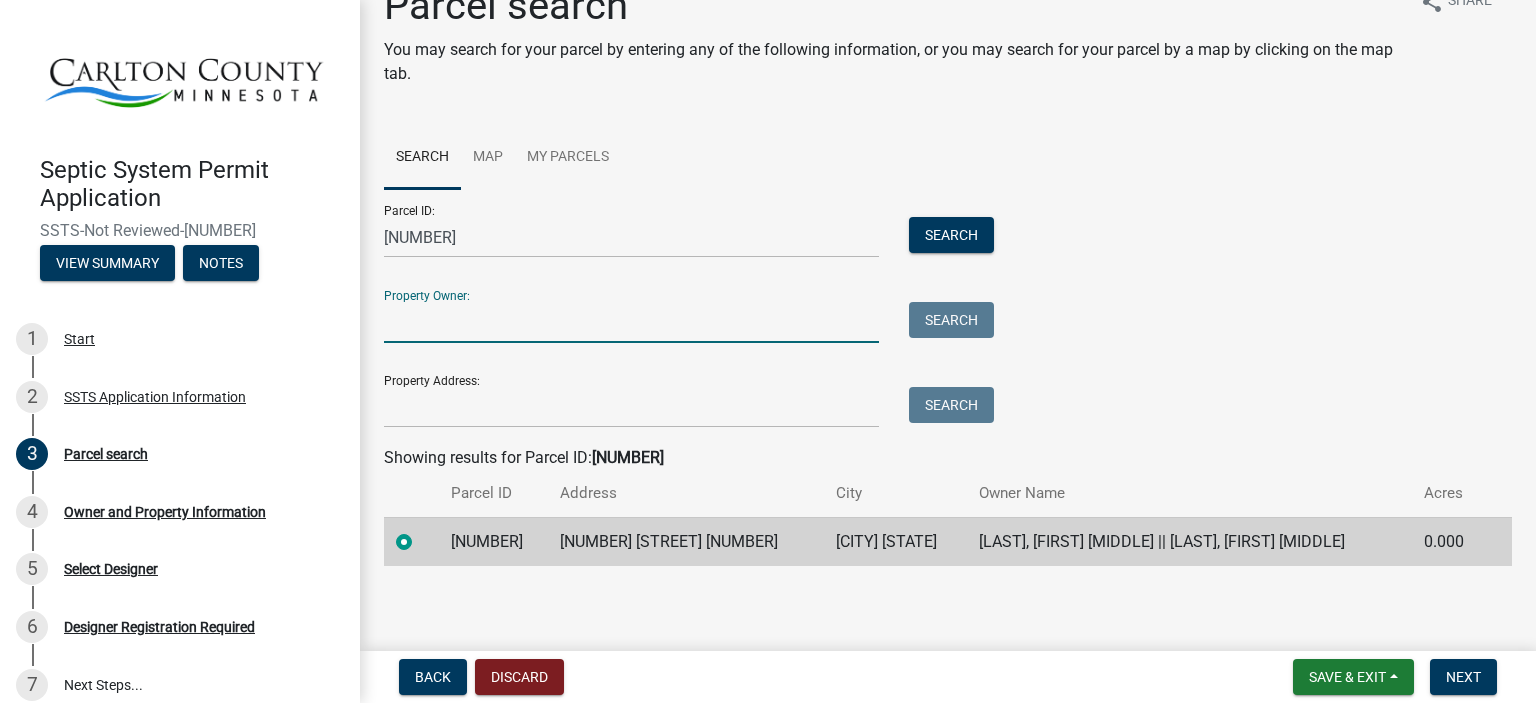 click on "Property Owner:" at bounding box center (631, 322) 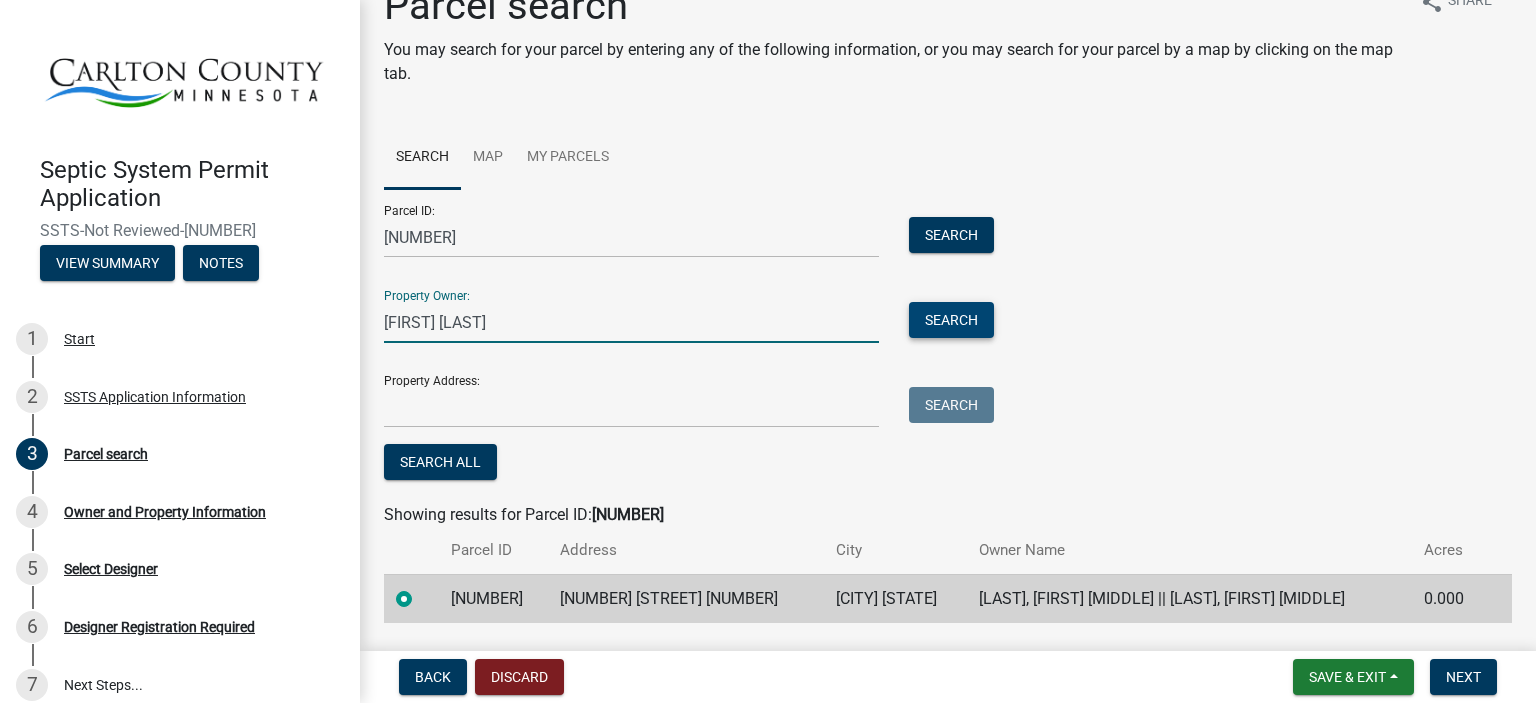 type on "[FIRST] [LAST]" 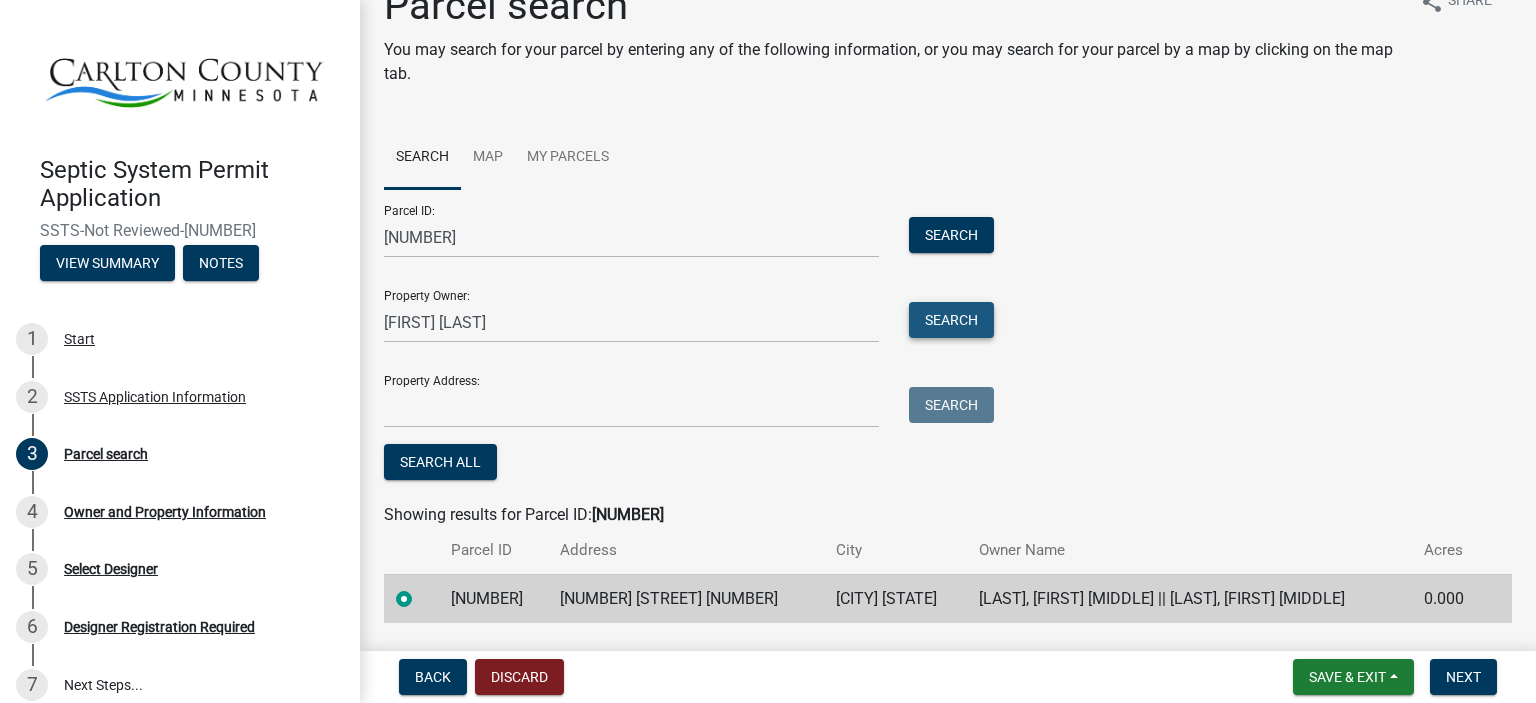 click on "Search" at bounding box center (951, 320) 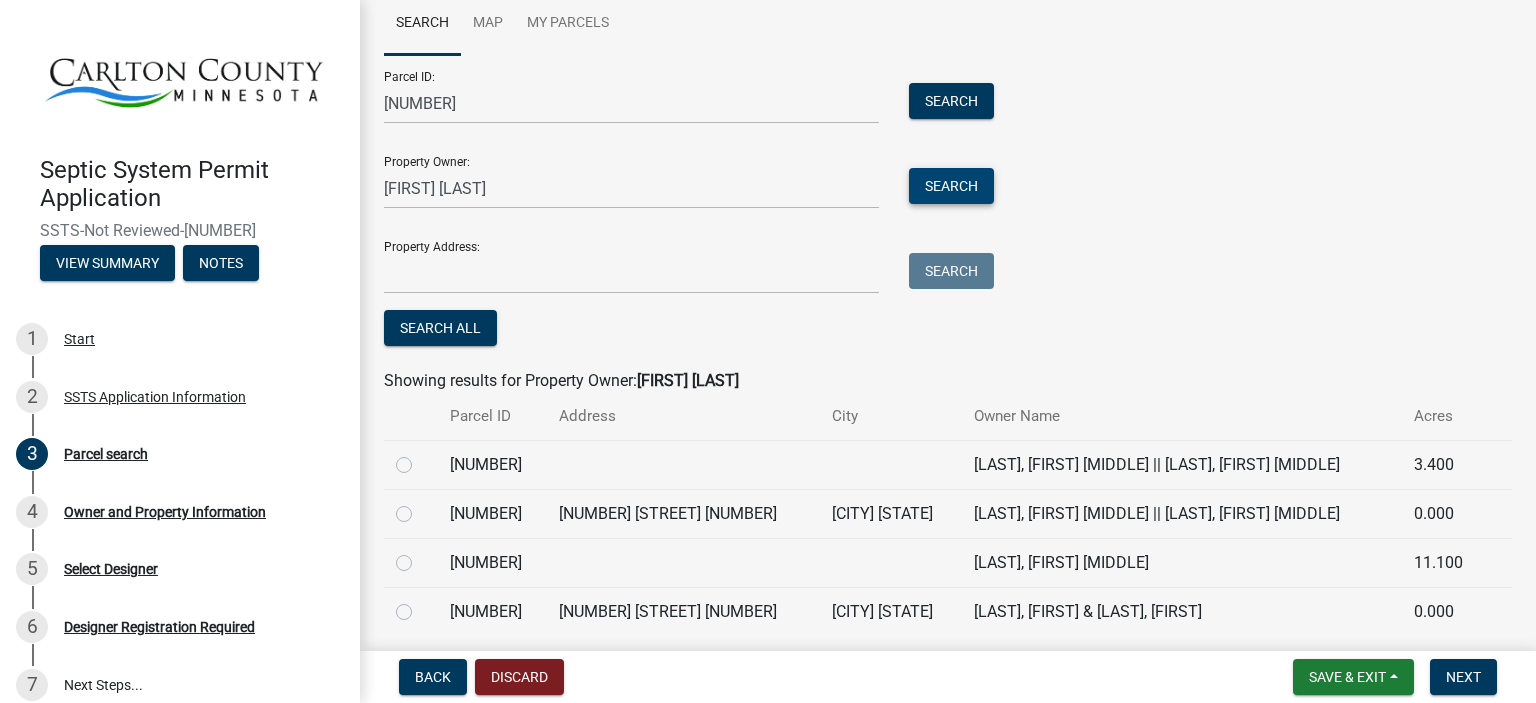 scroll, scrollTop: 186, scrollLeft: 0, axis: vertical 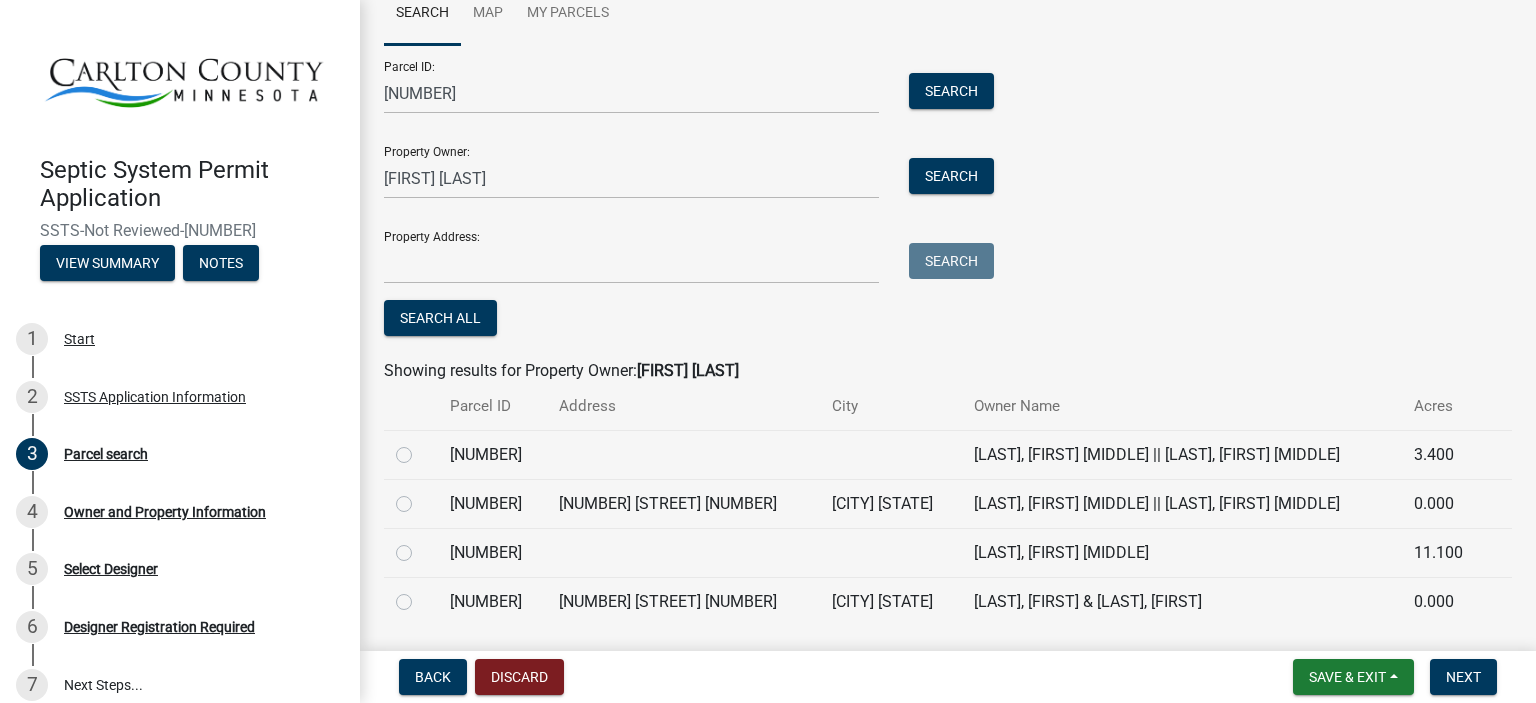 click 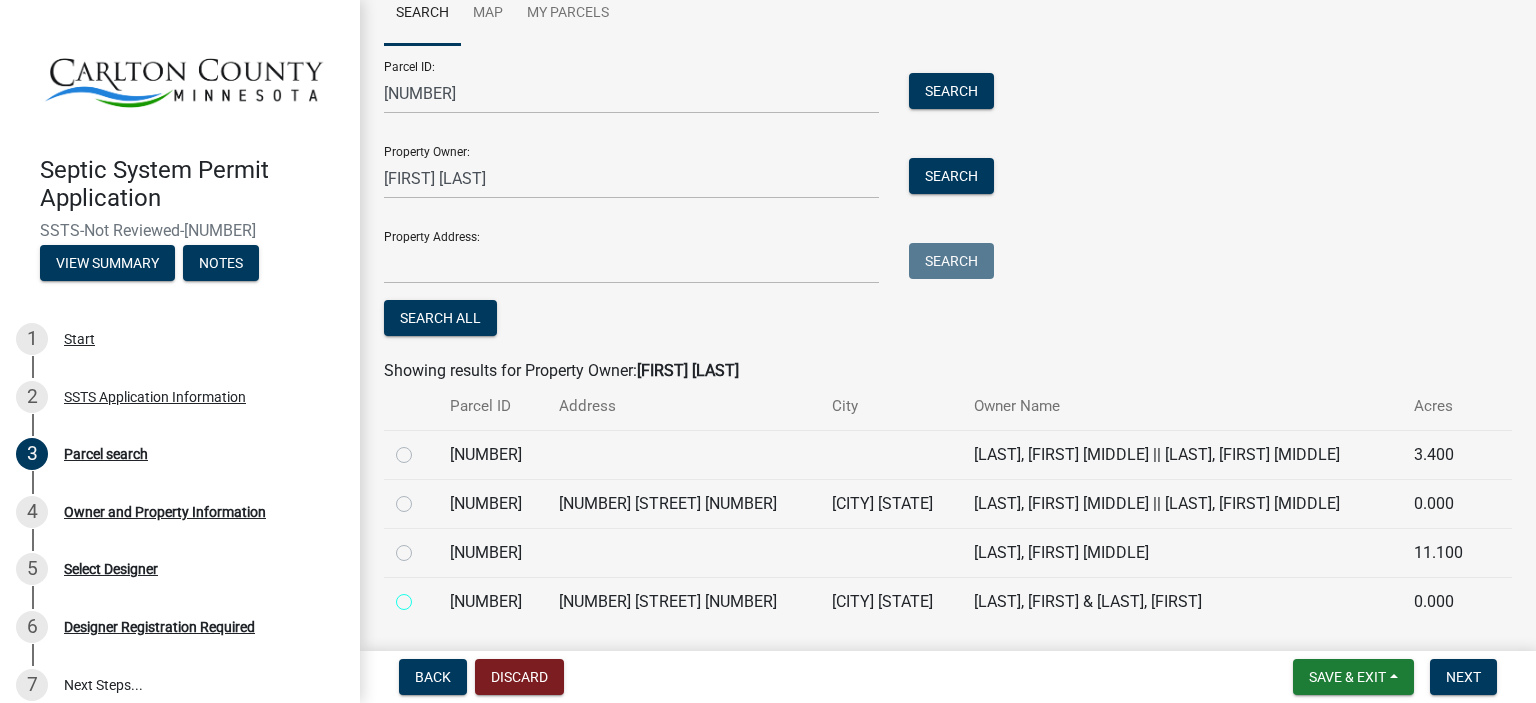 click at bounding box center [426, 596] 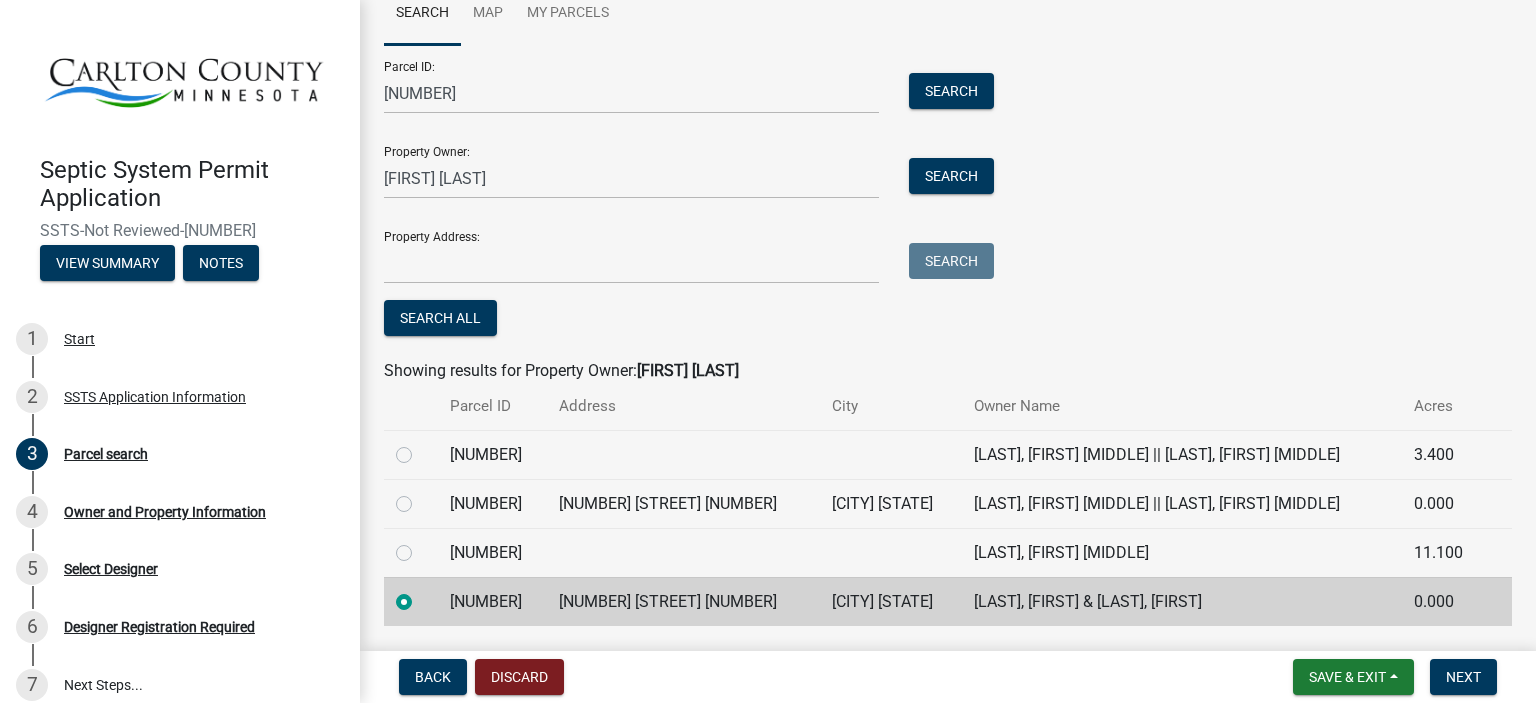 click 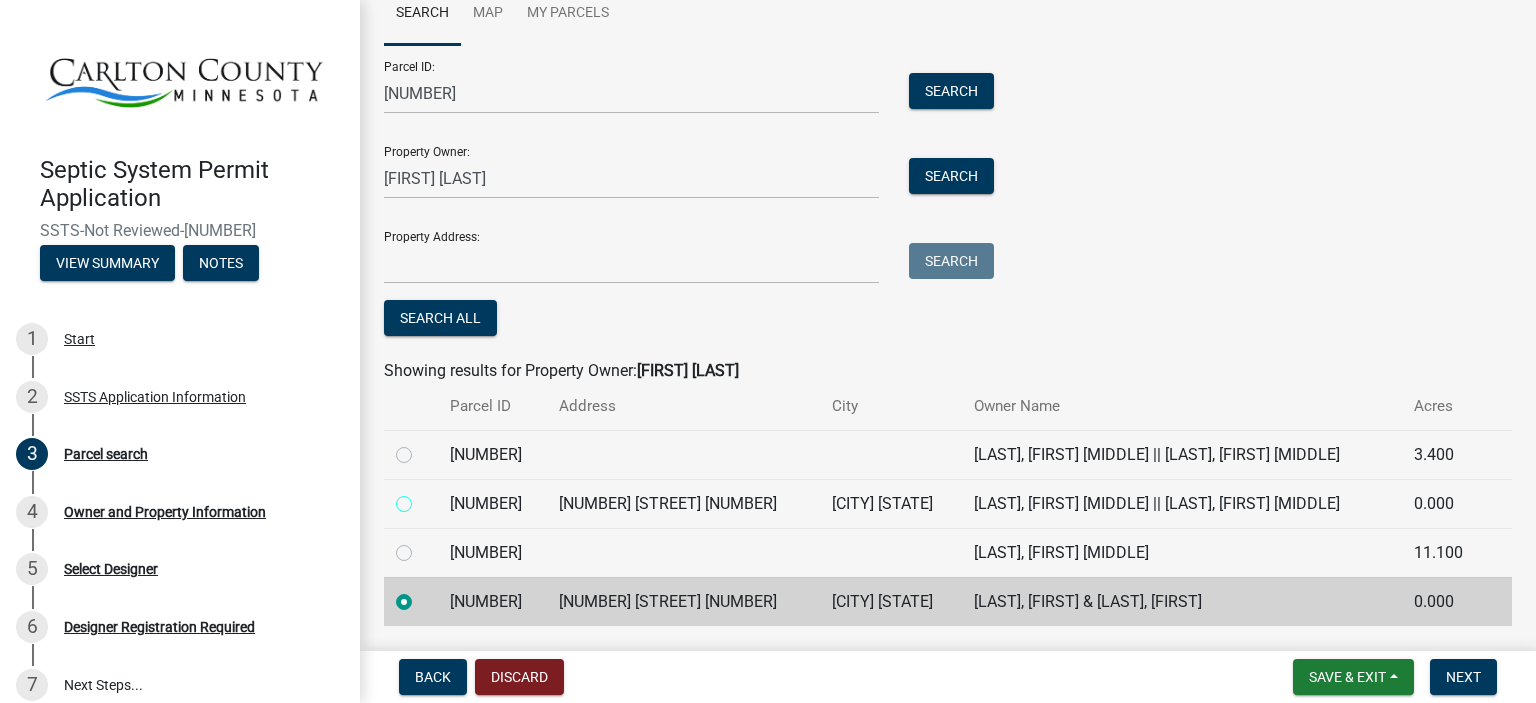 click at bounding box center [426, 498] 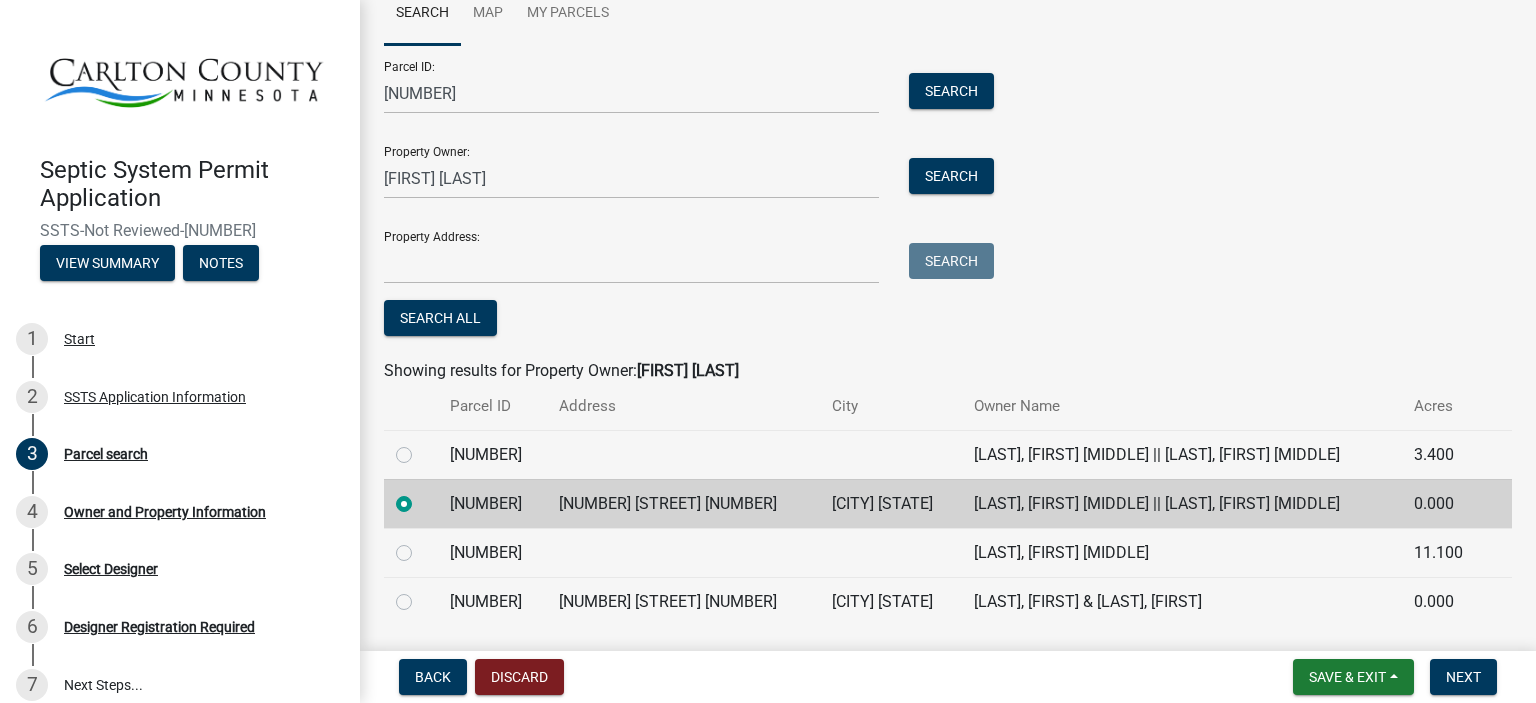 scroll, scrollTop: 246, scrollLeft: 0, axis: vertical 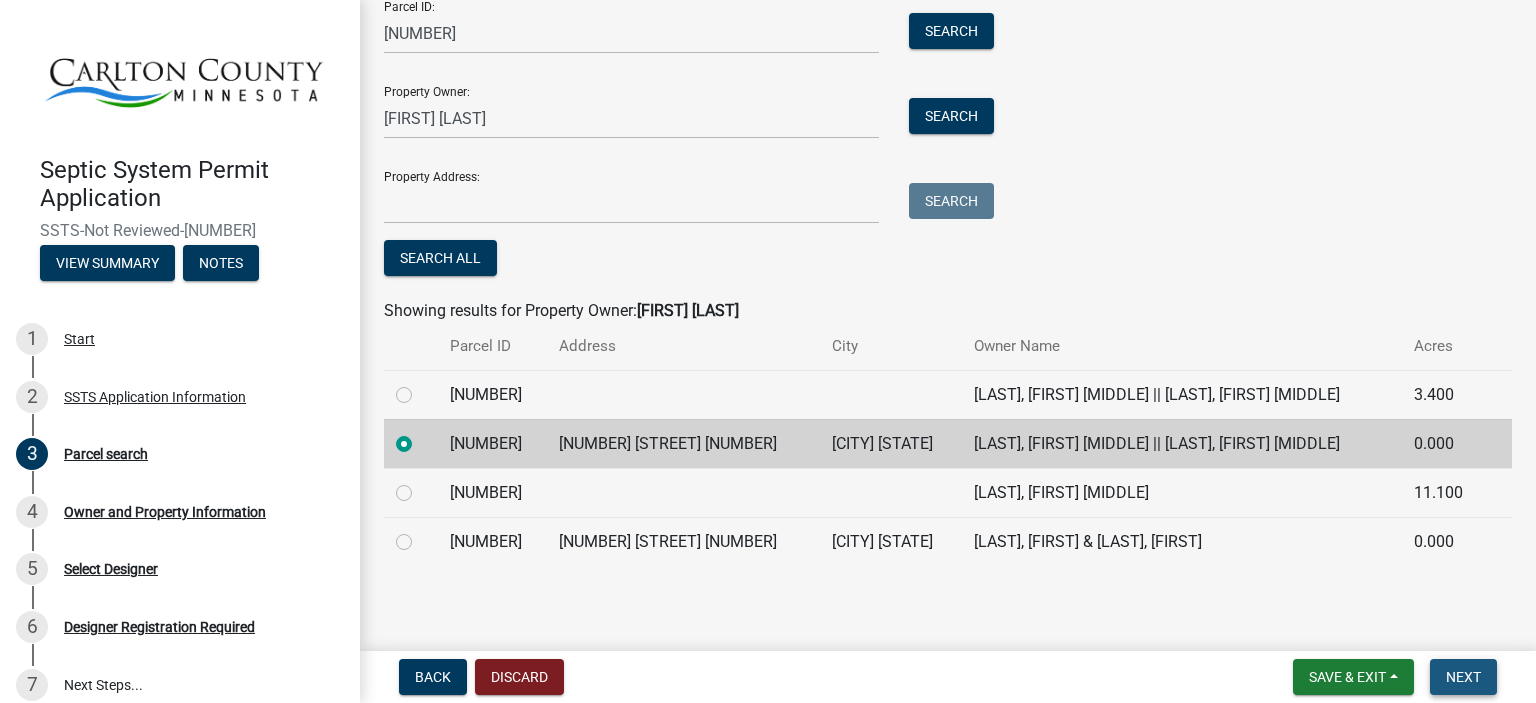 click on "Next" at bounding box center (1463, 677) 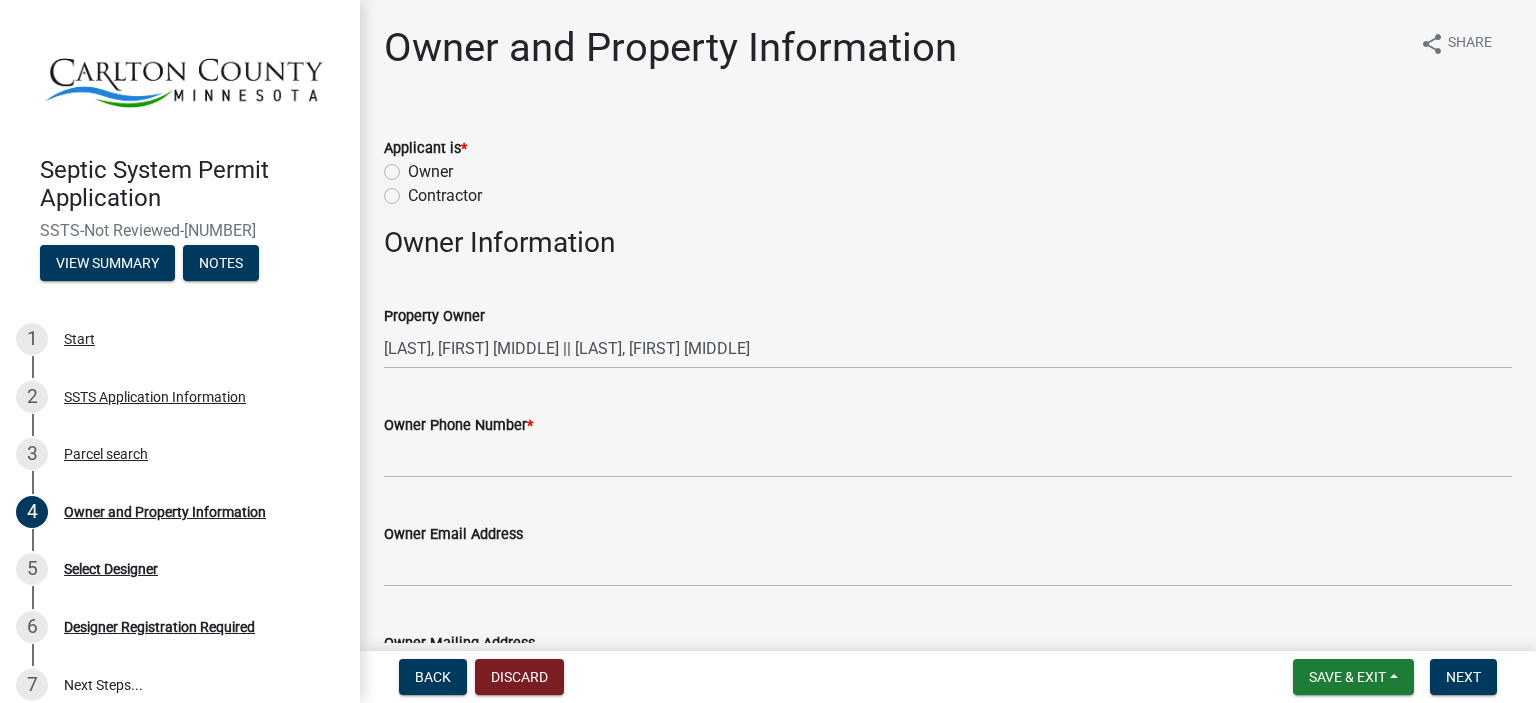 click on "Owner" 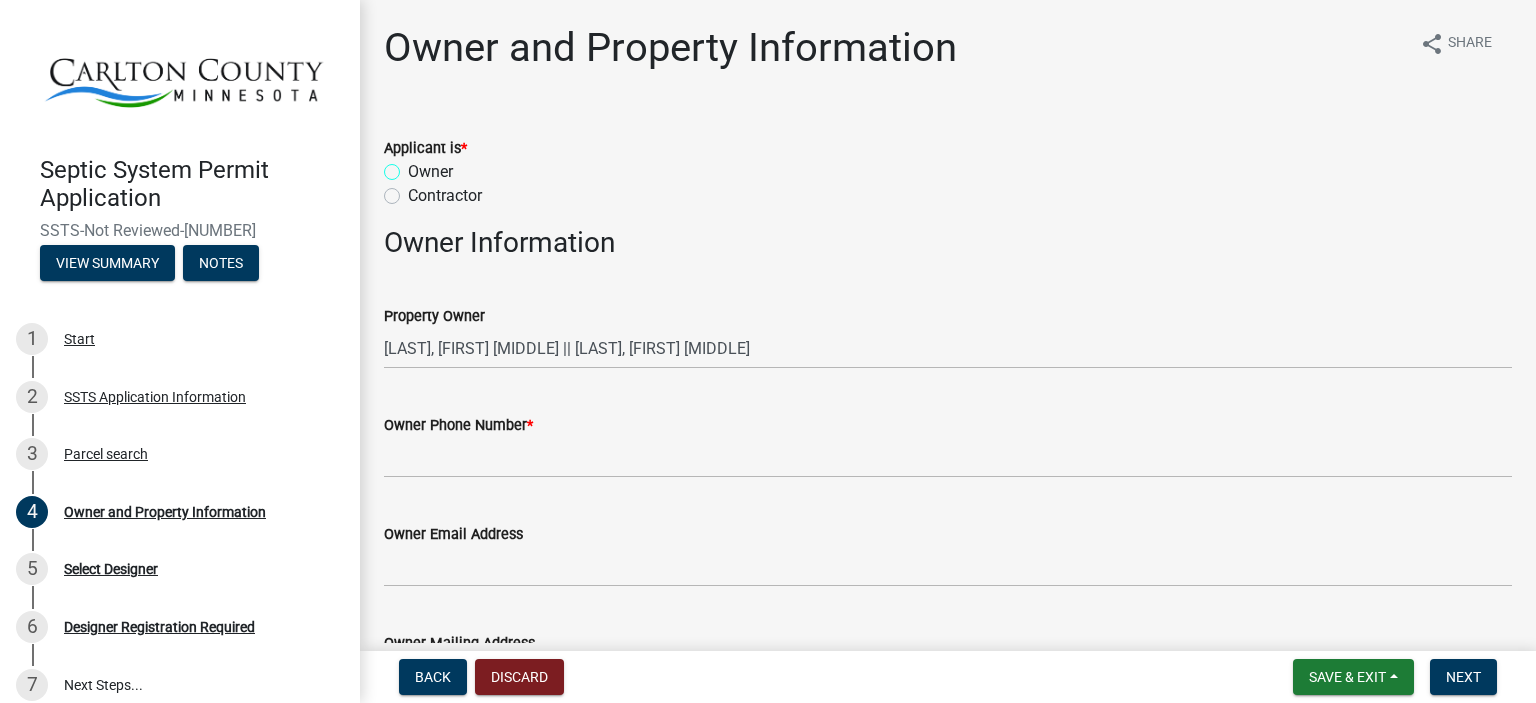 click on "Owner" at bounding box center [414, 166] 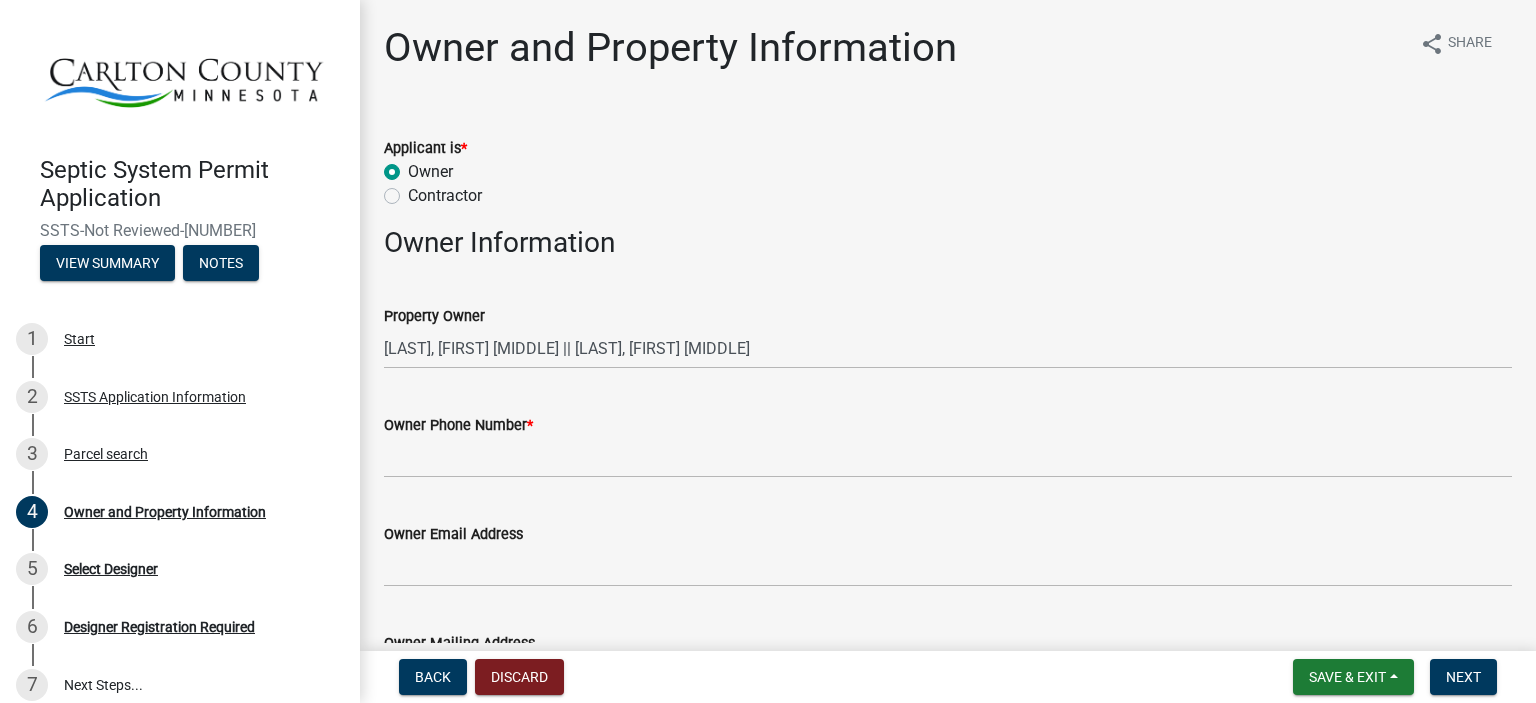 radio on "true" 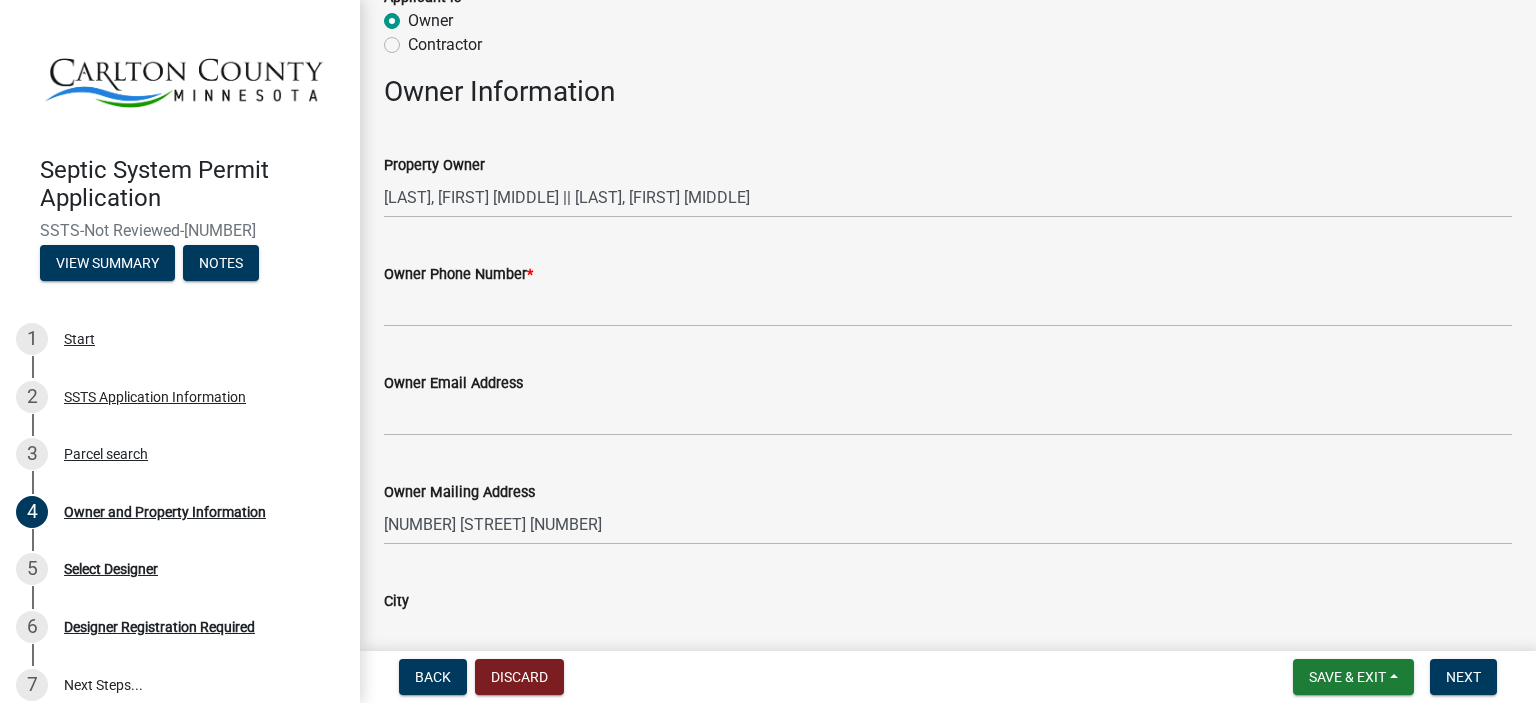 scroll, scrollTop: 152, scrollLeft: 0, axis: vertical 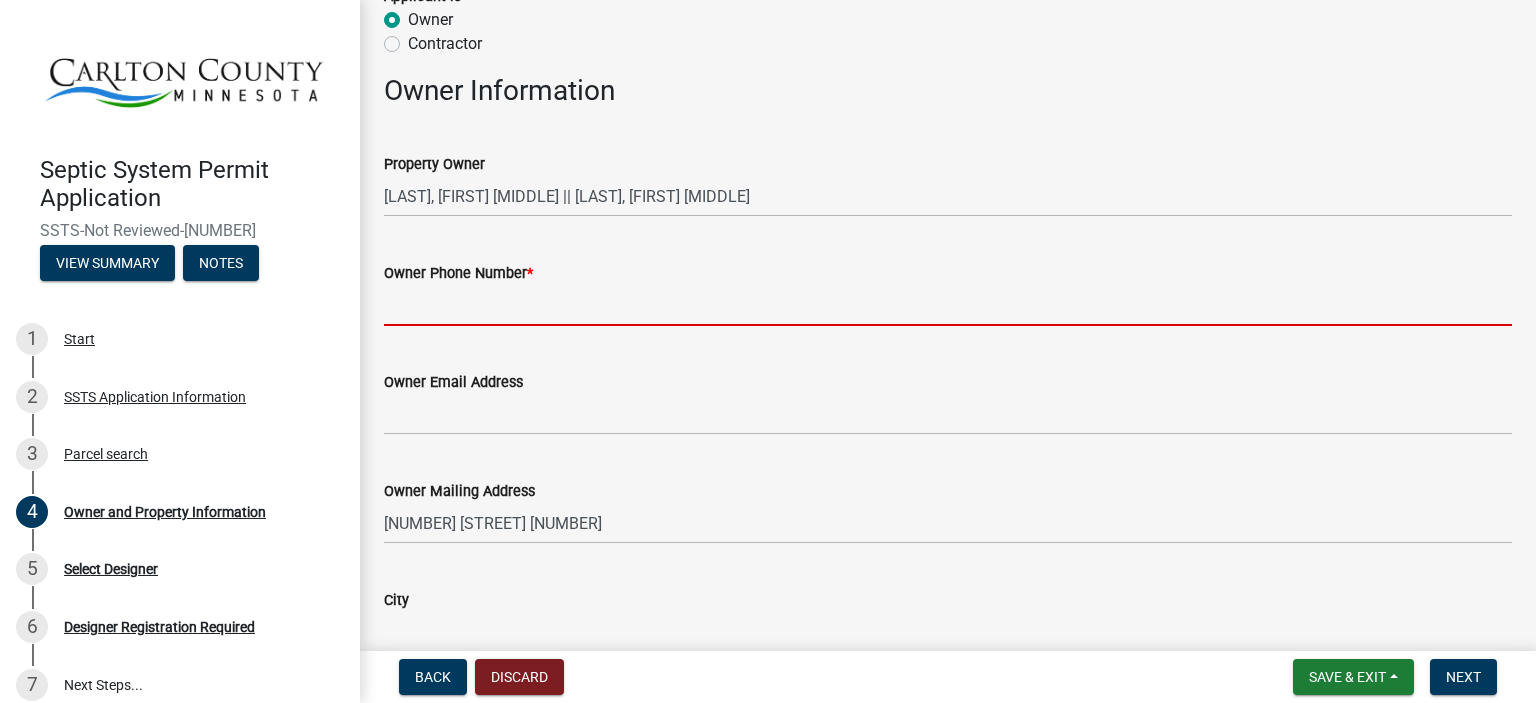 click on "Owner Phone Number  *" at bounding box center [948, 305] 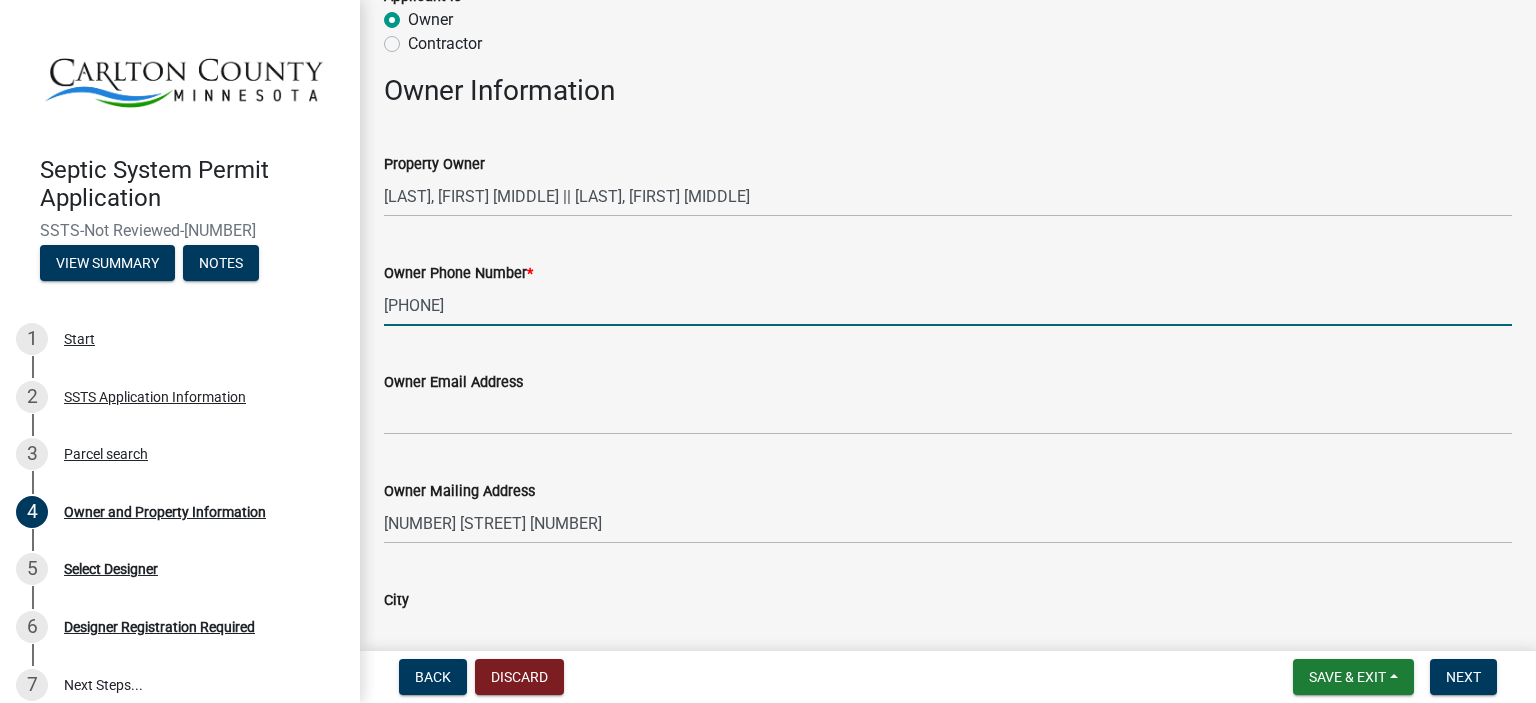 type on "[PHONE]" 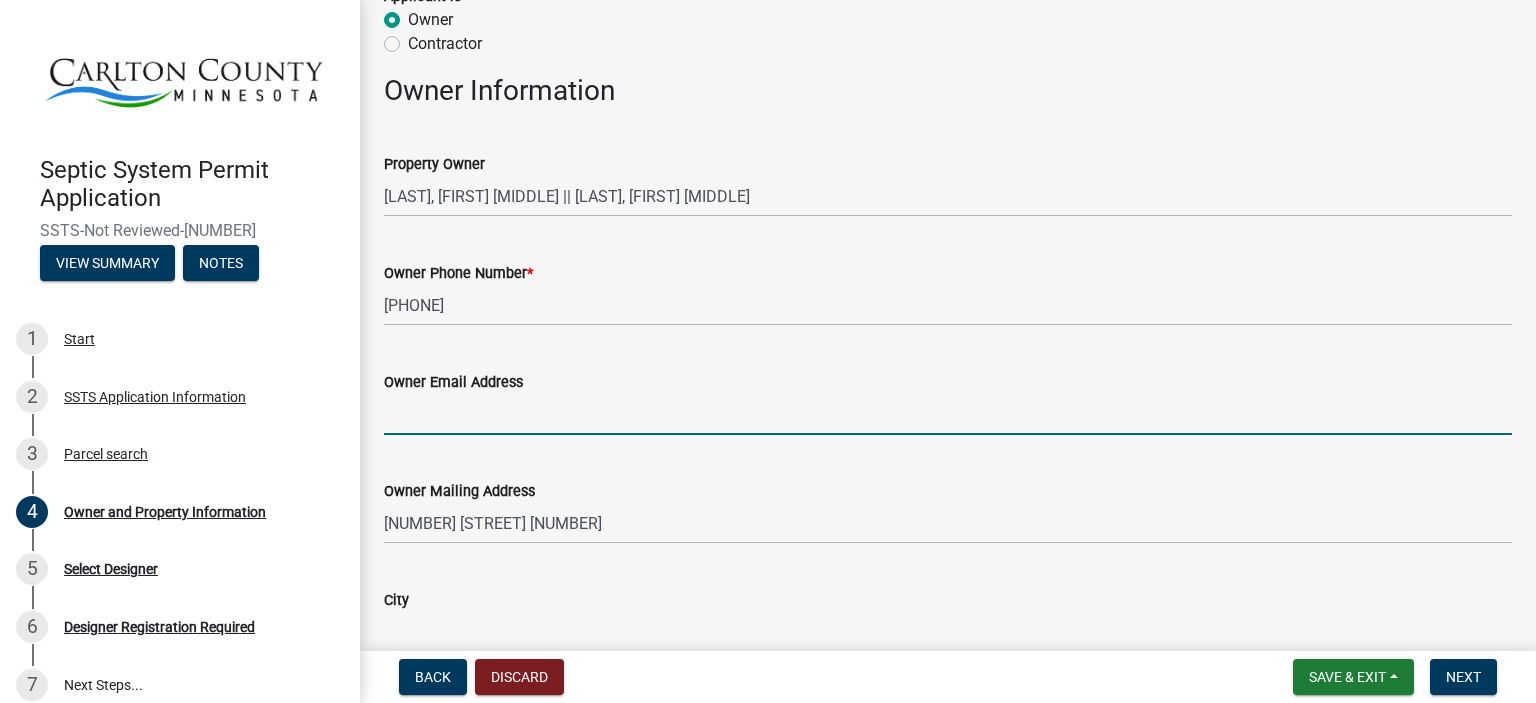 click on "Owner Email Address" at bounding box center [948, 414] 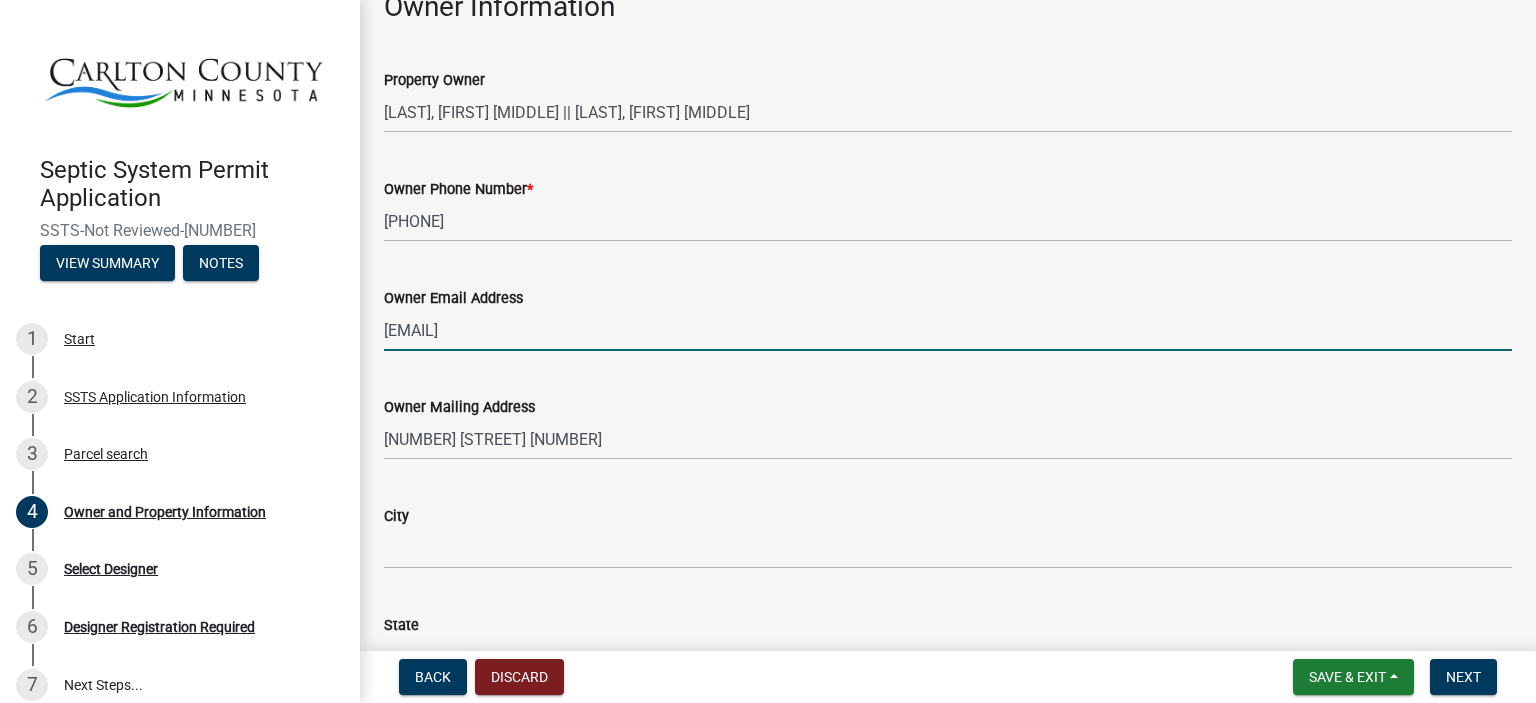 scroll, scrollTop: 240, scrollLeft: 0, axis: vertical 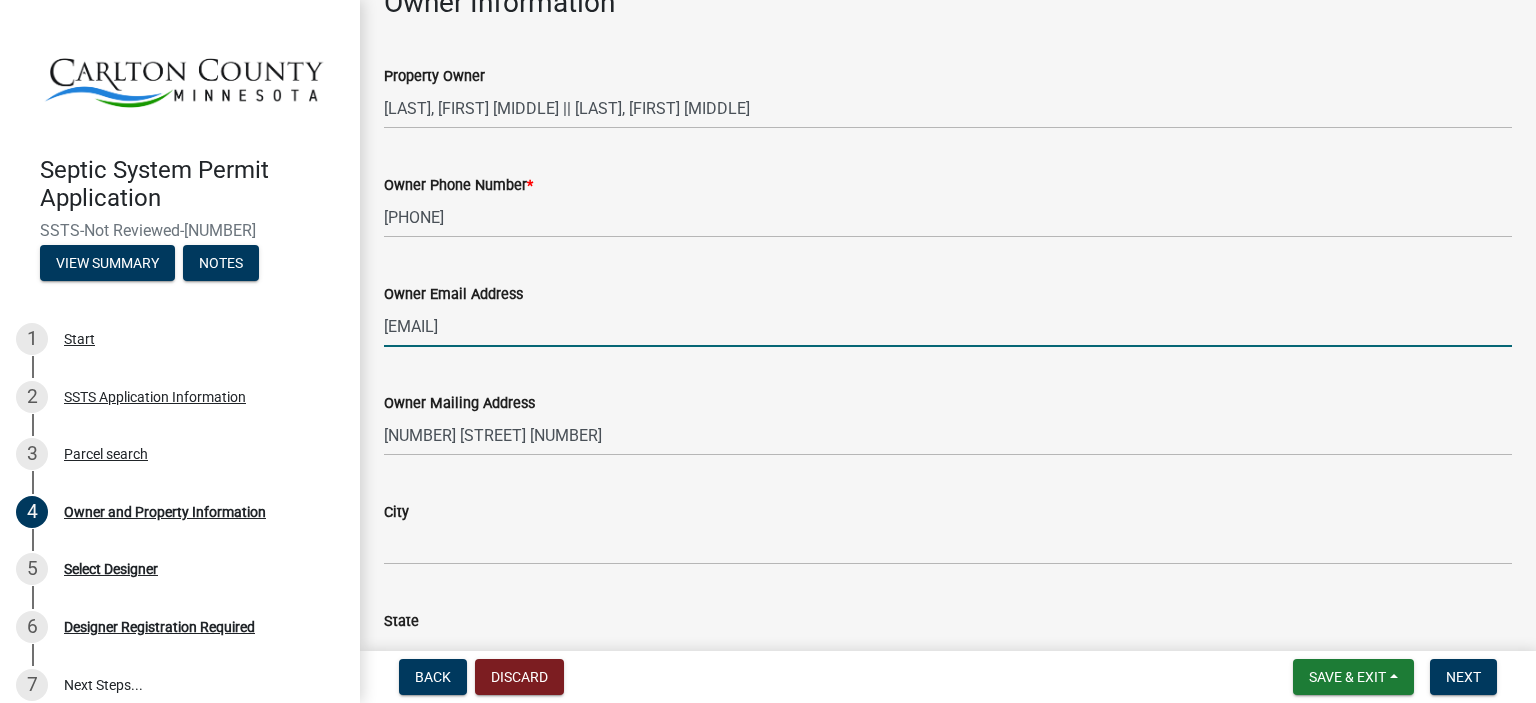 type on "[EMAIL]" 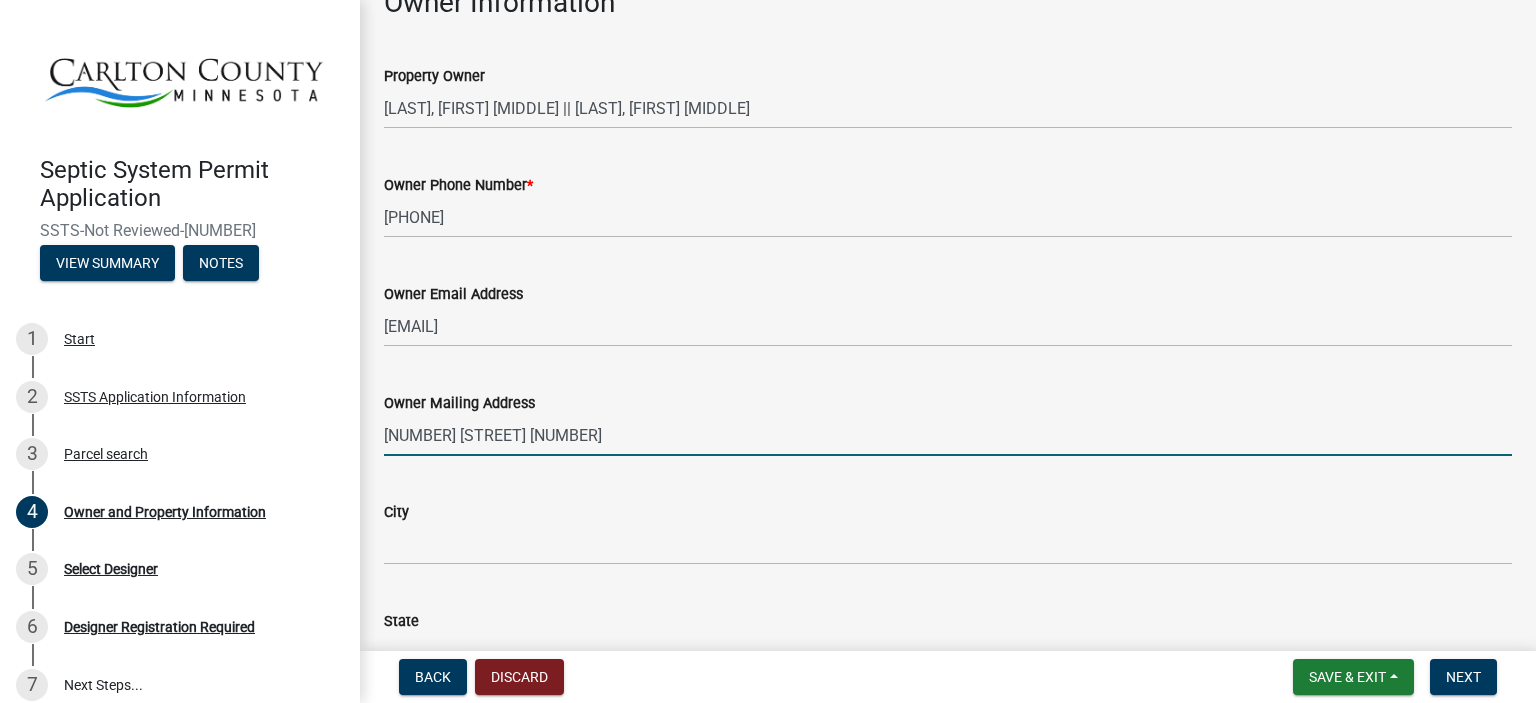 click on "[NUMBER] [STREET] [NUMBER]" at bounding box center [948, 435] 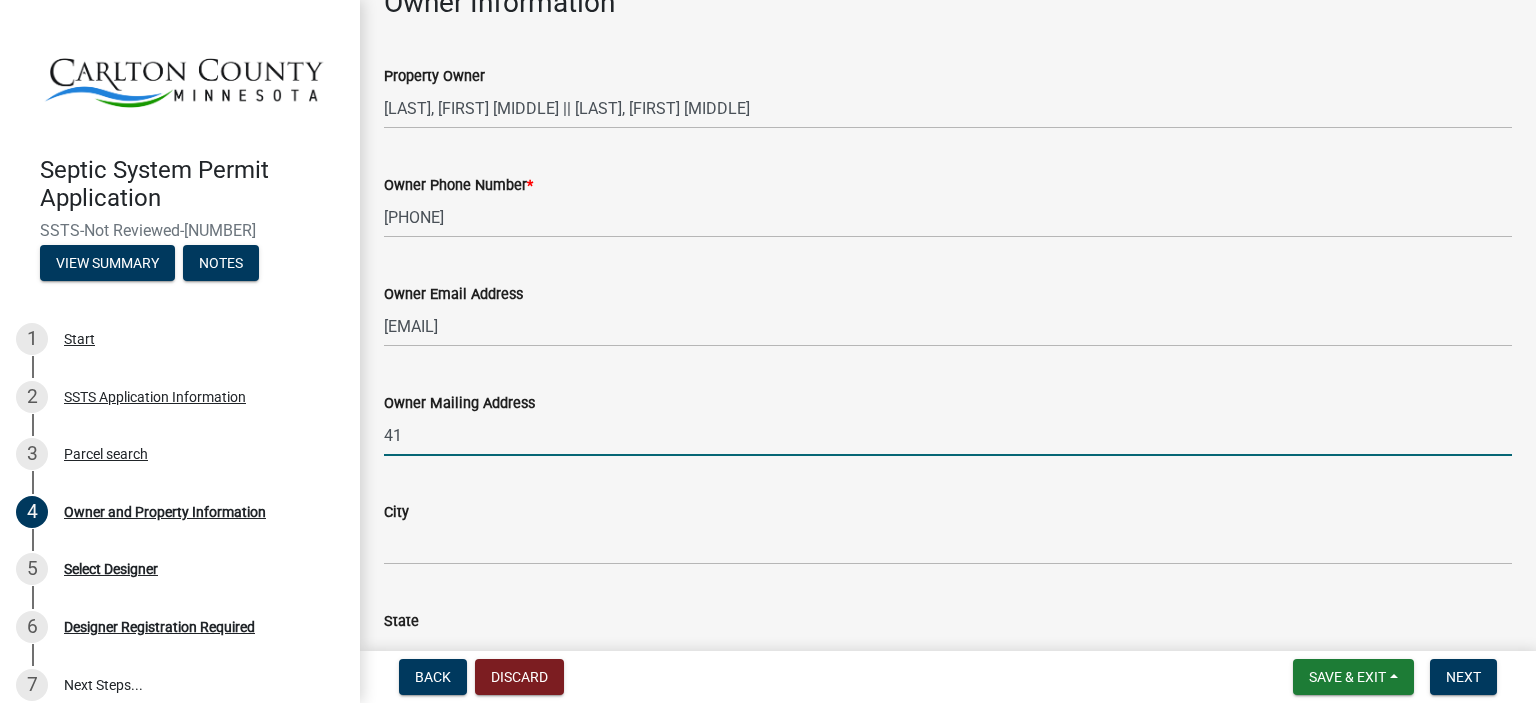 type on "4" 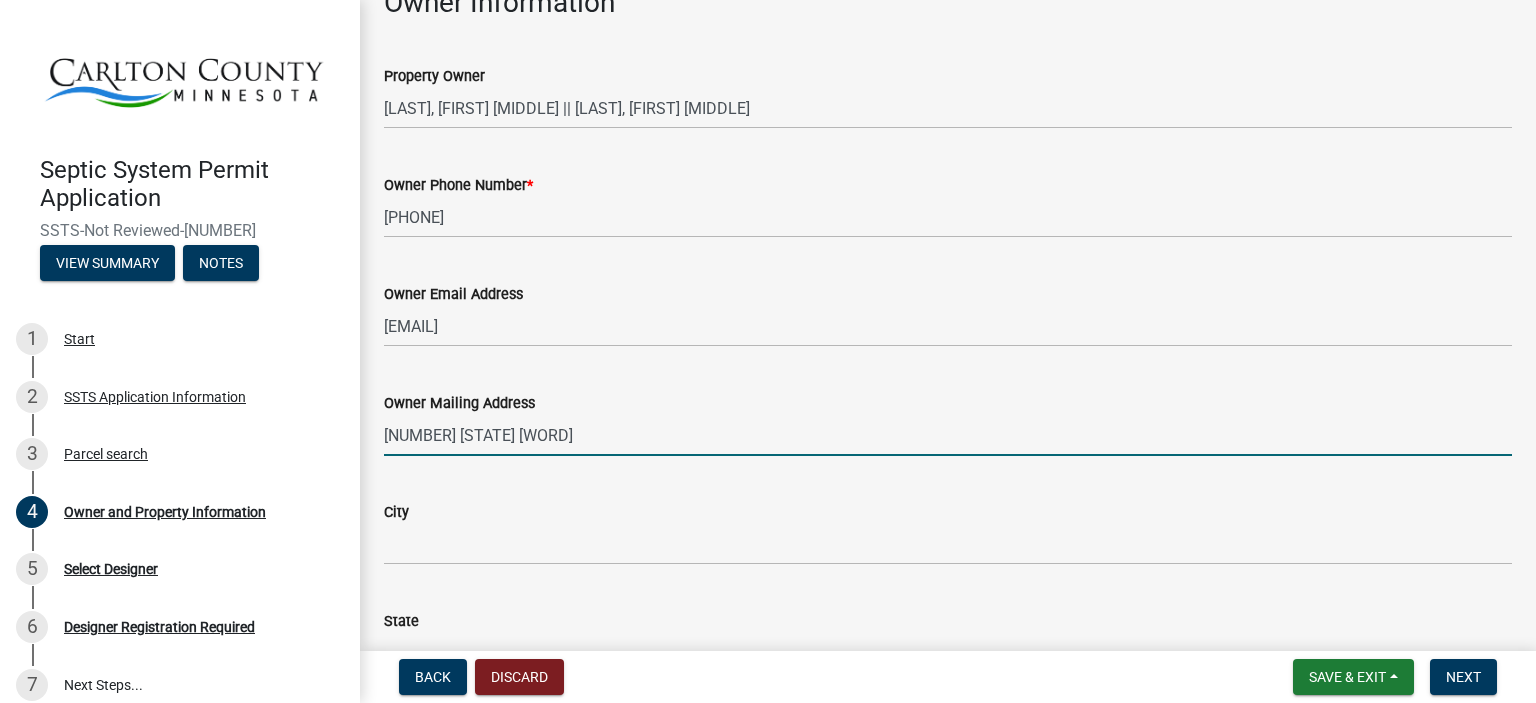type on "[NUMBER] [STATE] [WORD]" 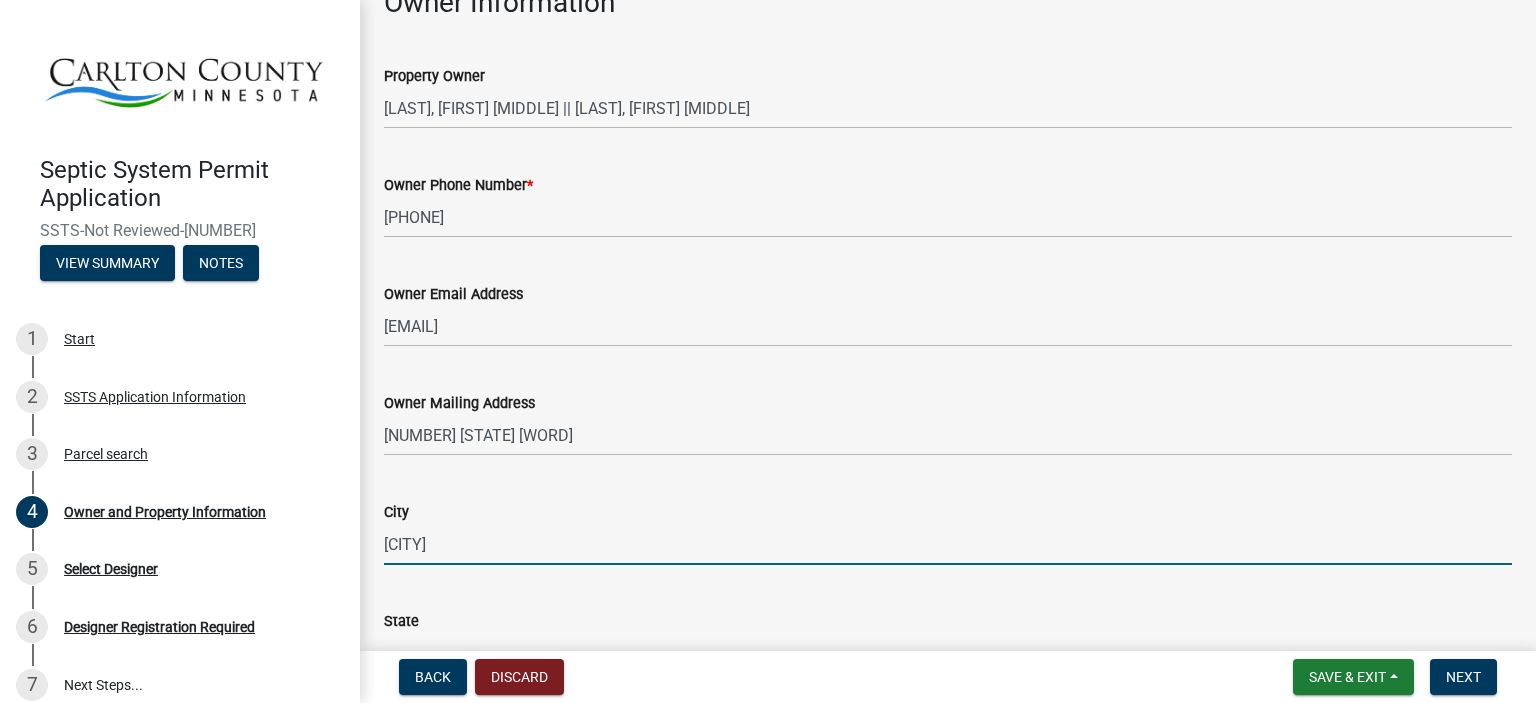 type on "[CITY]" 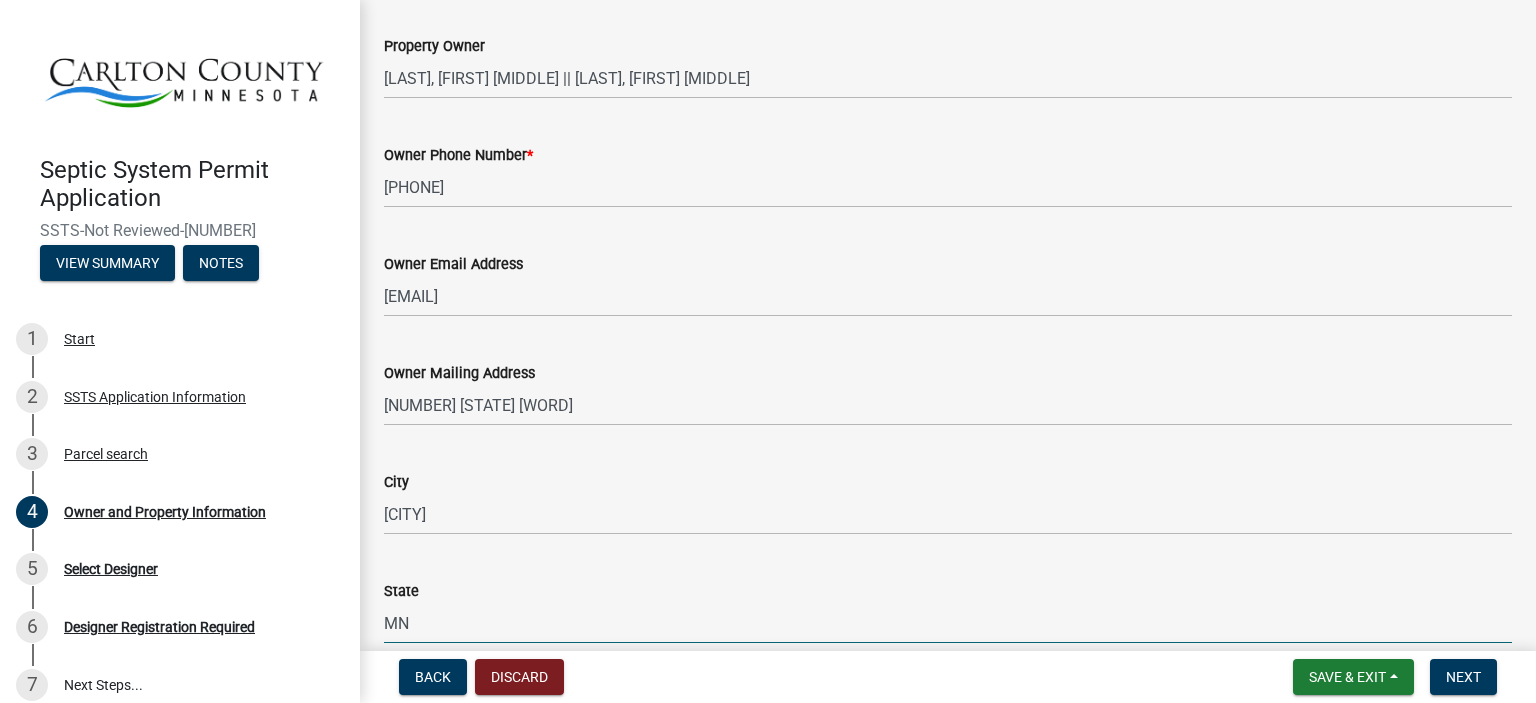 type on "MN" 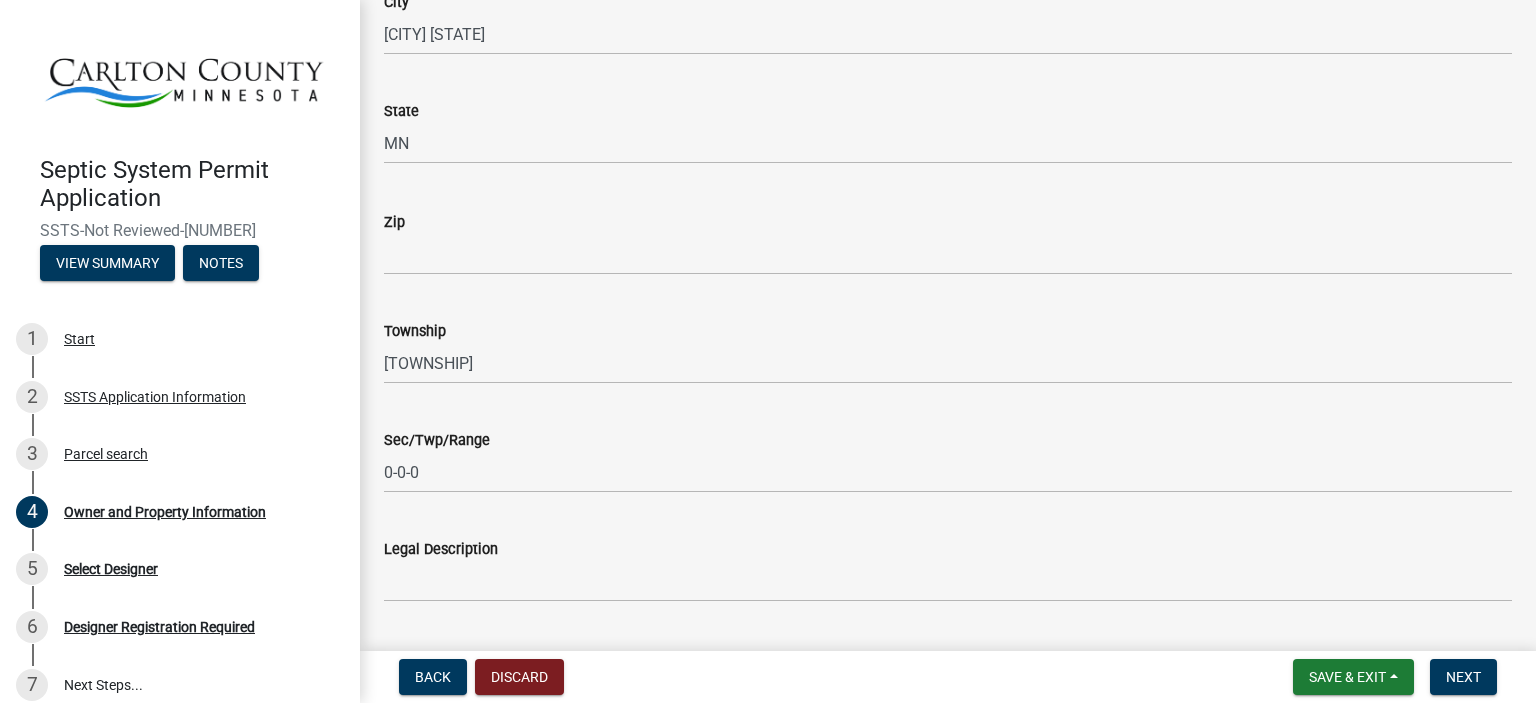 scroll, scrollTop: 1506, scrollLeft: 0, axis: vertical 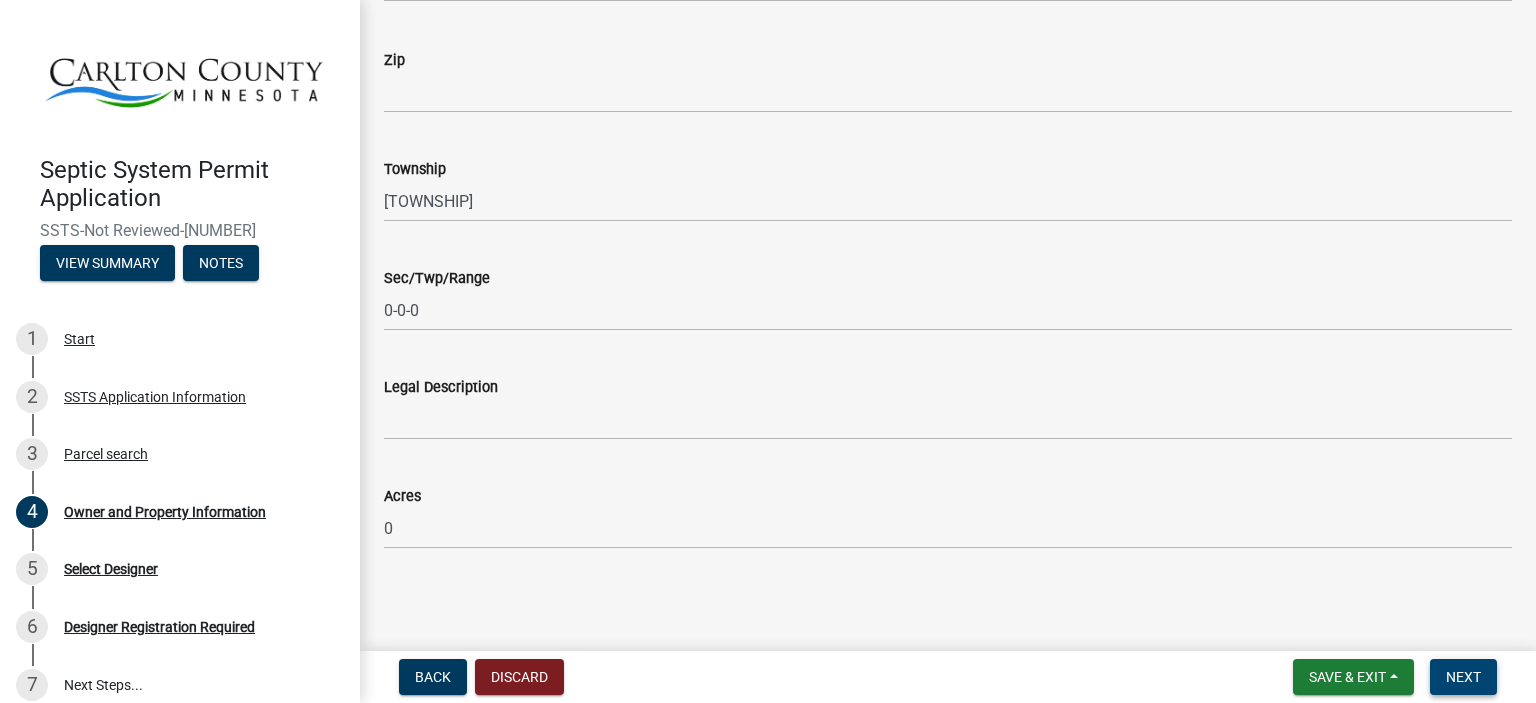 type on "[POSTAL CODE]" 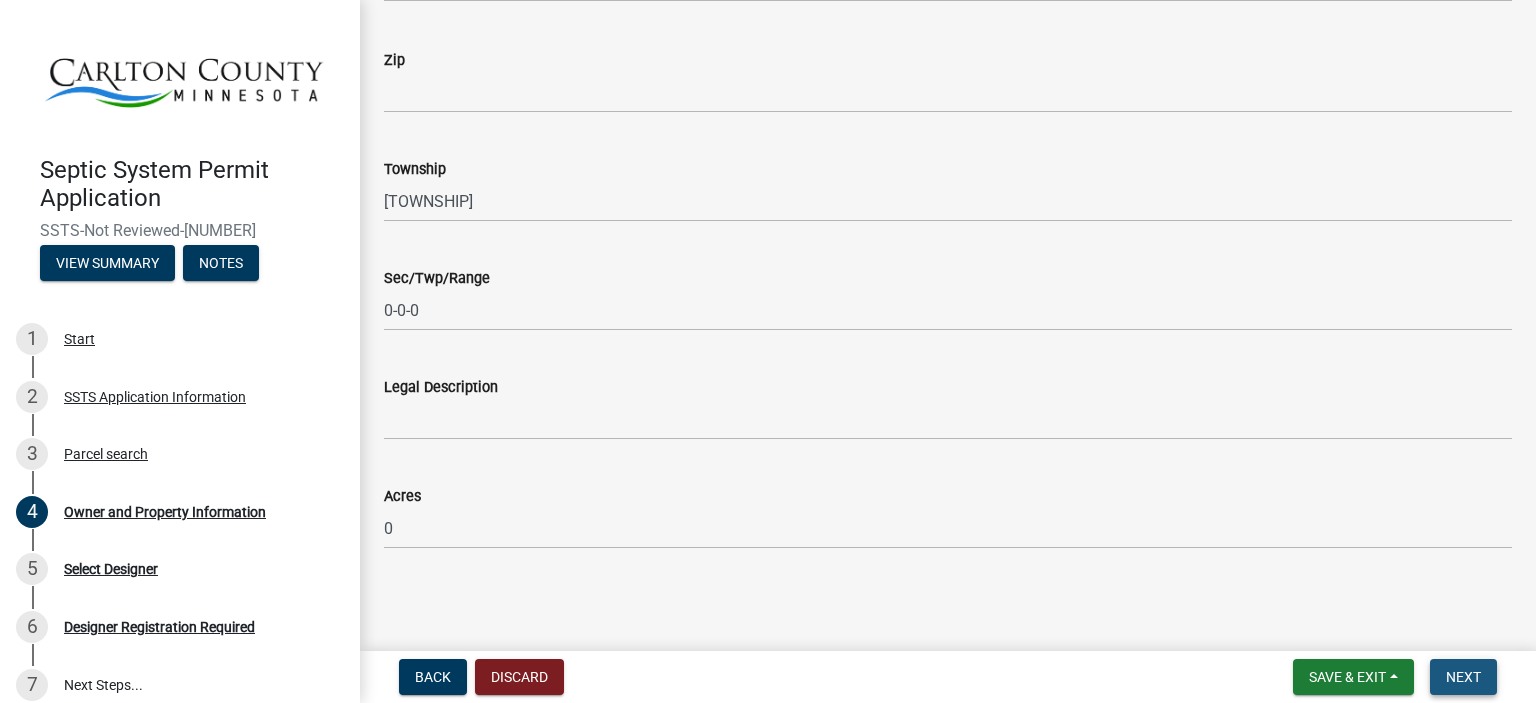 click on "Next" at bounding box center [1463, 677] 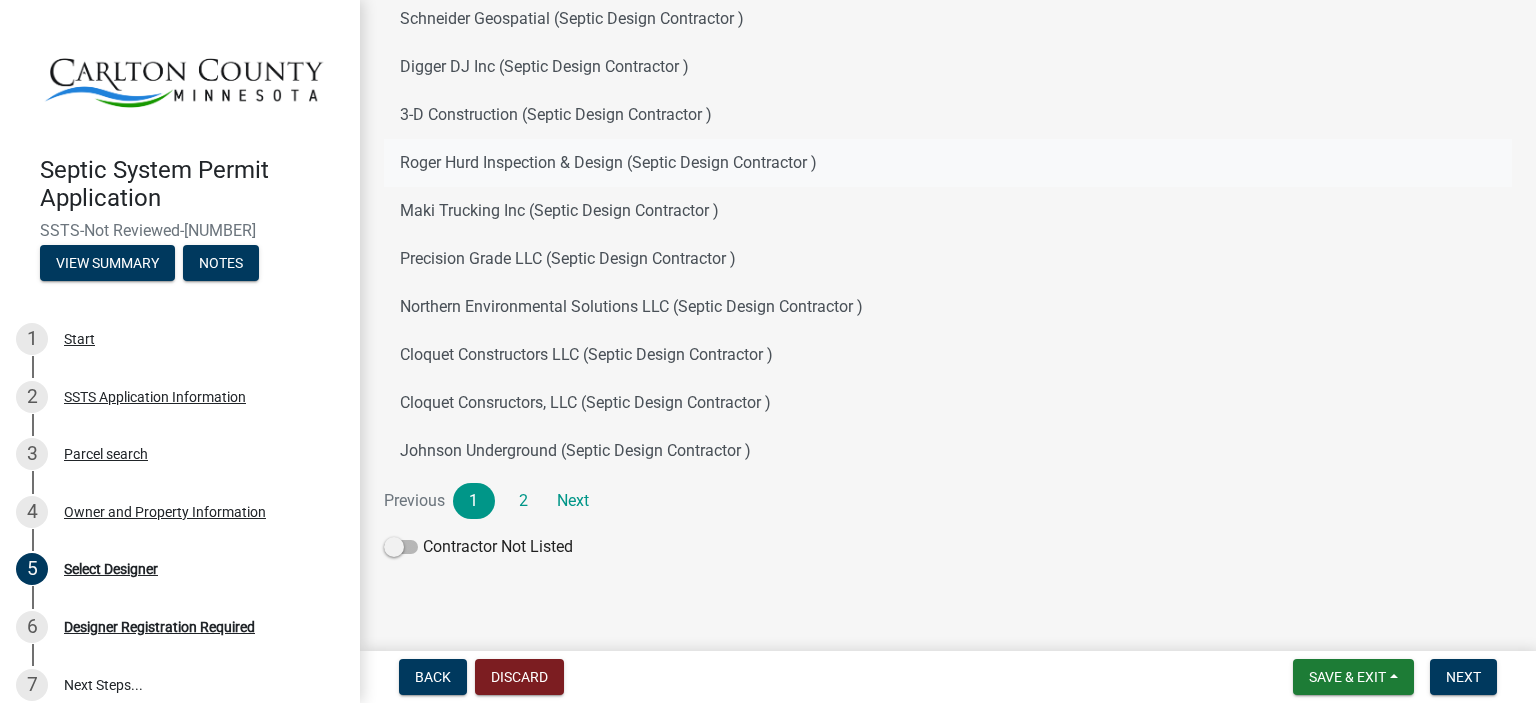 scroll, scrollTop: 244, scrollLeft: 0, axis: vertical 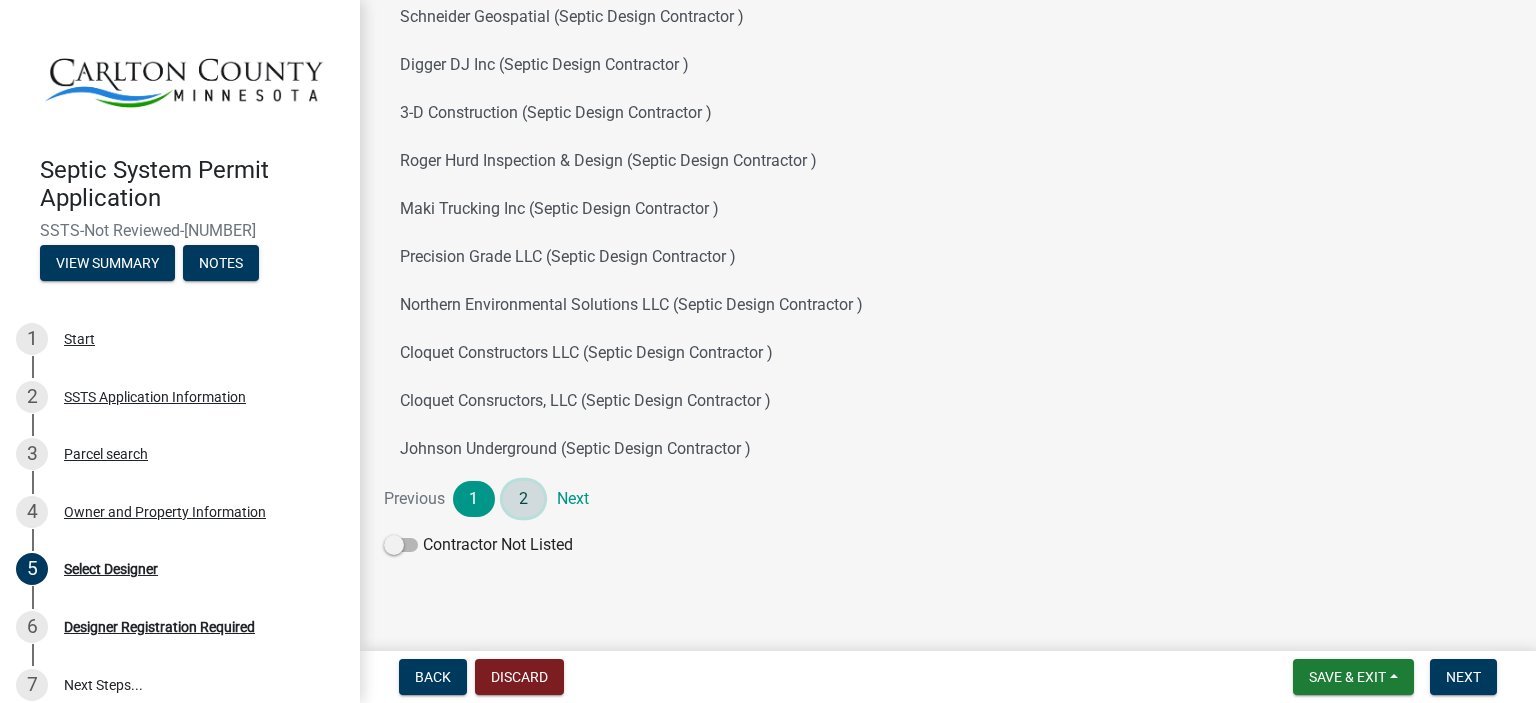 click on "2" 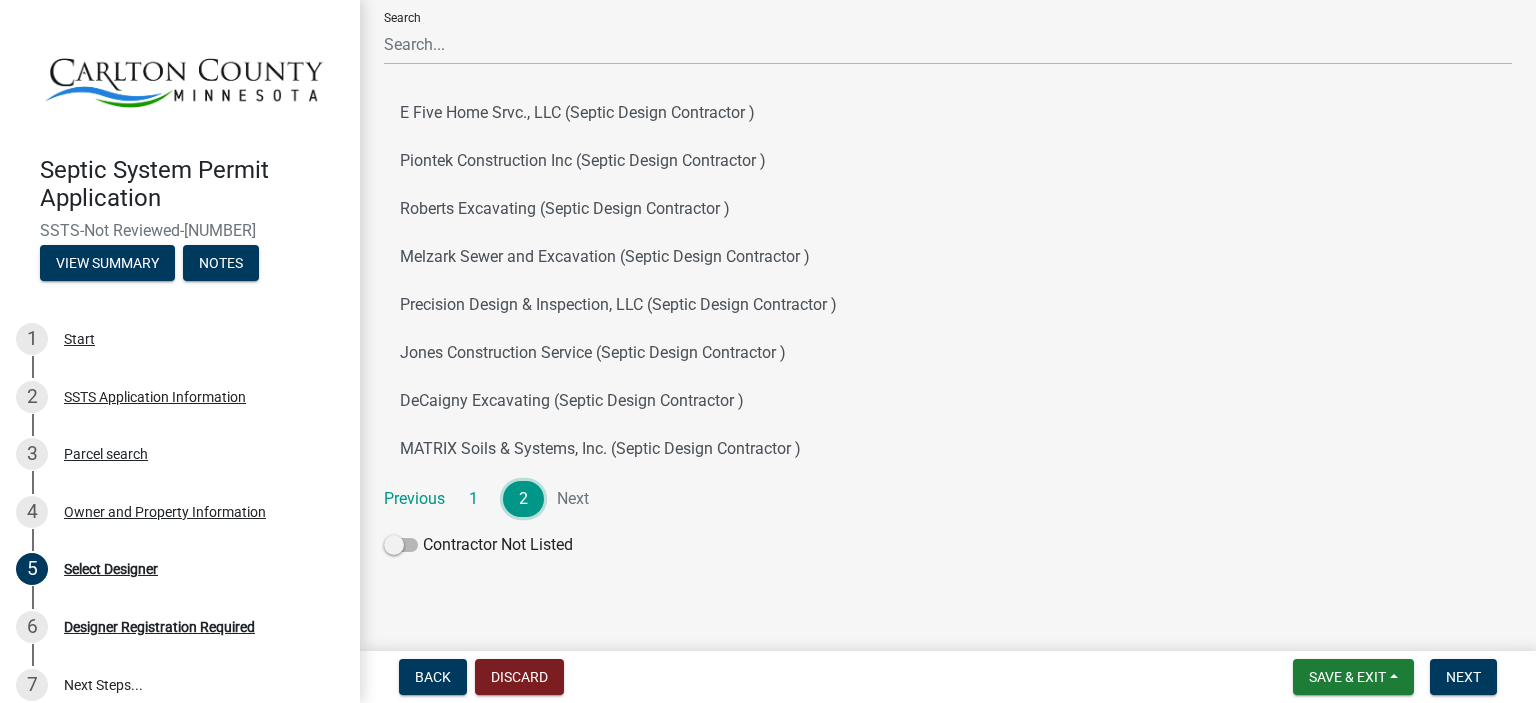 scroll, scrollTop: 148, scrollLeft: 0, axis: vertical 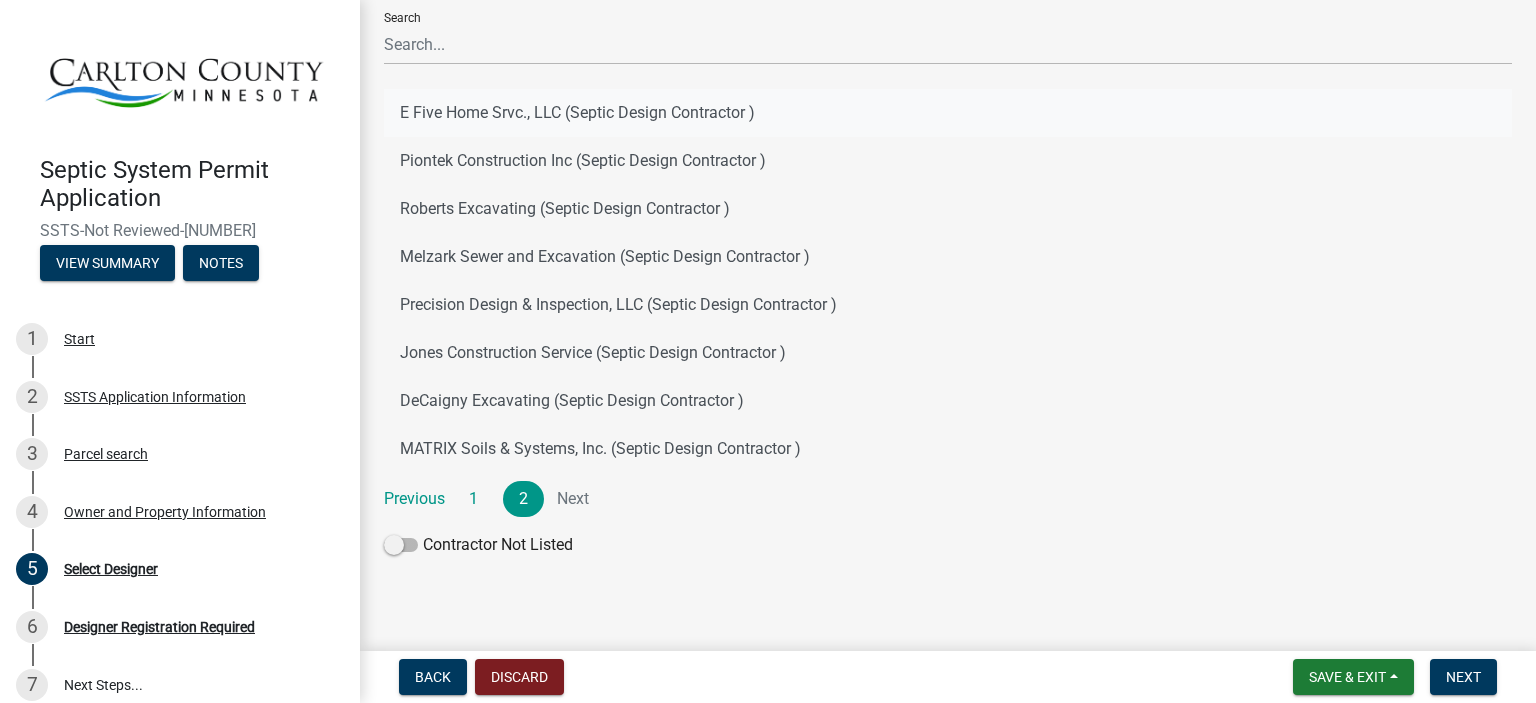click on "E Five Home Srvc., LLC (Septic Design Contractor )" 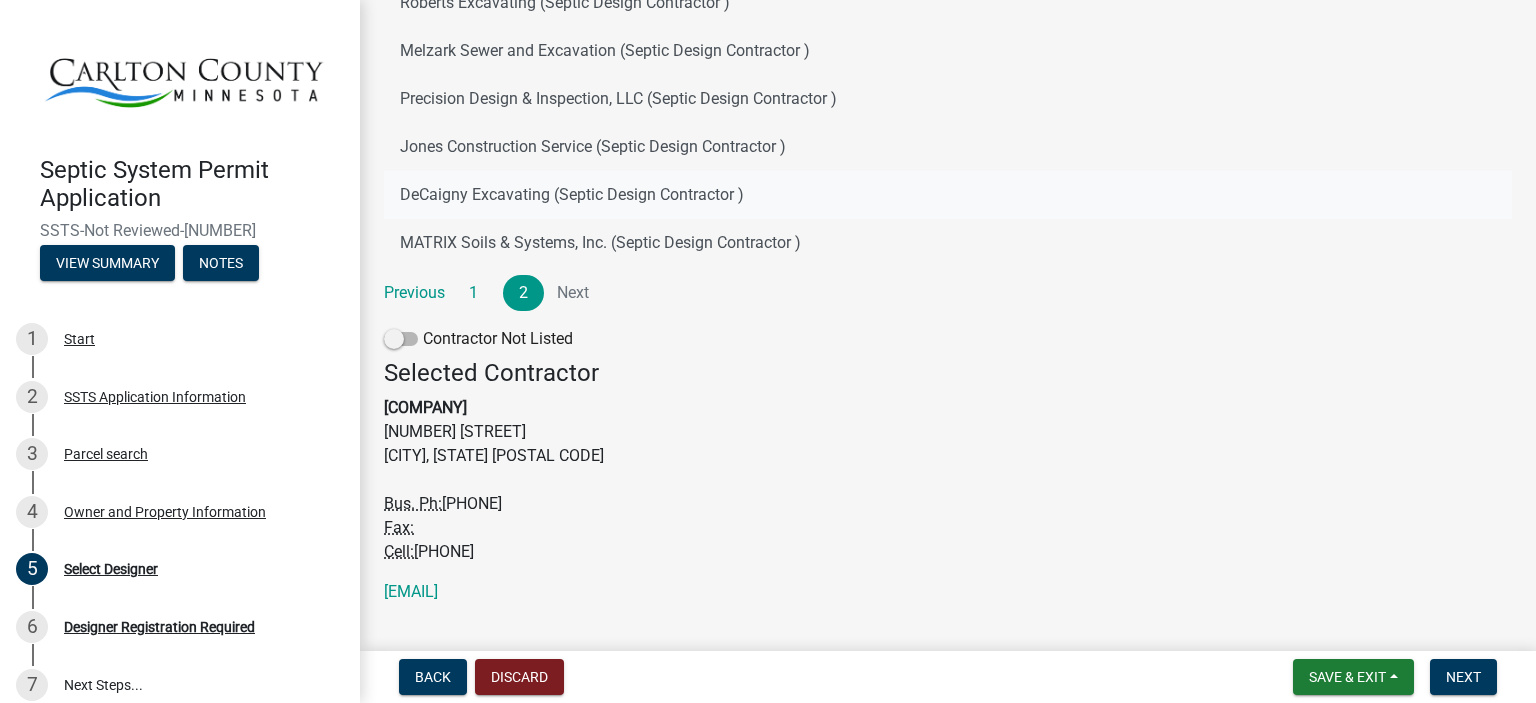 scroll, scrollTop: 392, scrollLeft: 0, axis: vertical 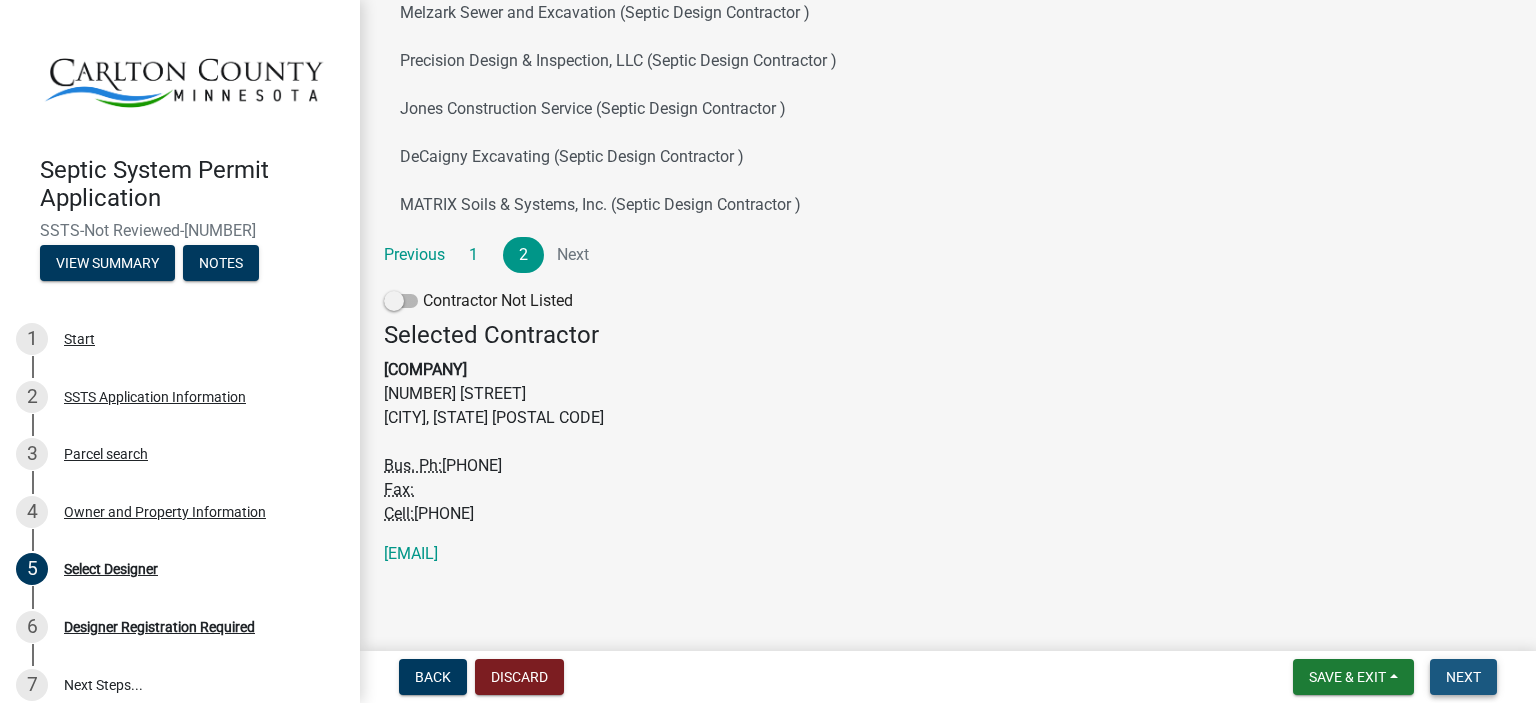 click on "Next" at bounding box center [1463, 677] 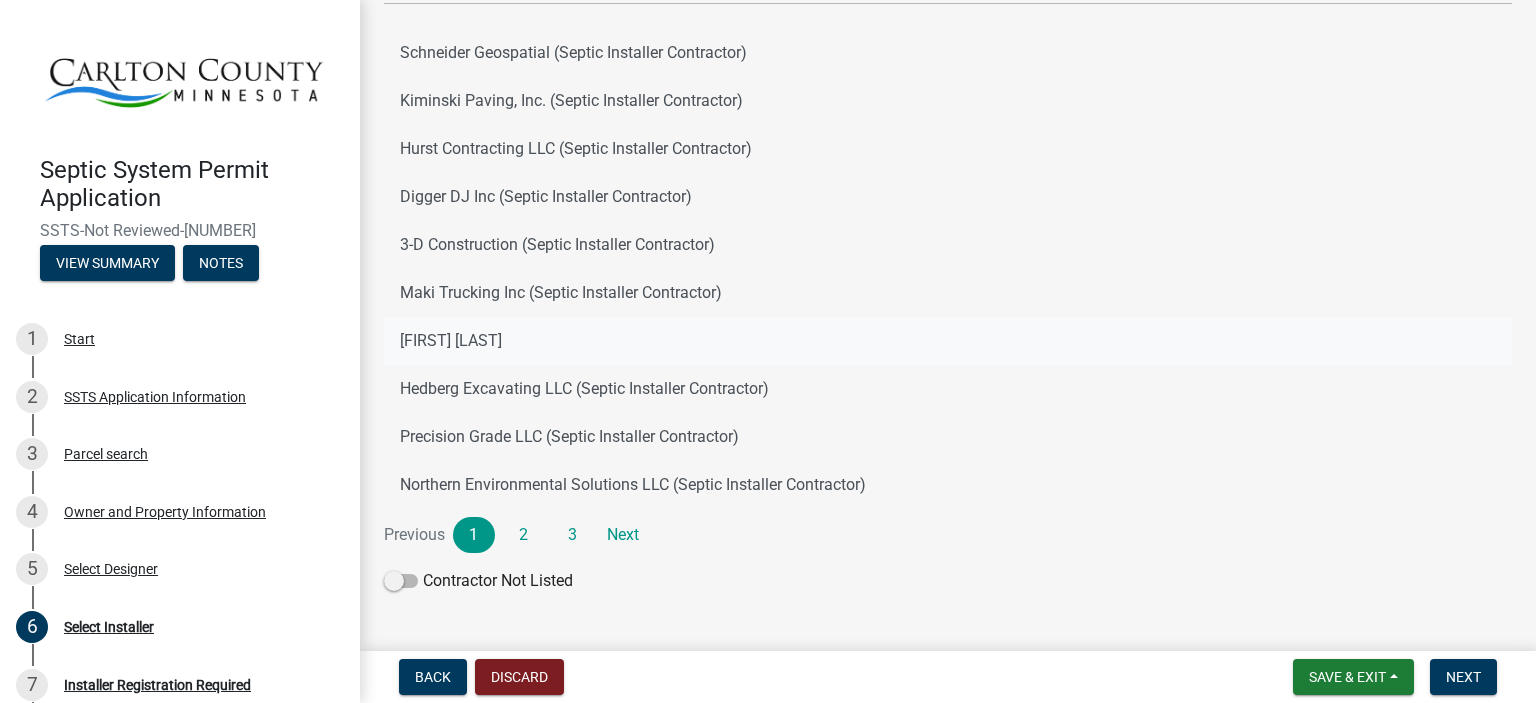 scroll, scrollTop: 244, scrollLeft: 0, axis: vertical 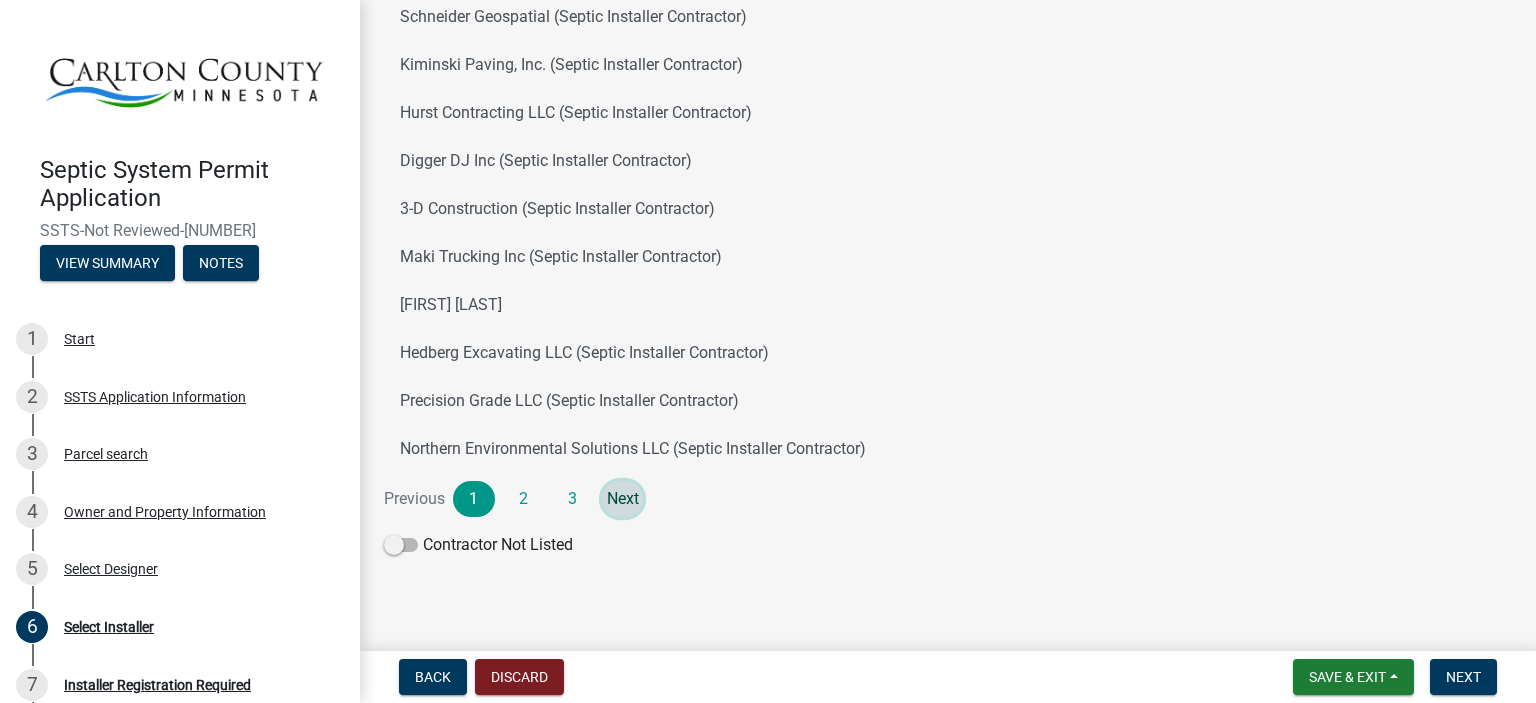 click on "Next" 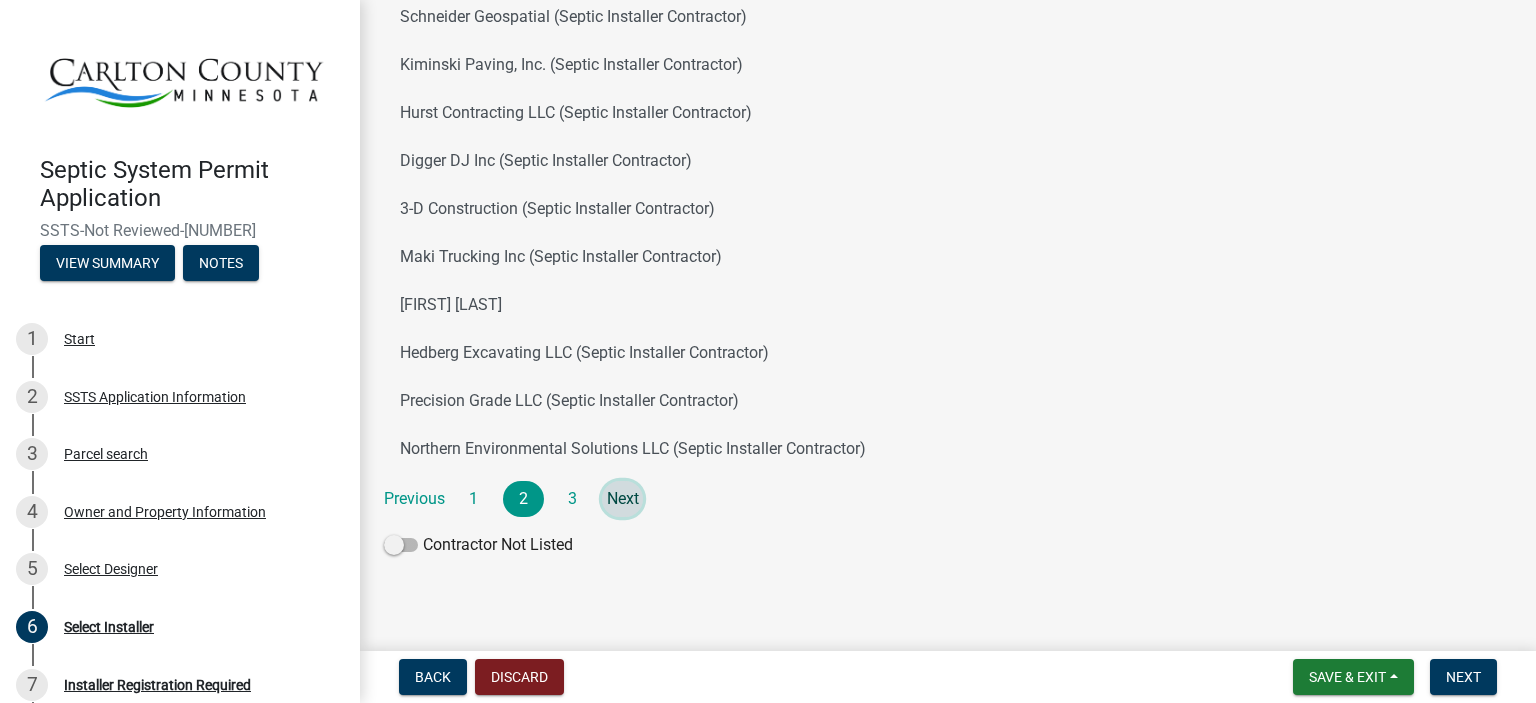 scroll, scrollTop: 244, scrollLeft: 0, axis: vertical 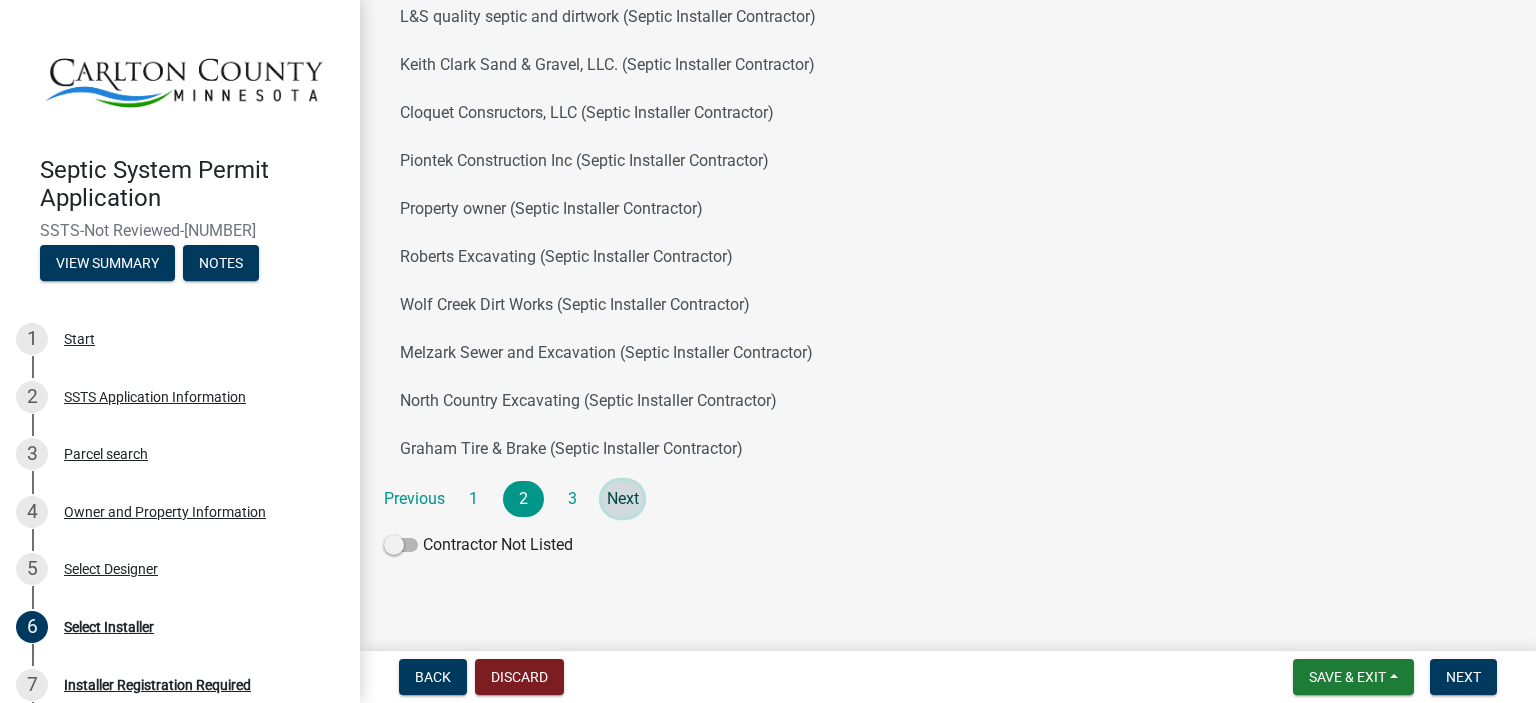 click on "Next" 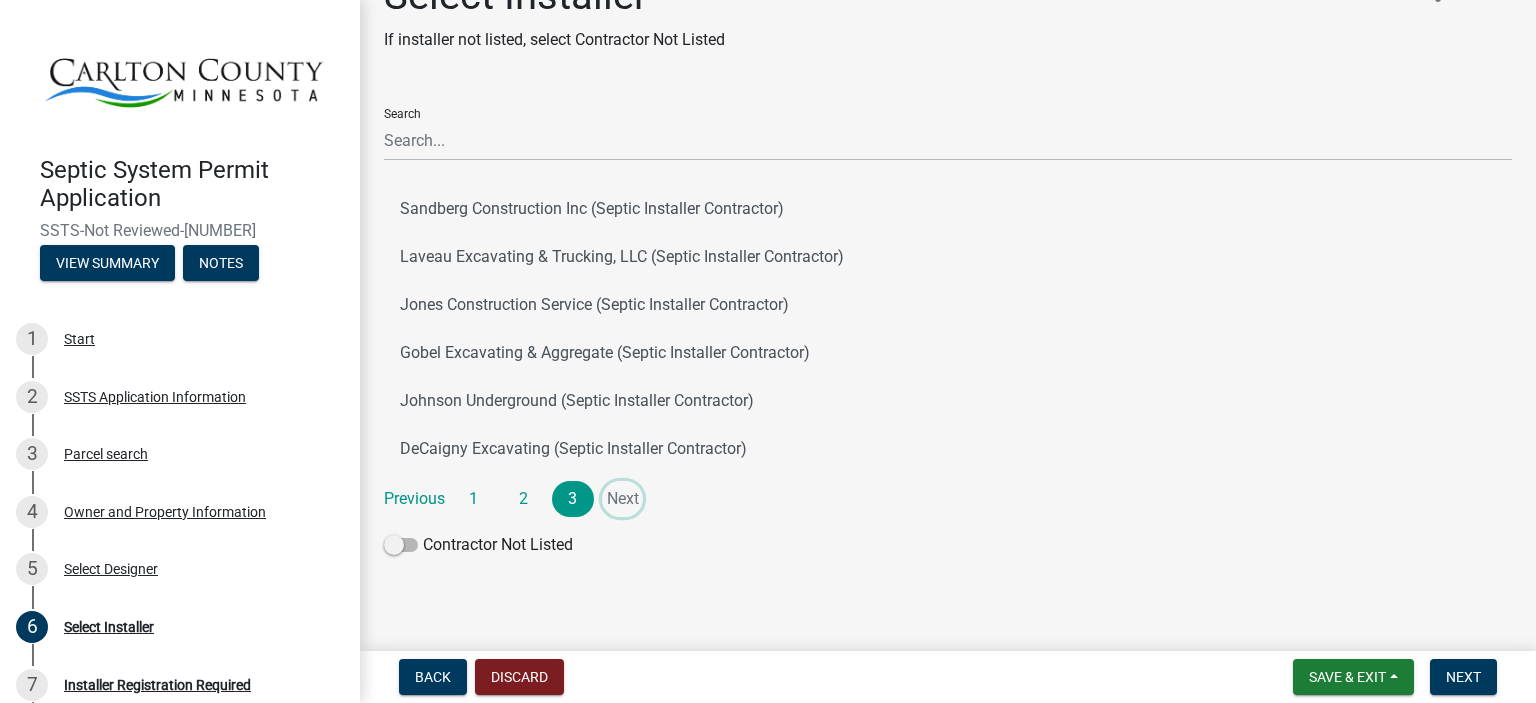 scroll, scrollTop: 52, scrollLeft: 0, axis: vertical 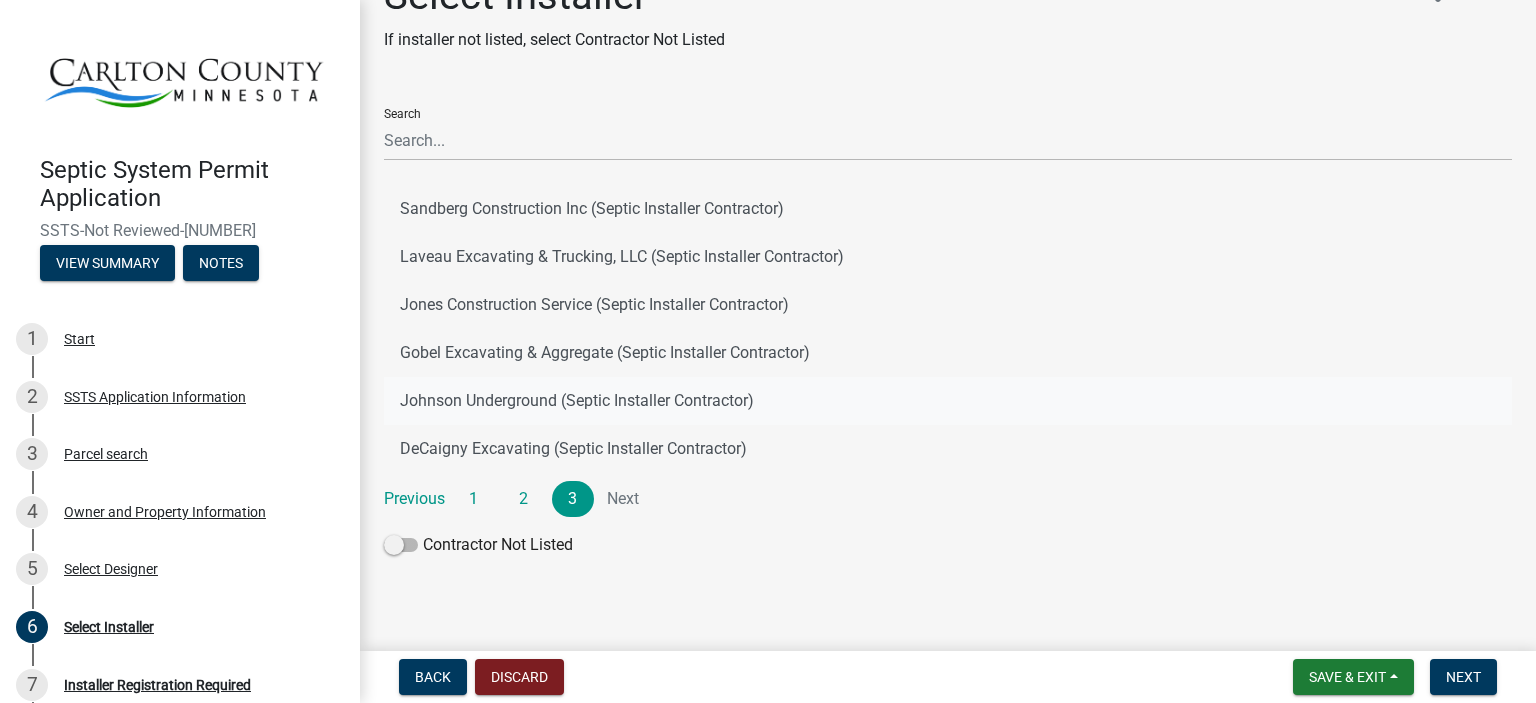 click on "Johnson Underground (Septic Installer Contractor)" 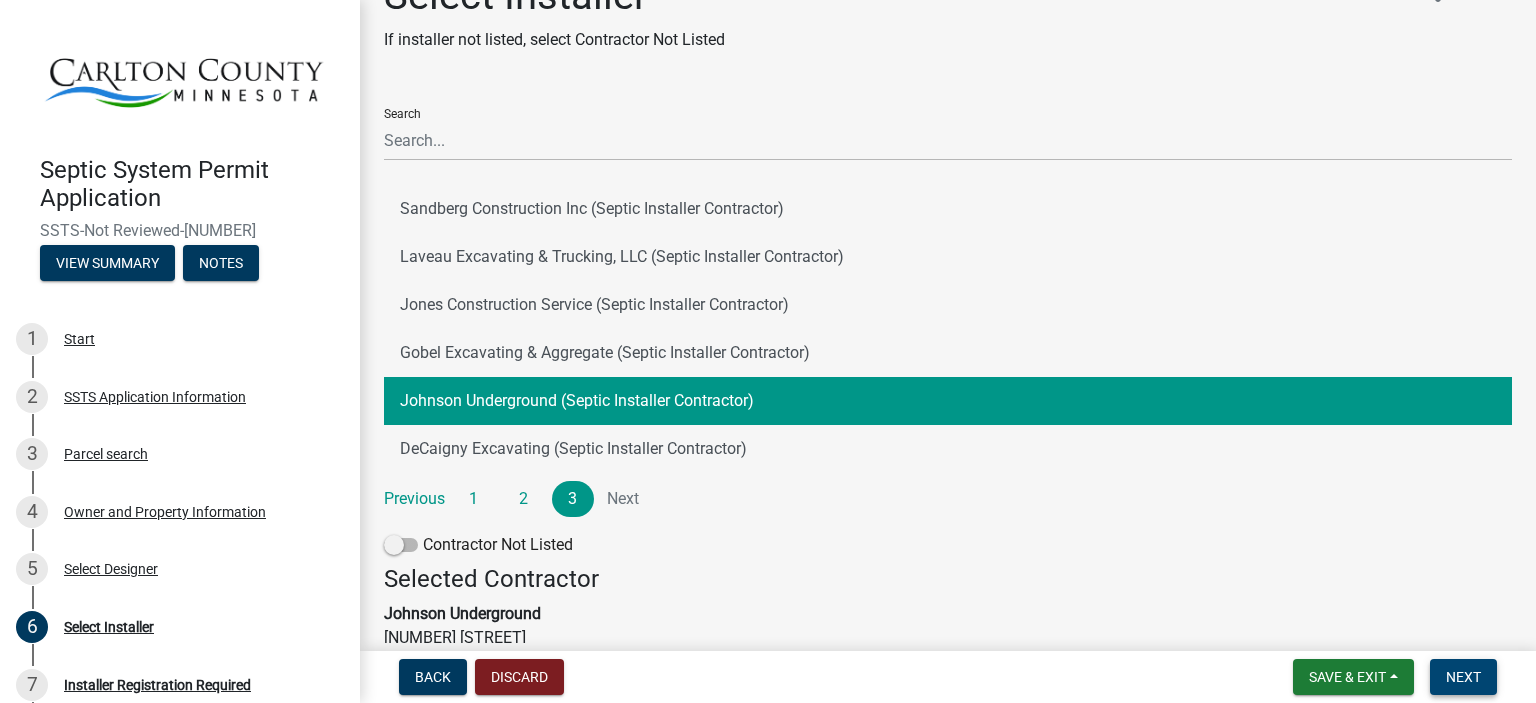 click on "Next" at bounding box center (1463, 677) 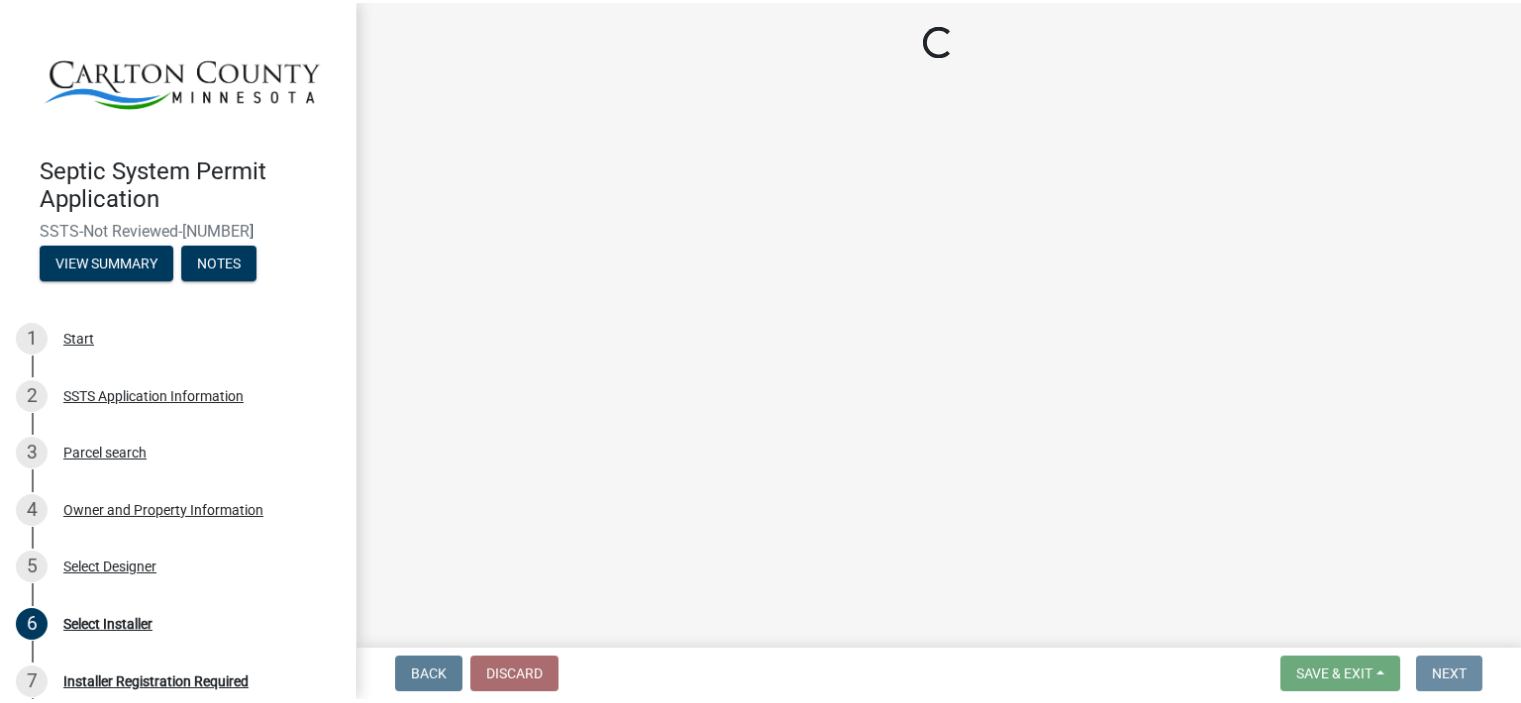scroll, scrollTop: 0, scrollLeft: 0, axis: both 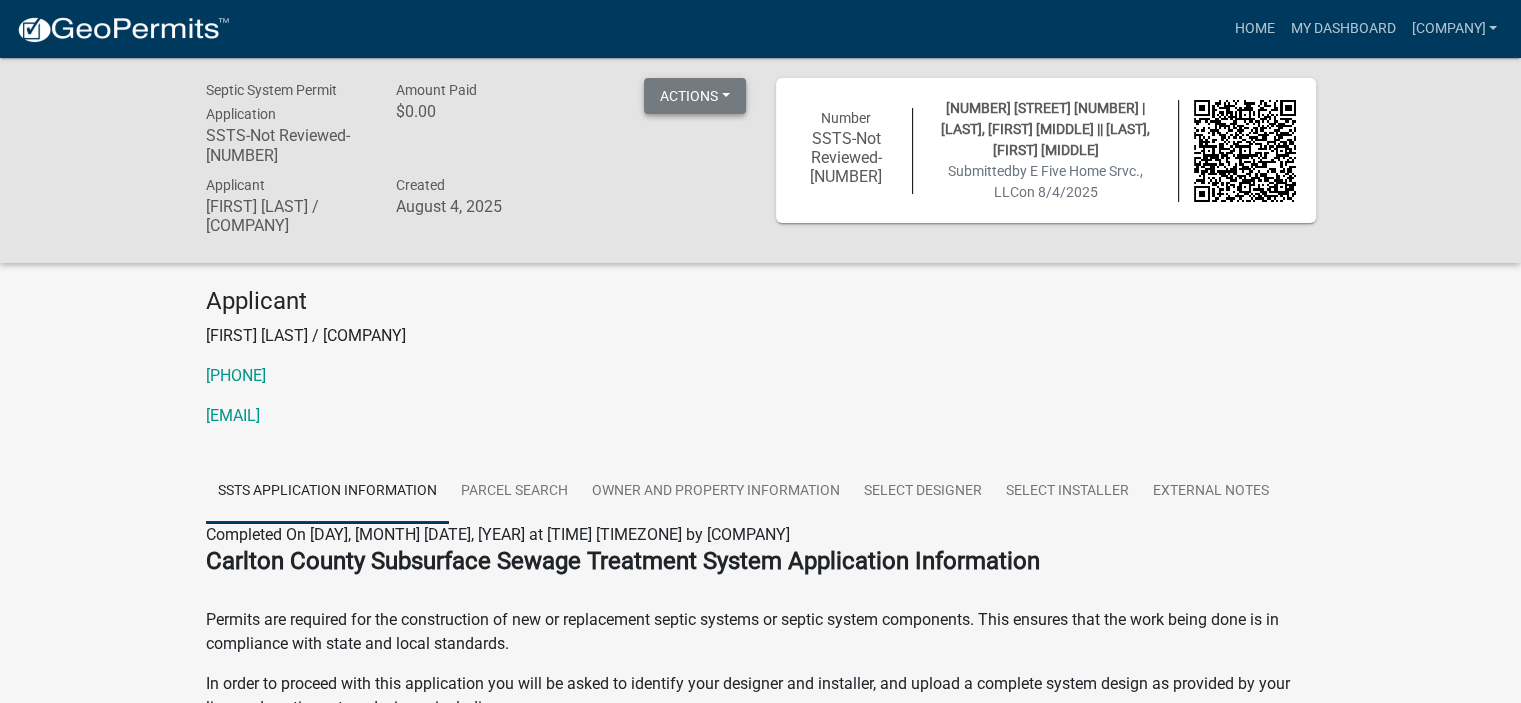click on "Actions" at bounding box center [695, 96] 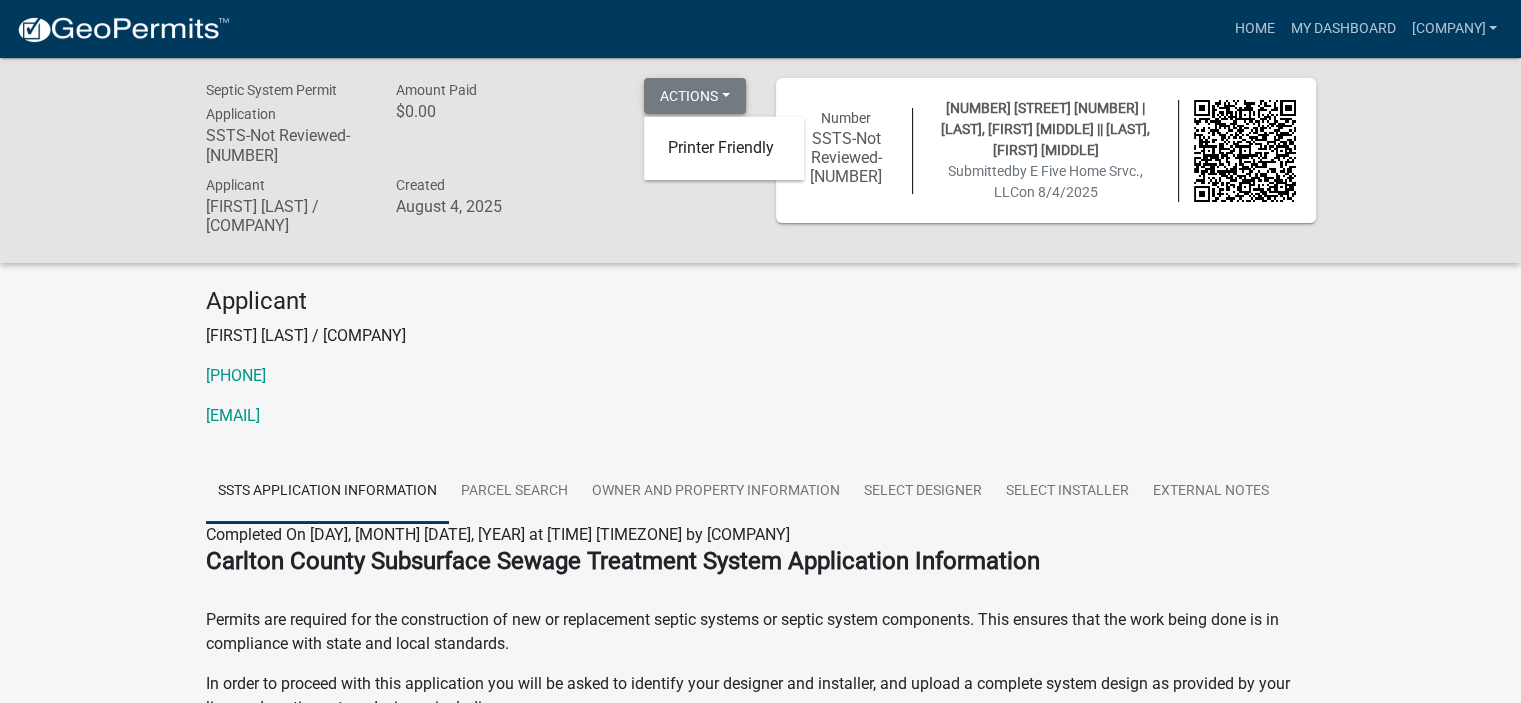 click on "Actions" at bounding box center (695, 96) 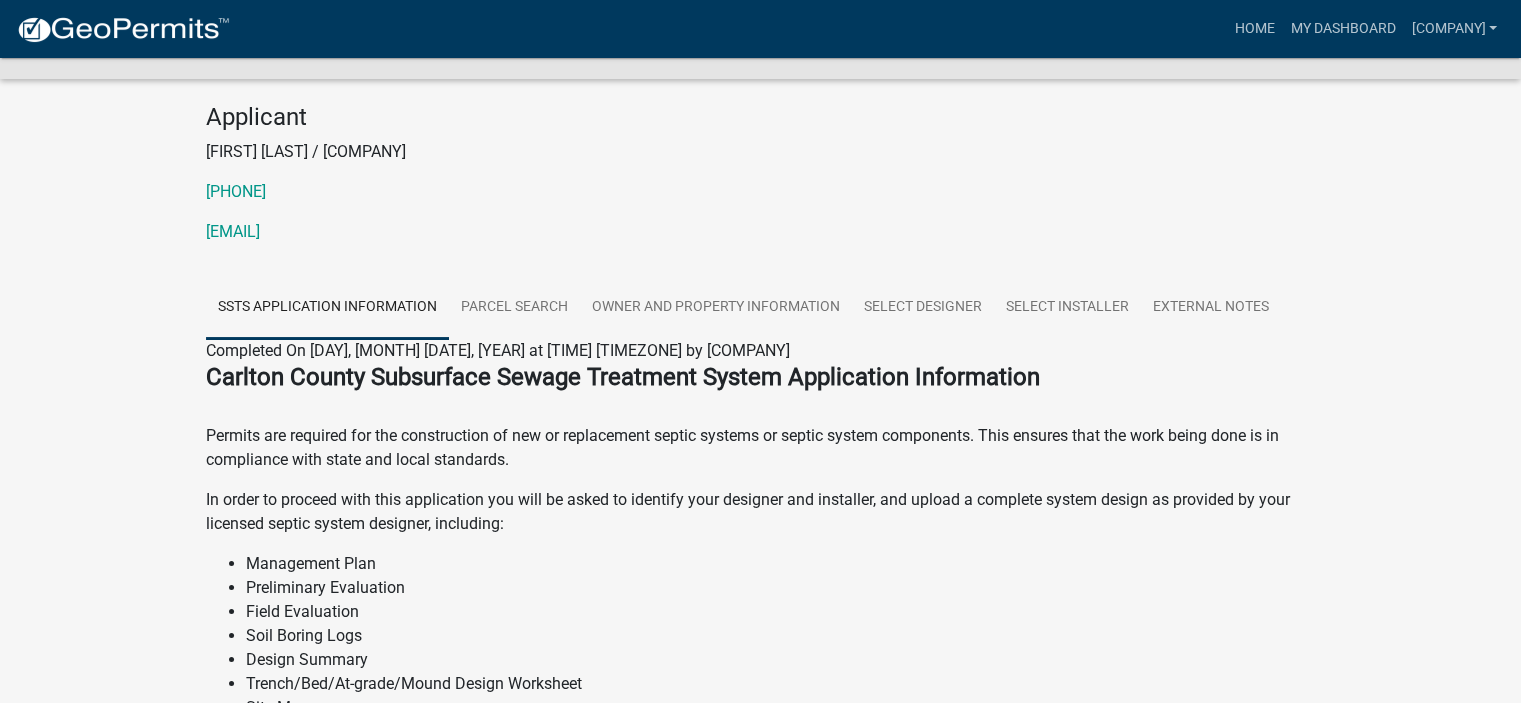 scroll, scrollTop: 0, scrollLeft: 0, axis: both 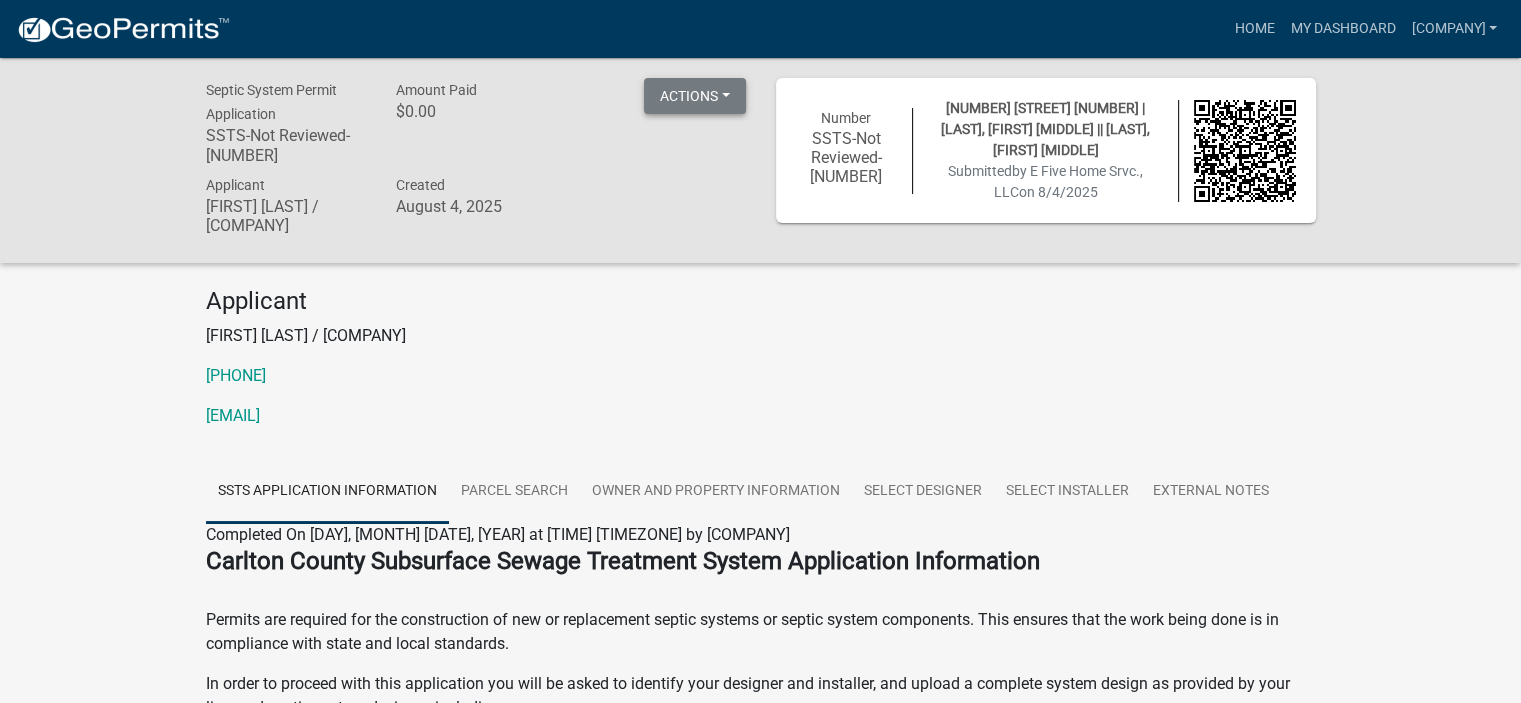 click on "Actions" at bounding box center (695, 96) 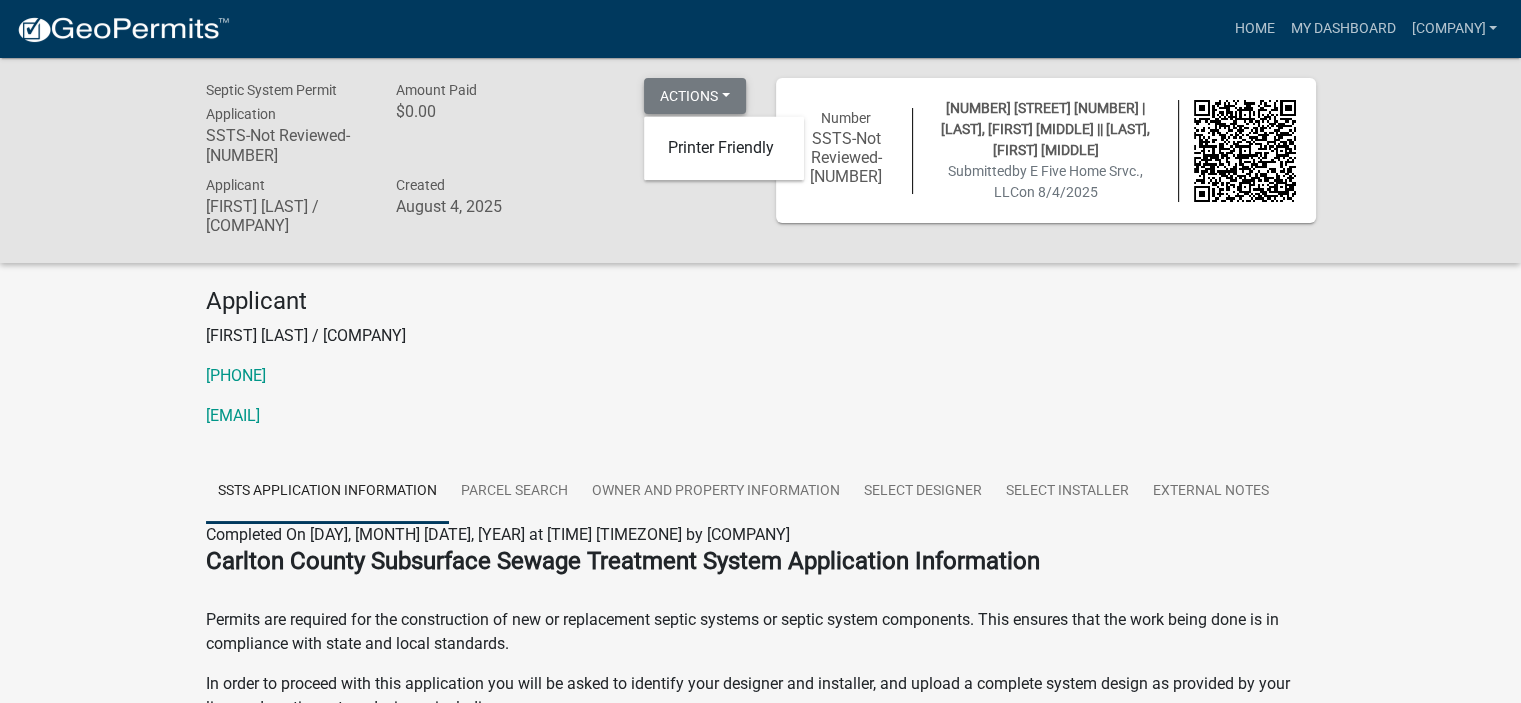 click on "Actions" at bounding box center [695, 96] 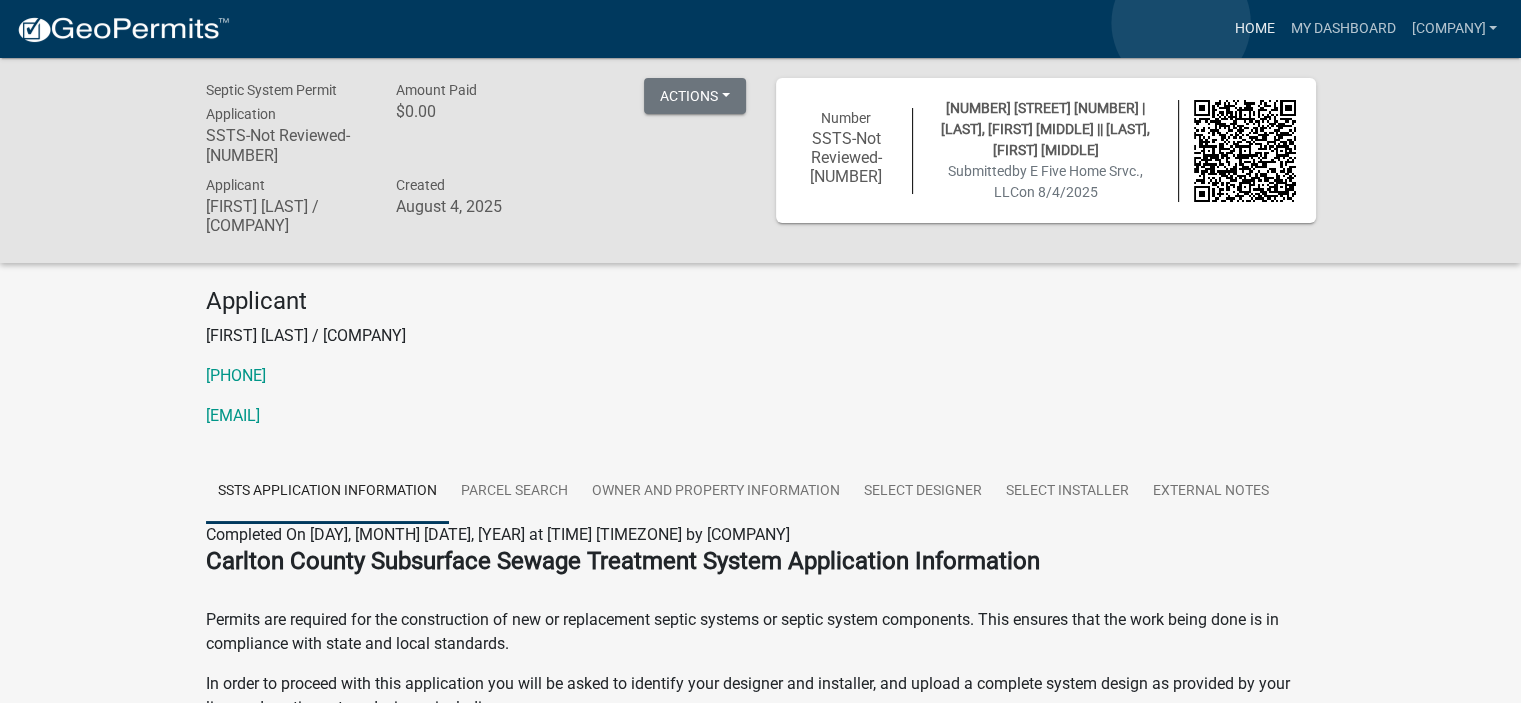 click on "Home" at bounding box center (1254, 29) 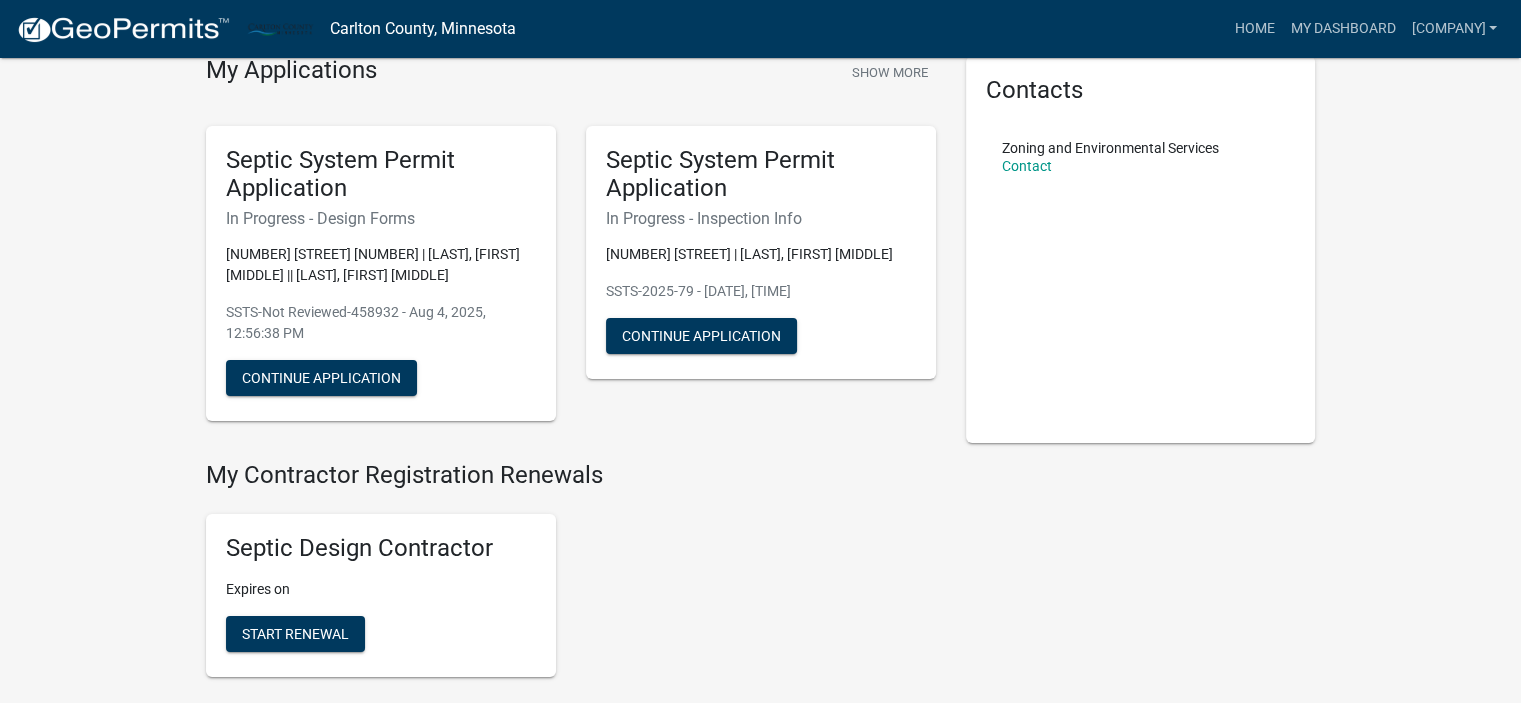 scroll, scrollTop: 90, scrollLeft: 0, axis: vertical 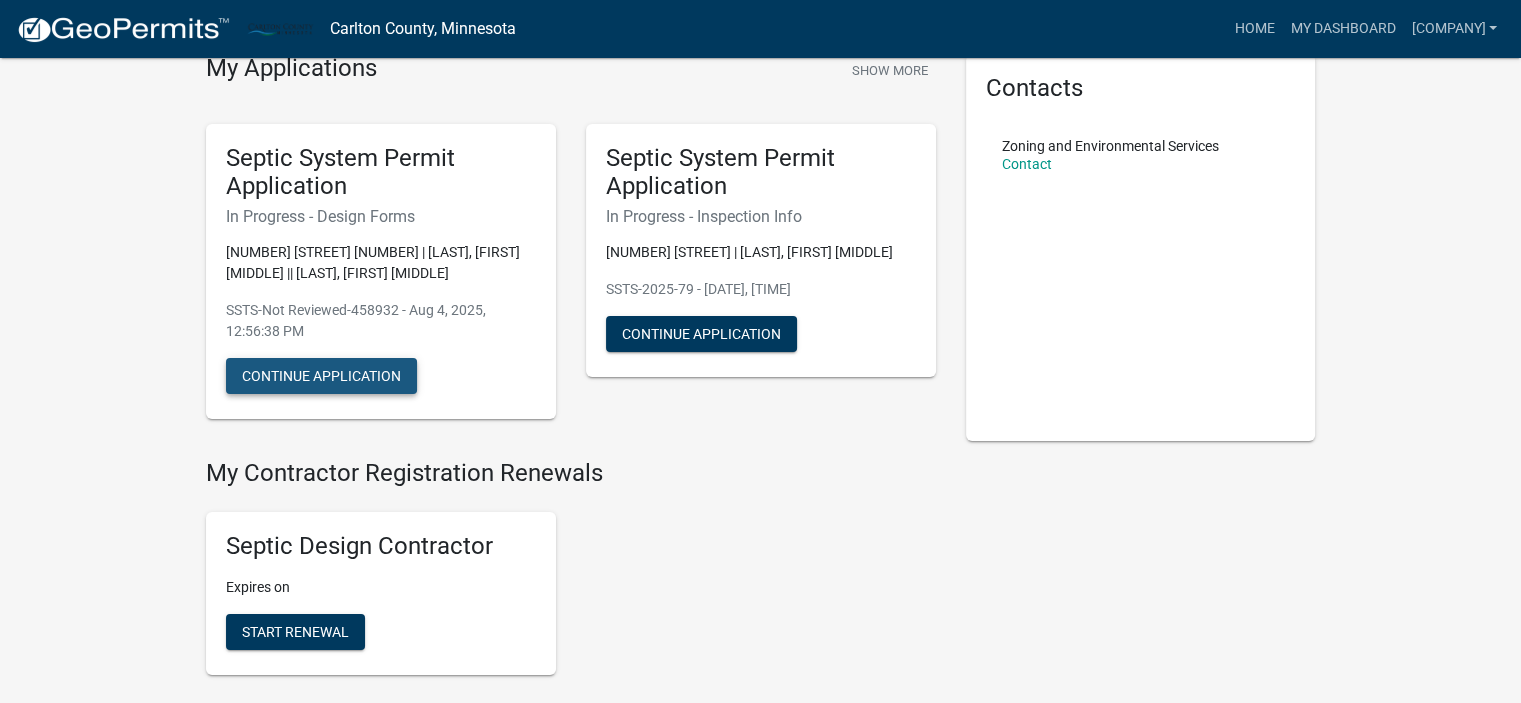 click on "Continue Application" 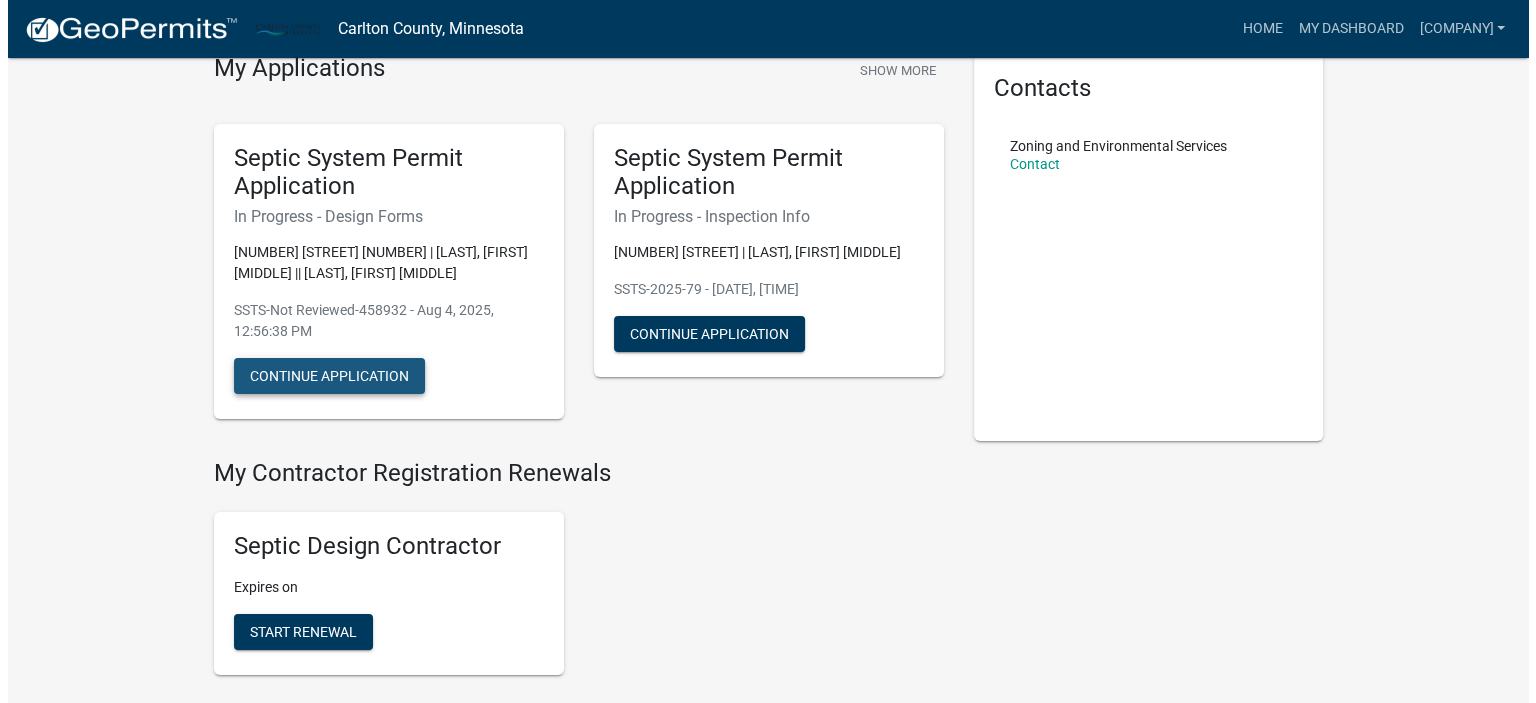 scroll, scrollTop: 0, scrollLeft: 0, axis: both 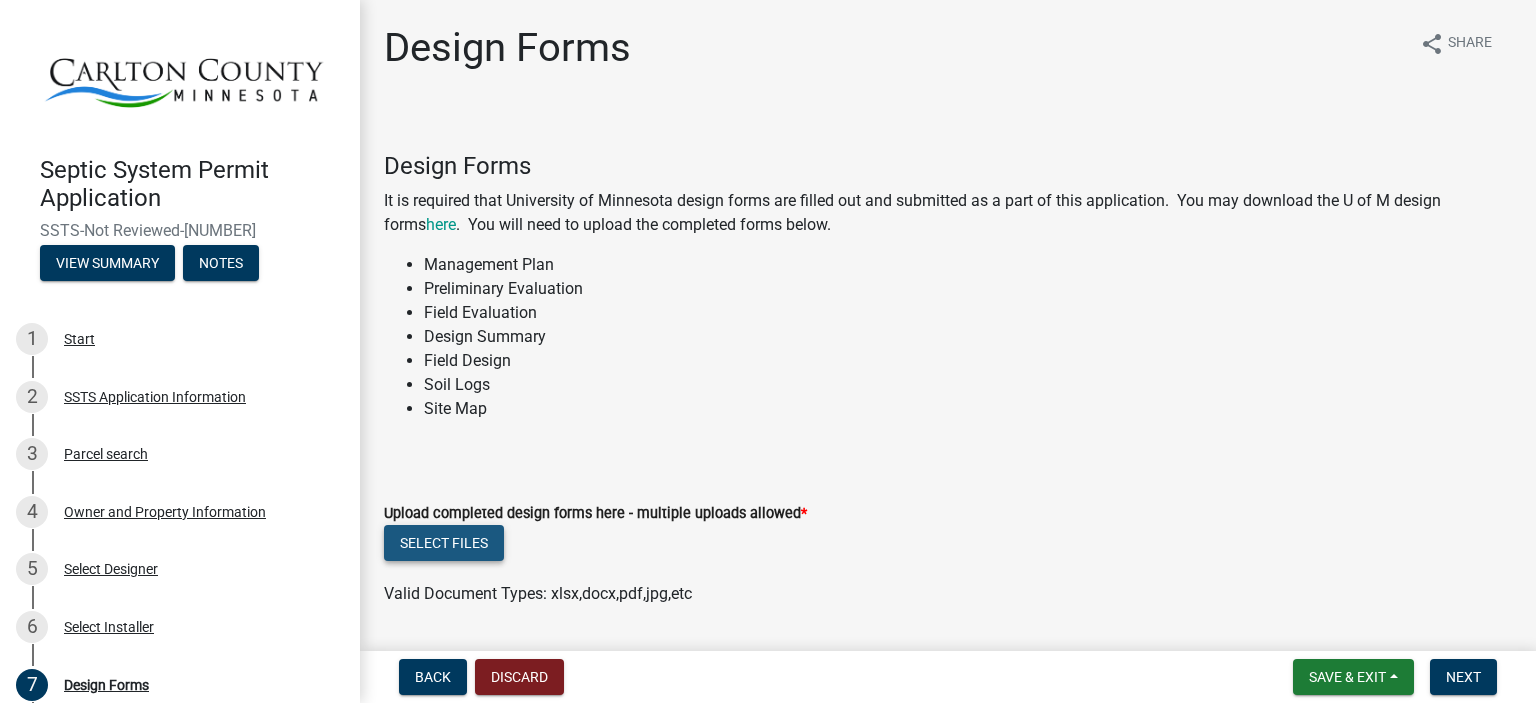 click on "Select files" 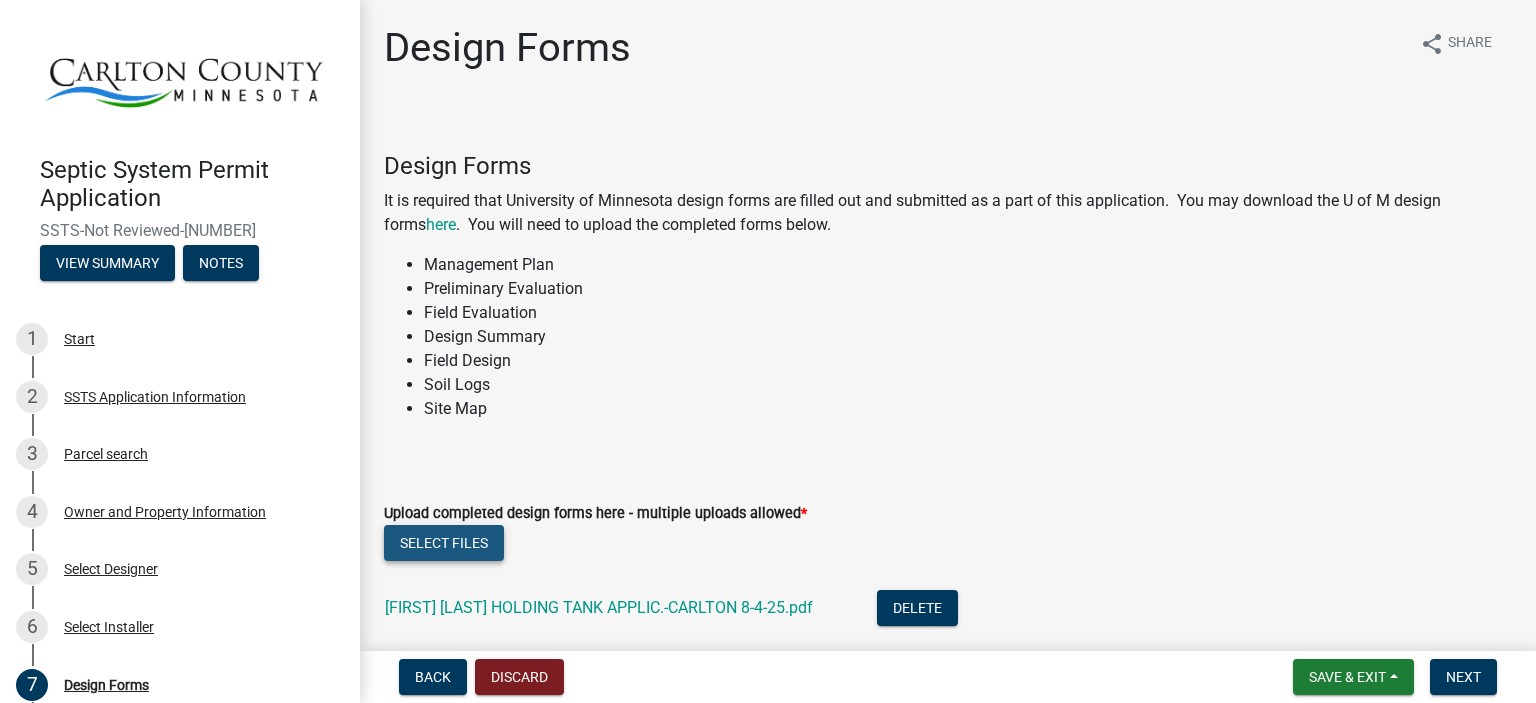 click on "Select files" 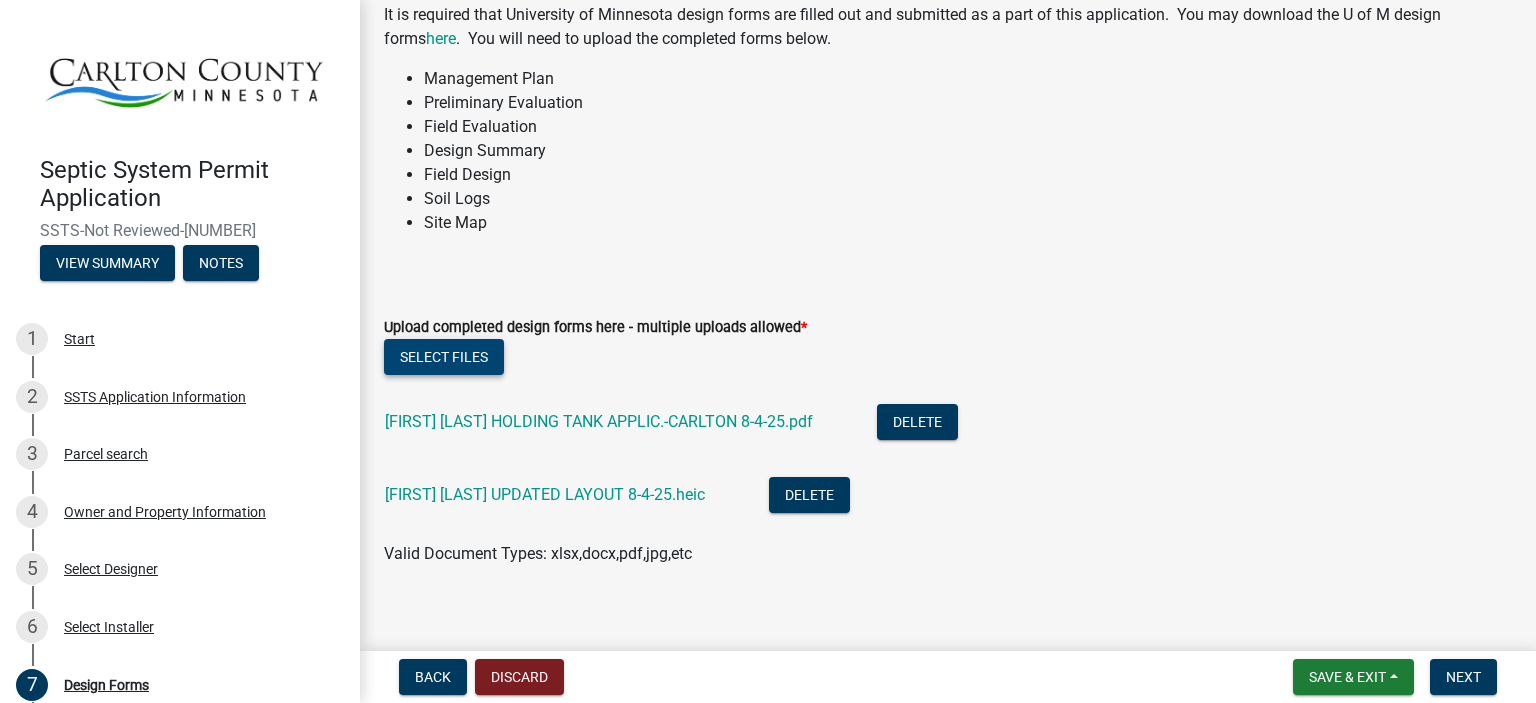scroll, scrollTop: 204, scrollLeft: 0, axis: vertical 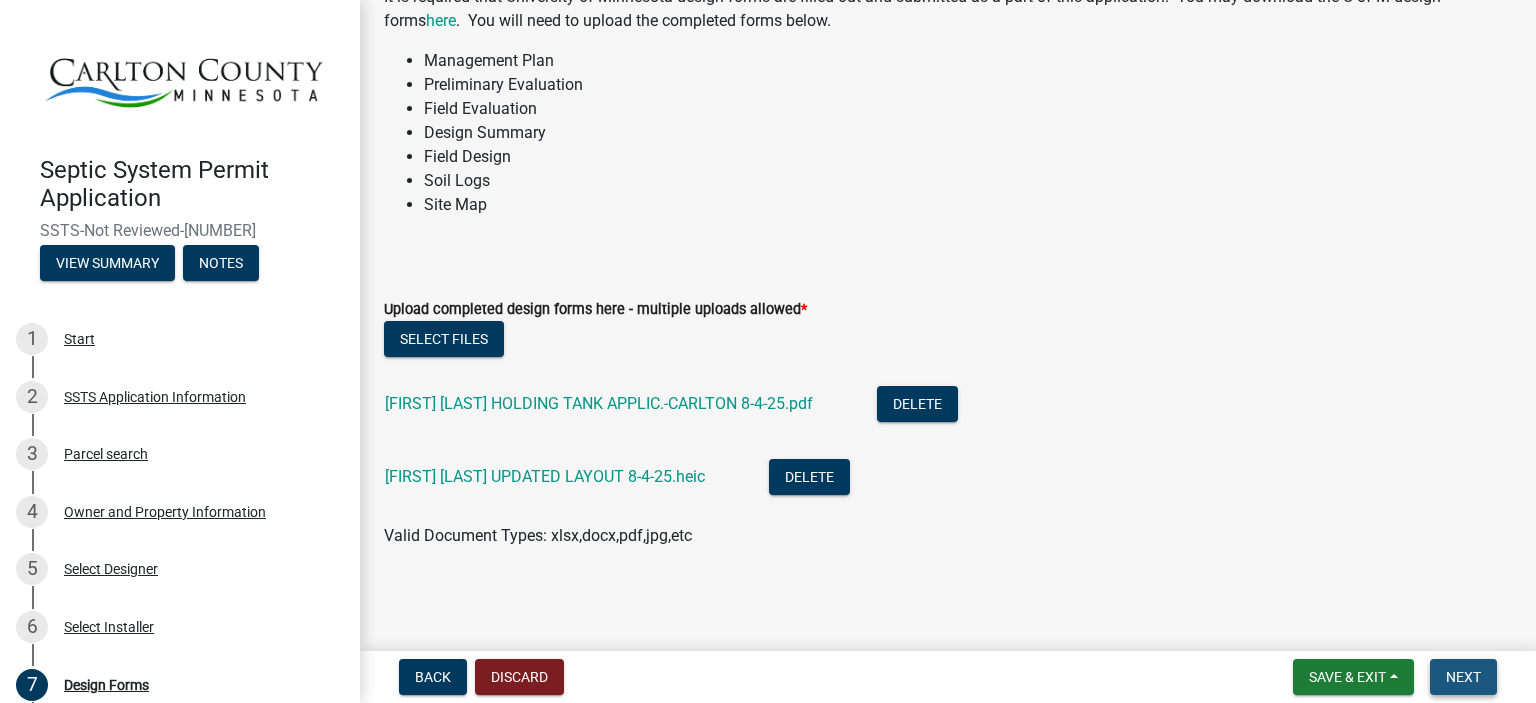 click on "Next" at bounding box center (1463, 677) 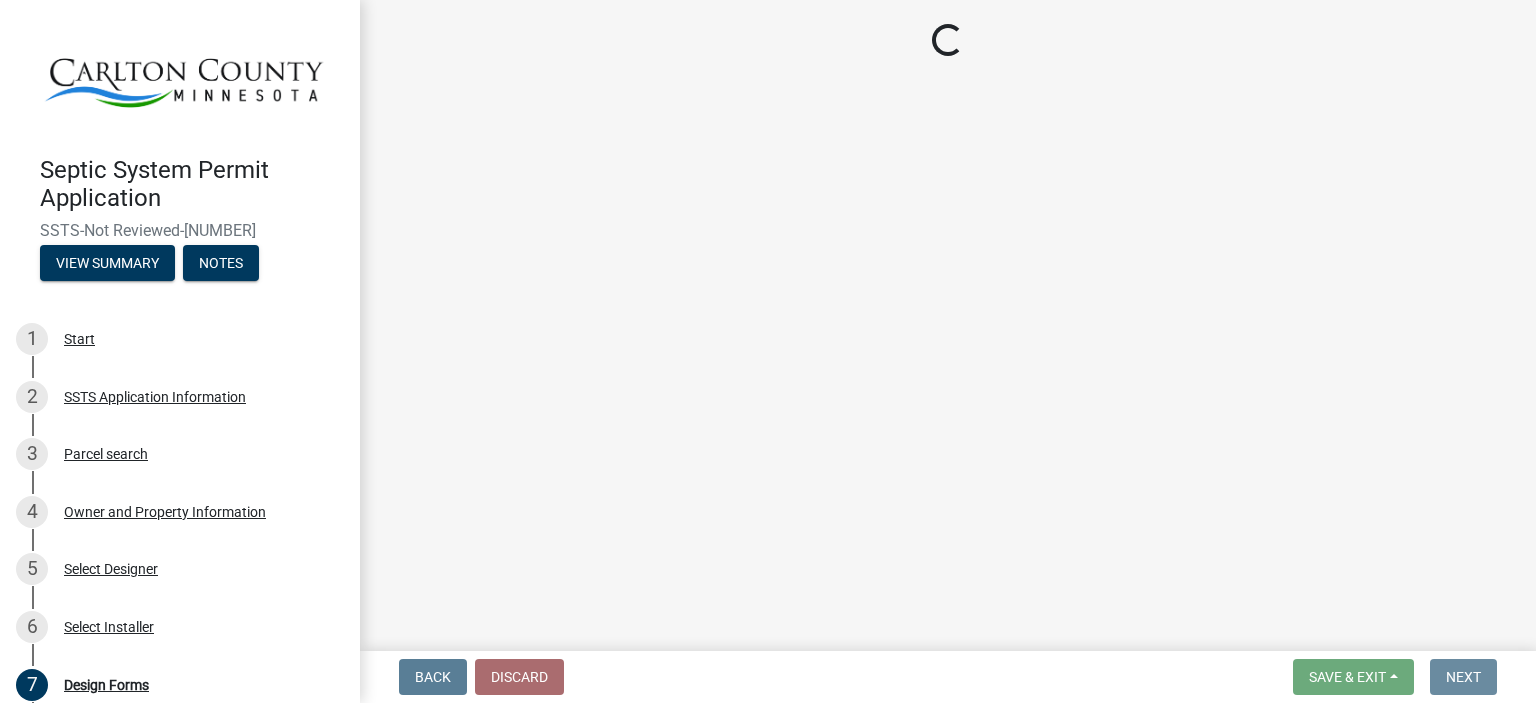 scroll, scrollTop: 0, scrollLeft: 0, axis: both 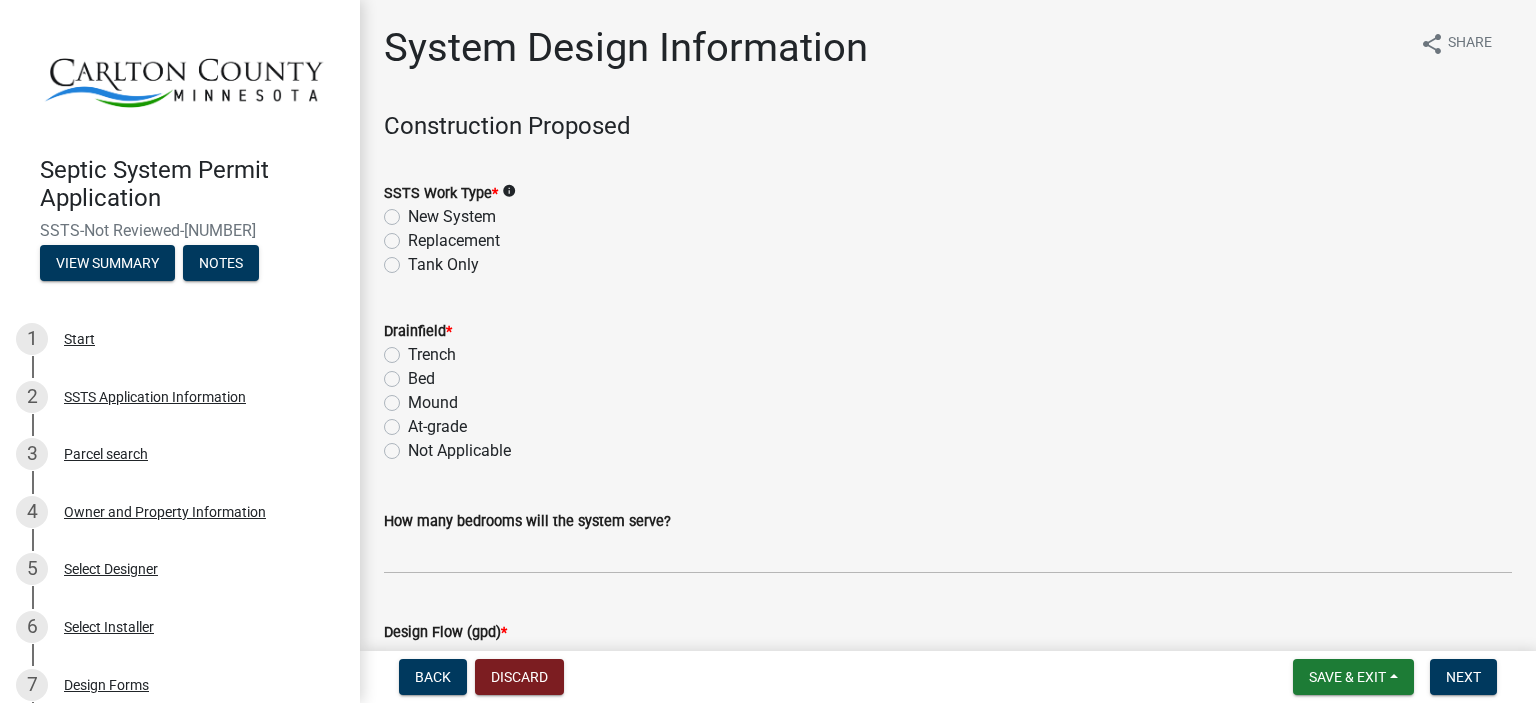 click on "Tank Only" 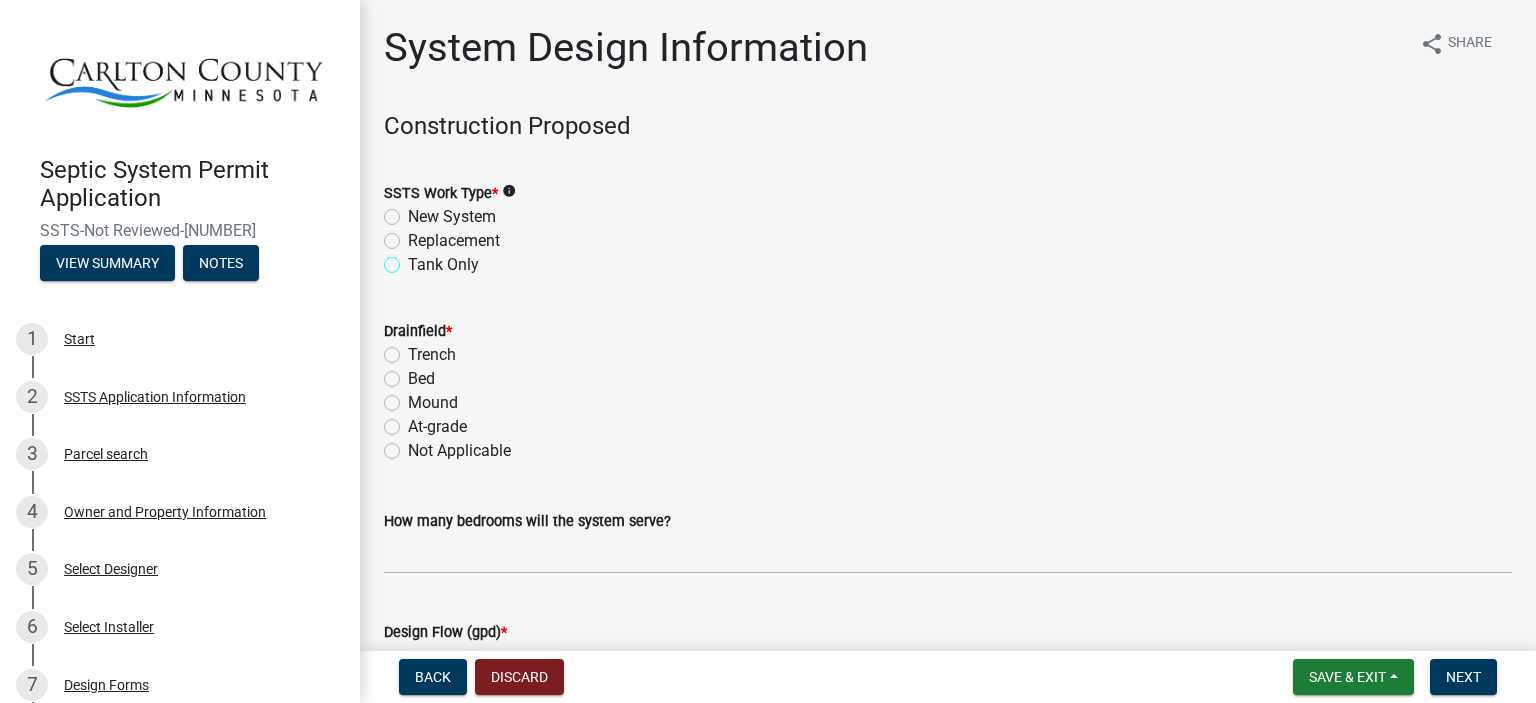 click on "Tank Only" at bounding box center (414, 259) 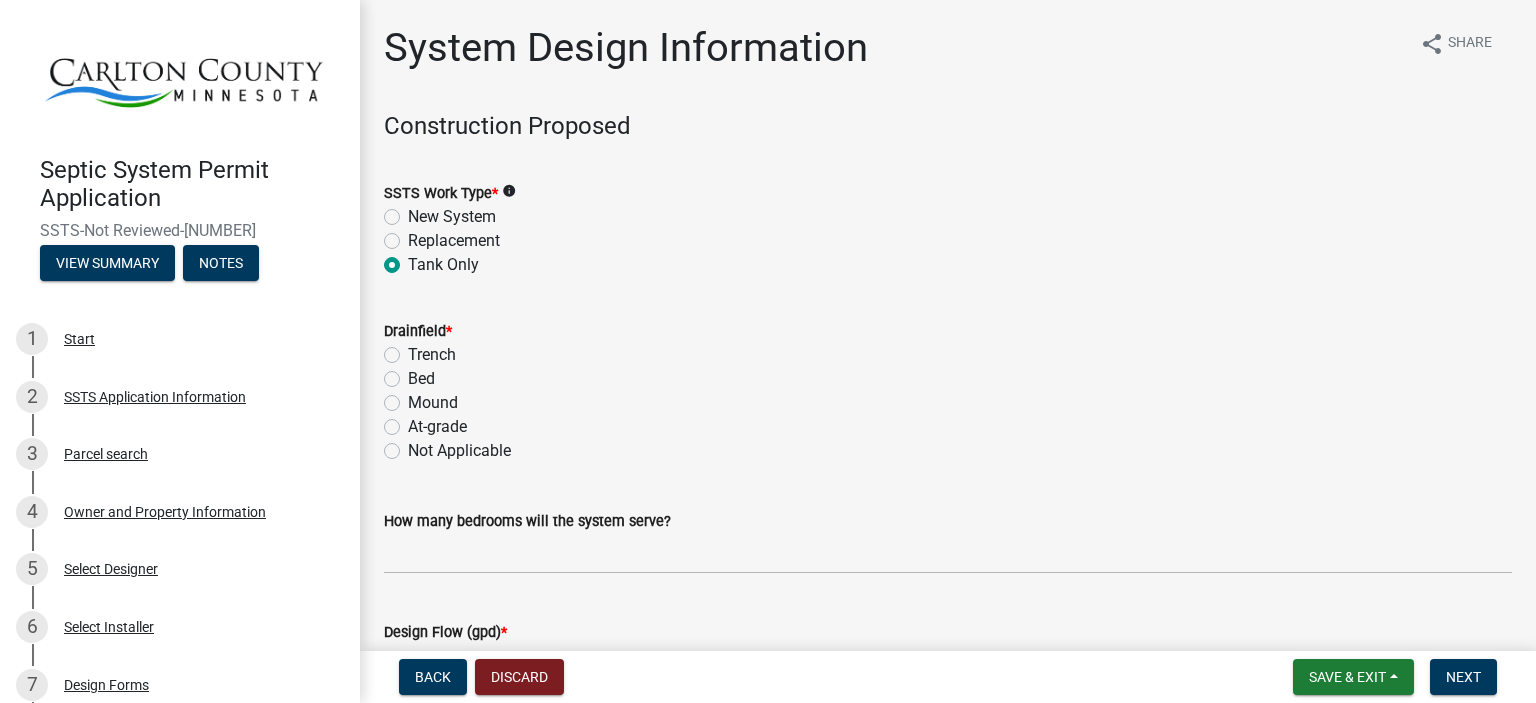 radio on "true" 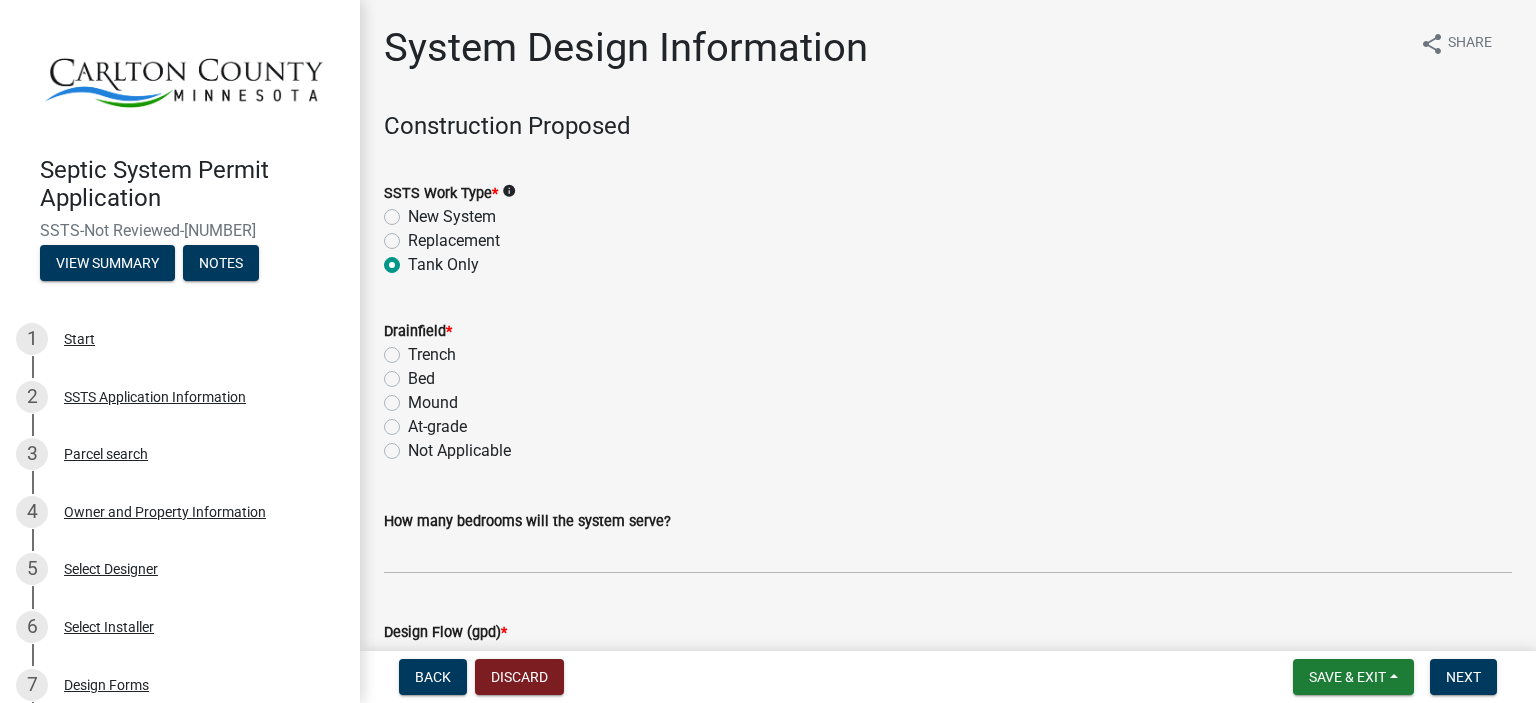 click on "Not Applicable" 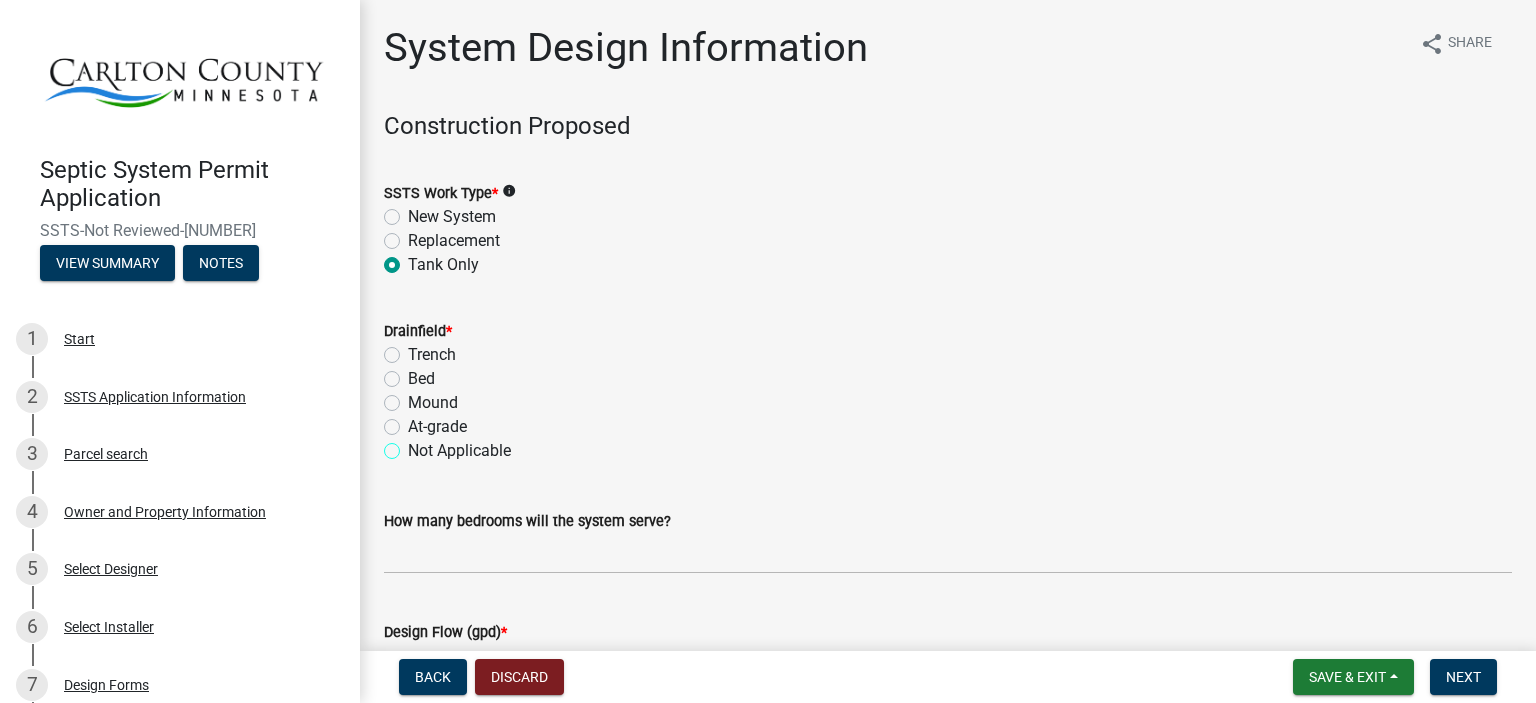 click on "Not Applicable" at bounding box center (414, 445) 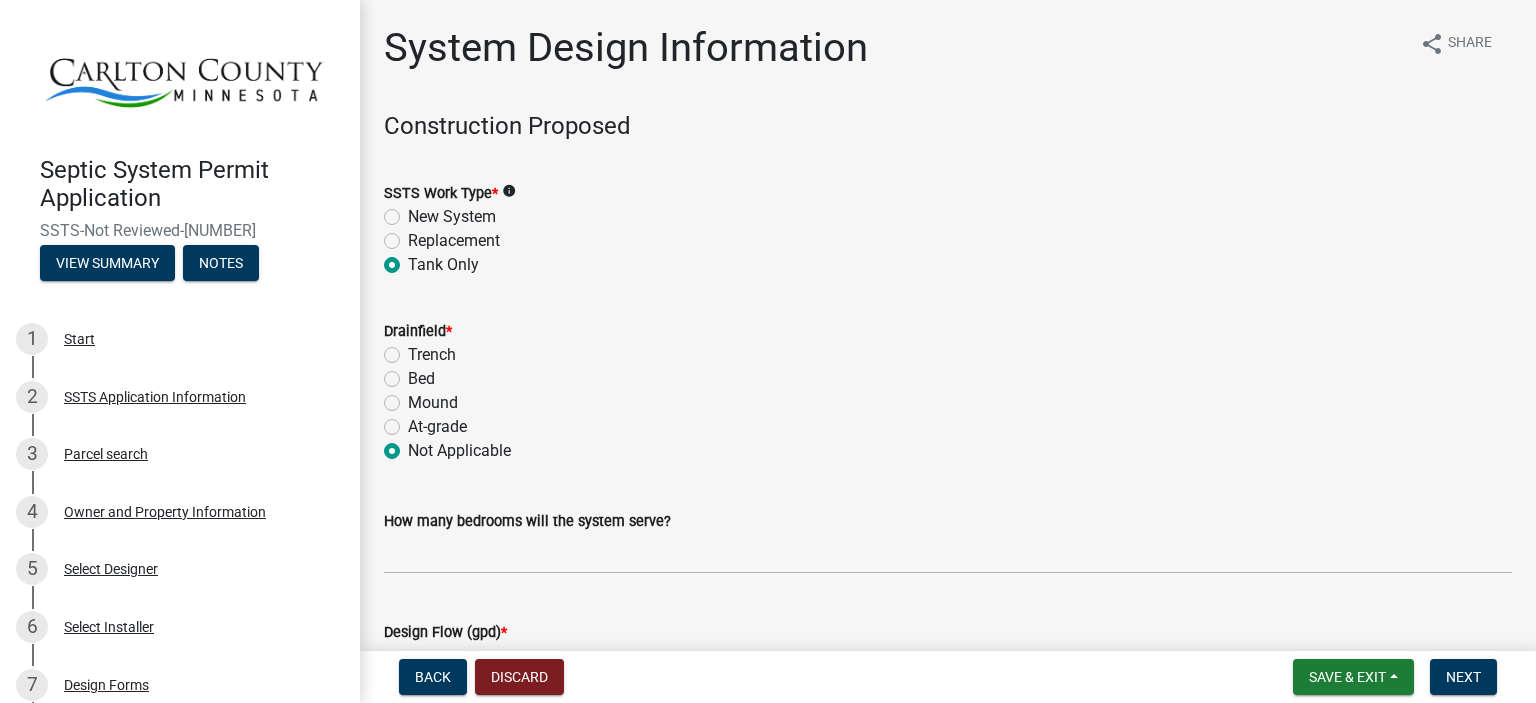 radio on "true" 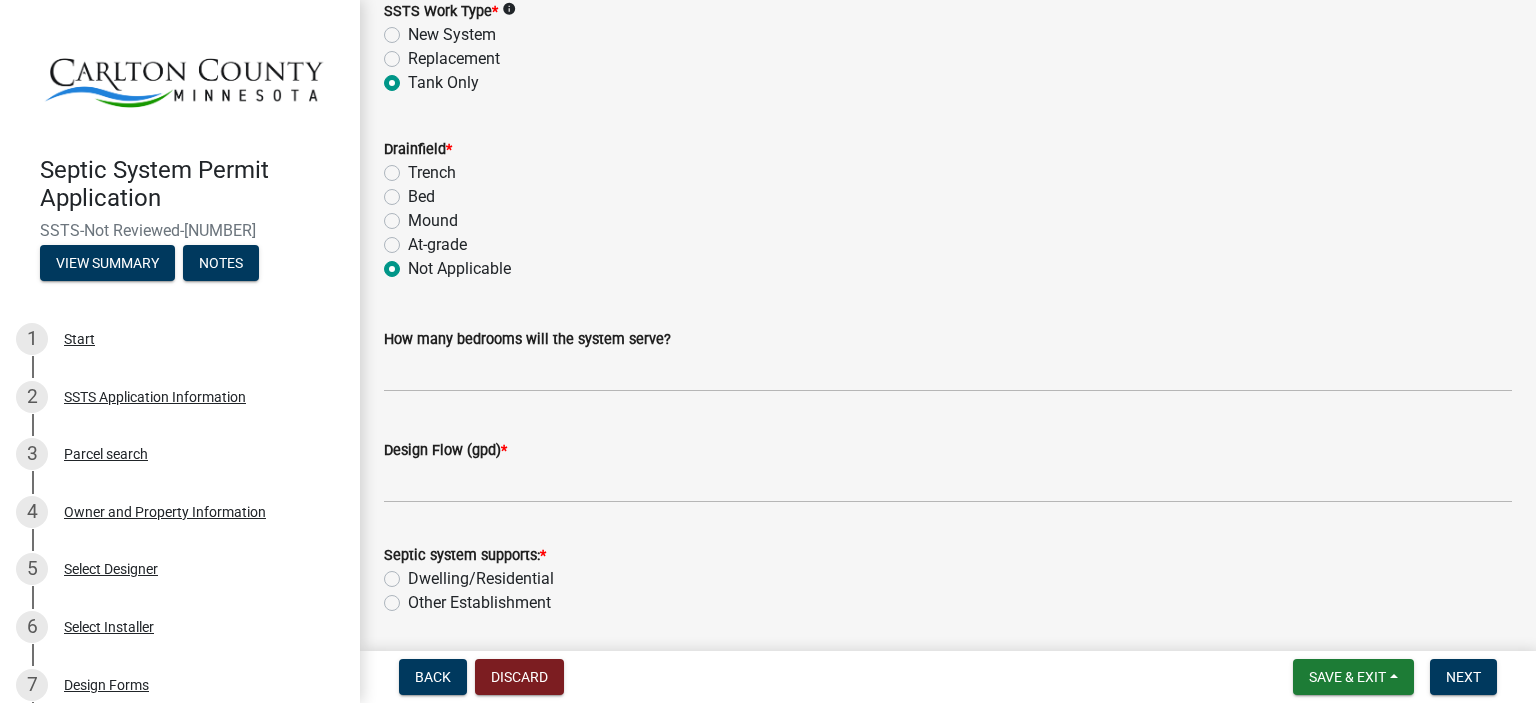 scroll, scrollTop: 183, scrollLeft: 0, axis: vertical 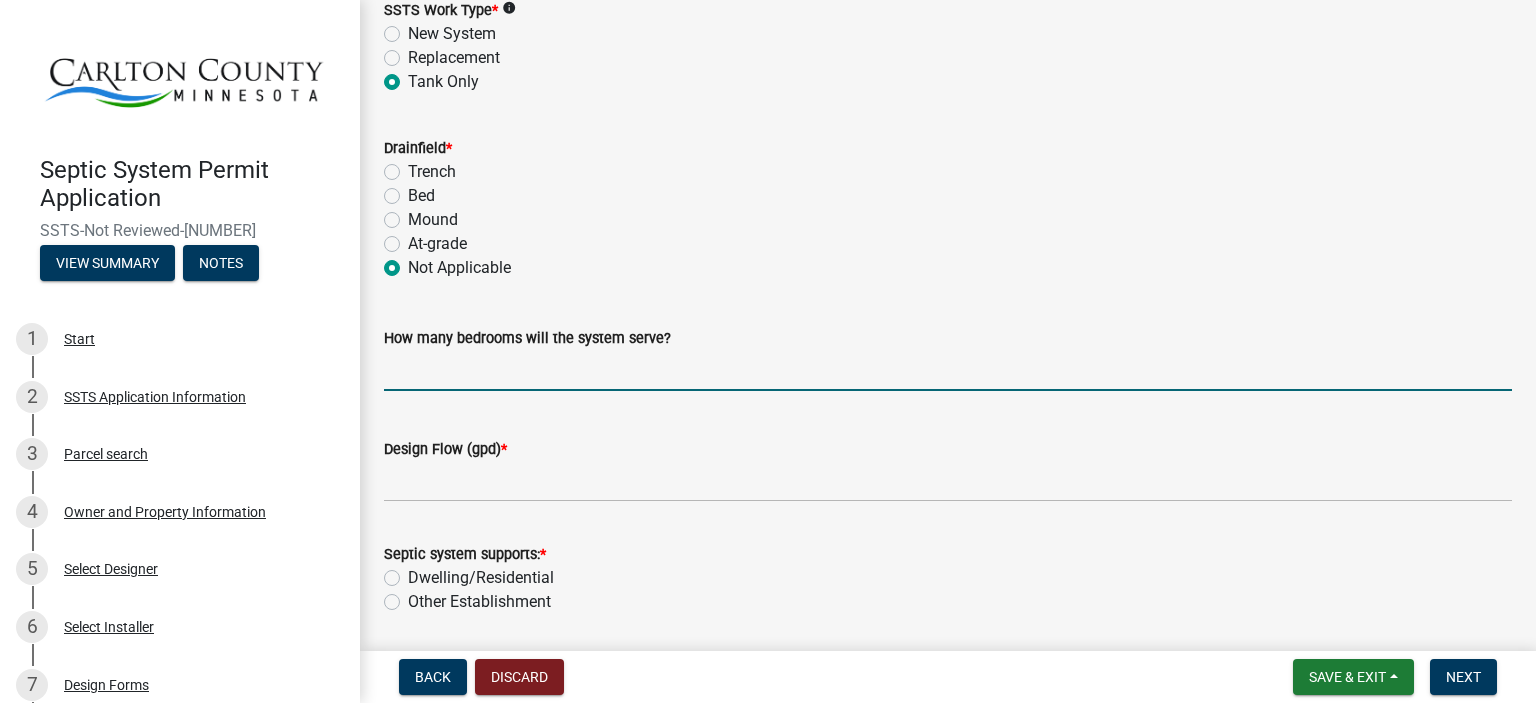 click 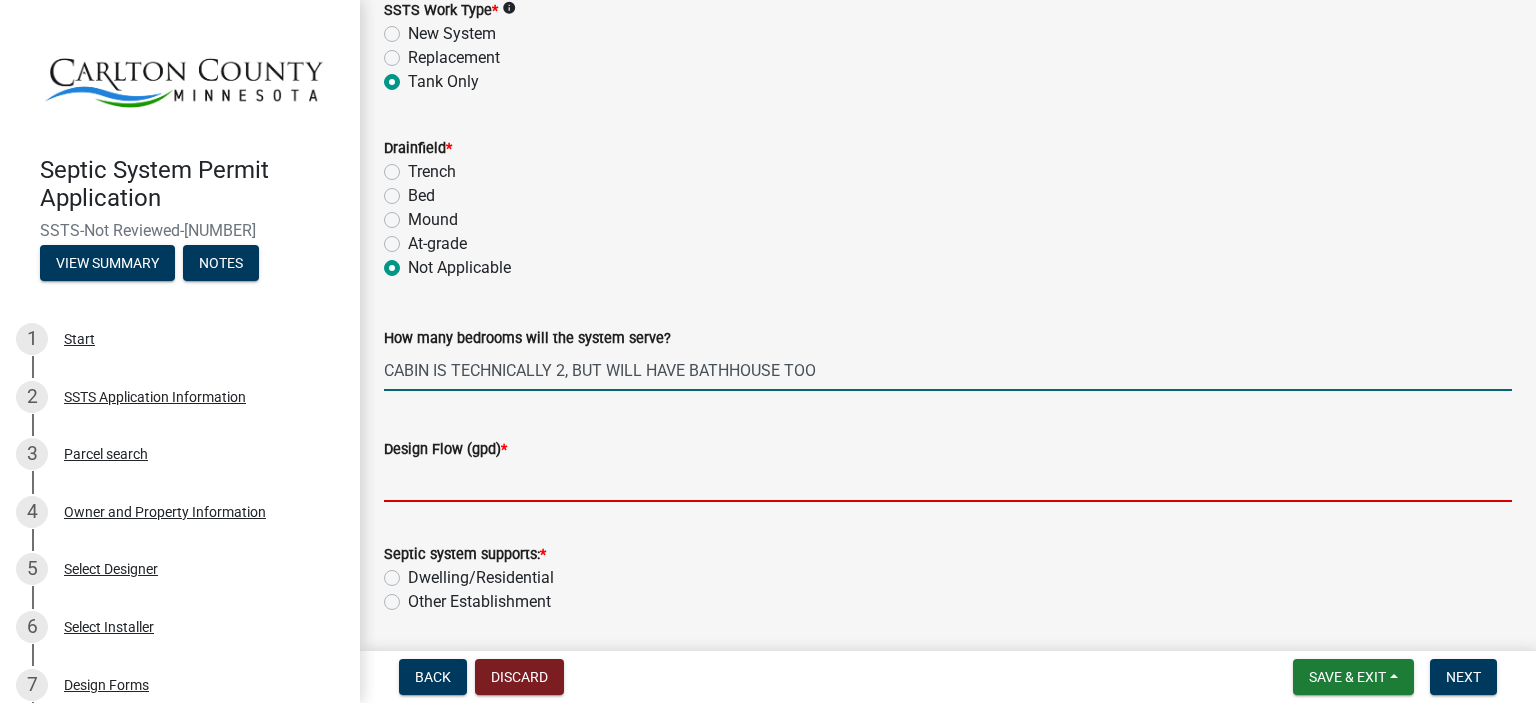 type on "2" 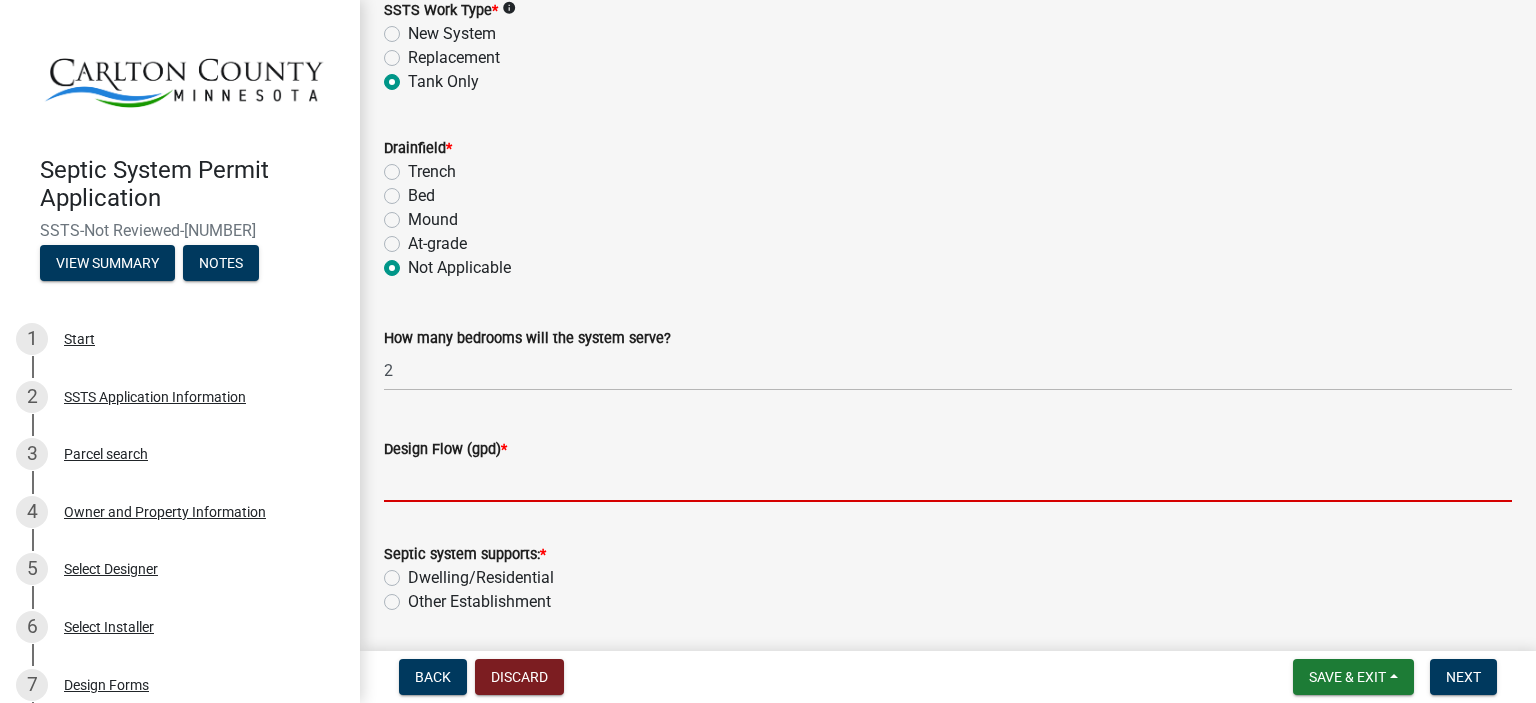 click on "Design Flow (gpd)  *" at bounding box center [948, 481] 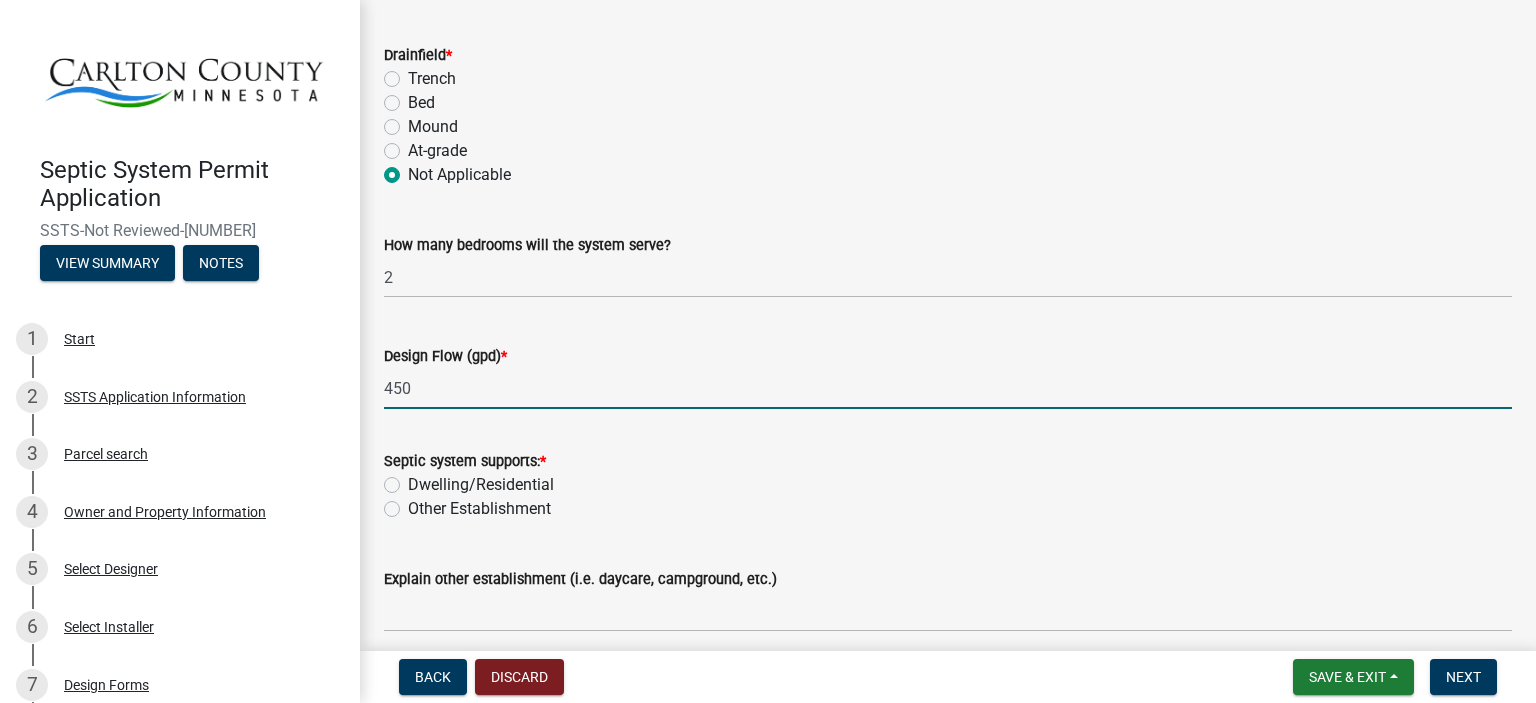 scroll, scrollTop: 276, scrollLeft: 0, axis: vertical 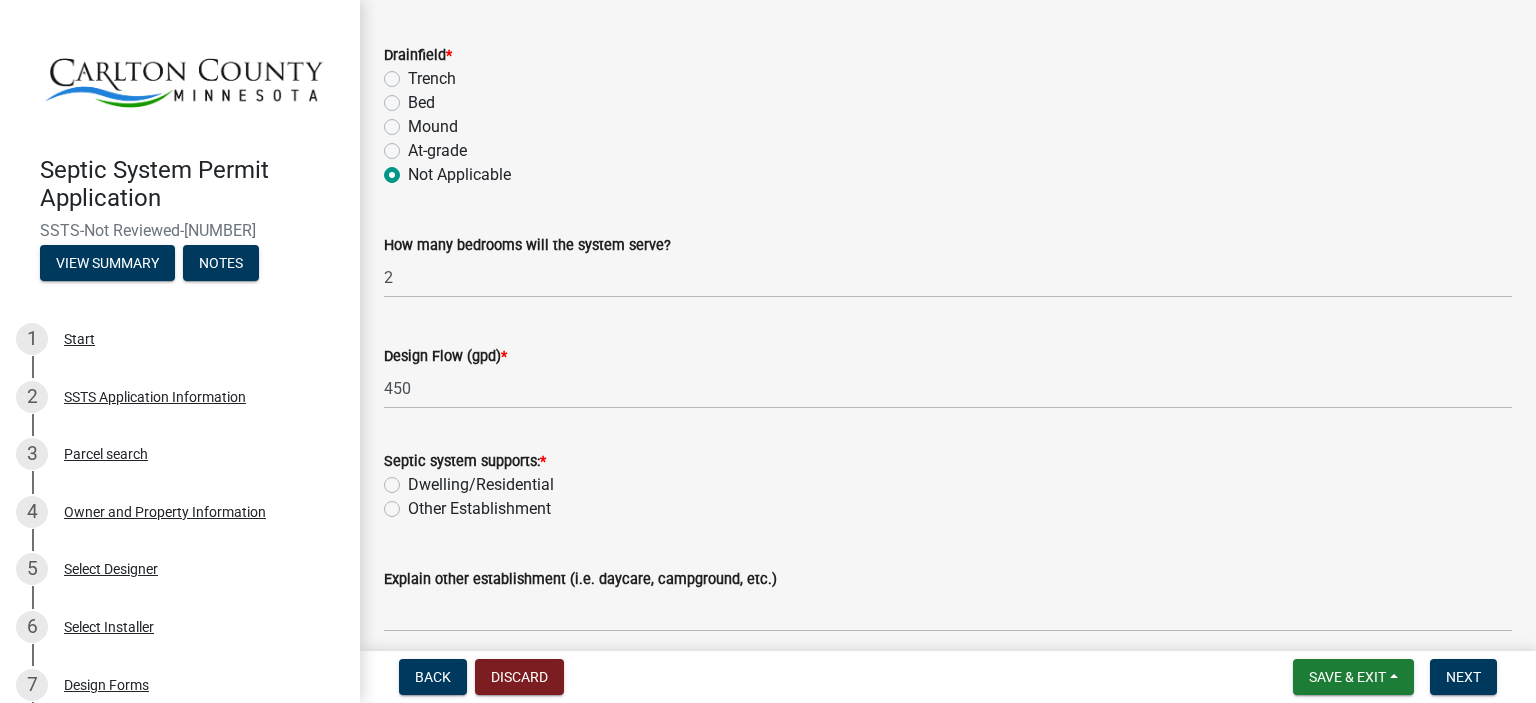 click on "Dwelling/Residential" 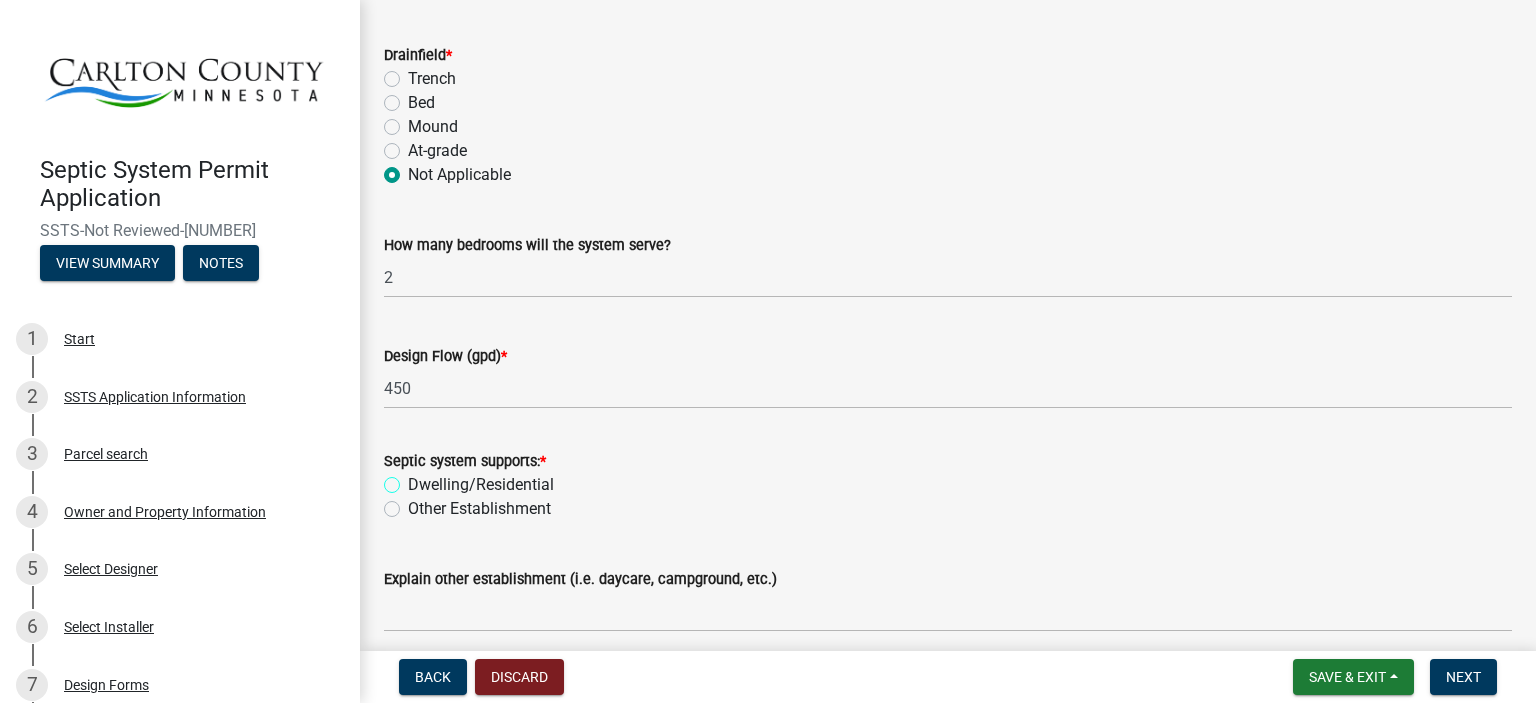 click on "Dwelling/Residential" at bounding box center [414, 479] 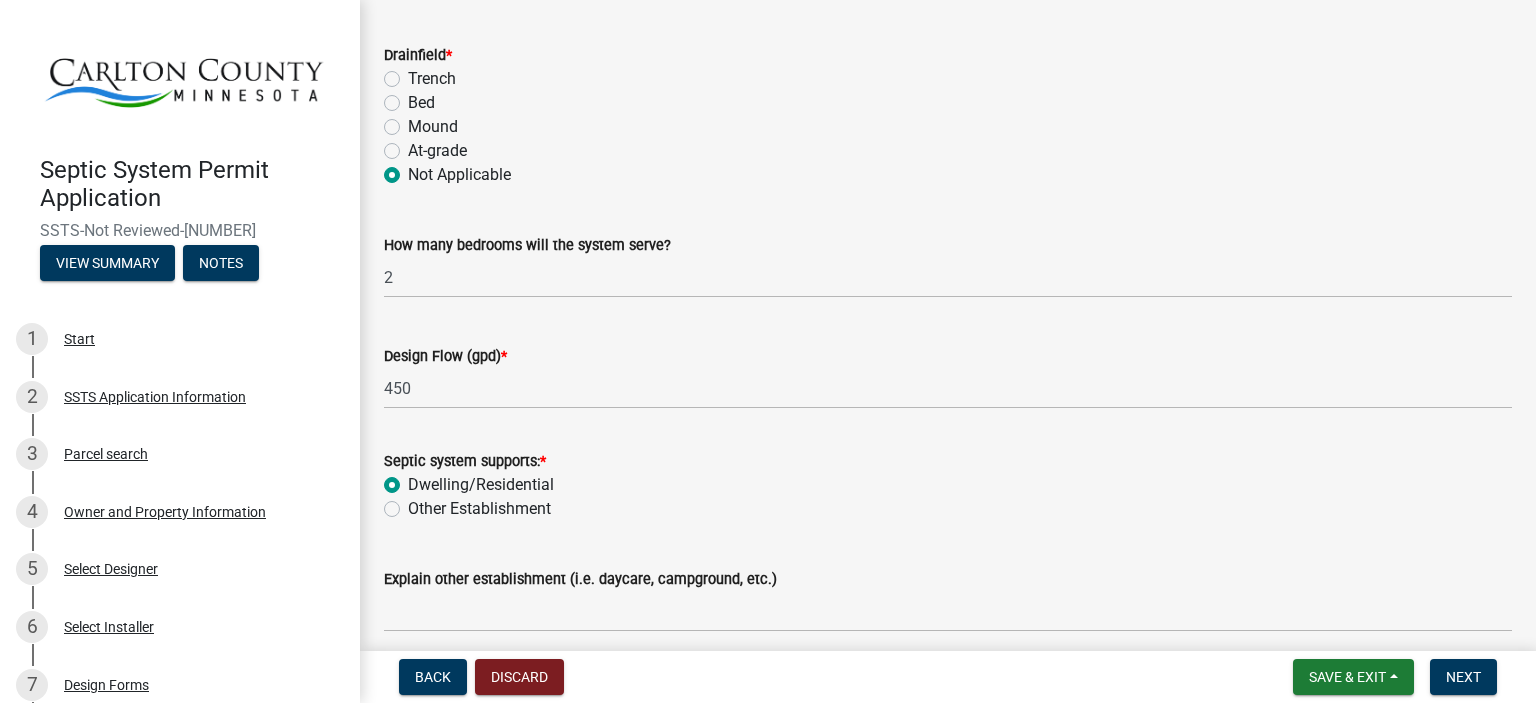 radio on "true" 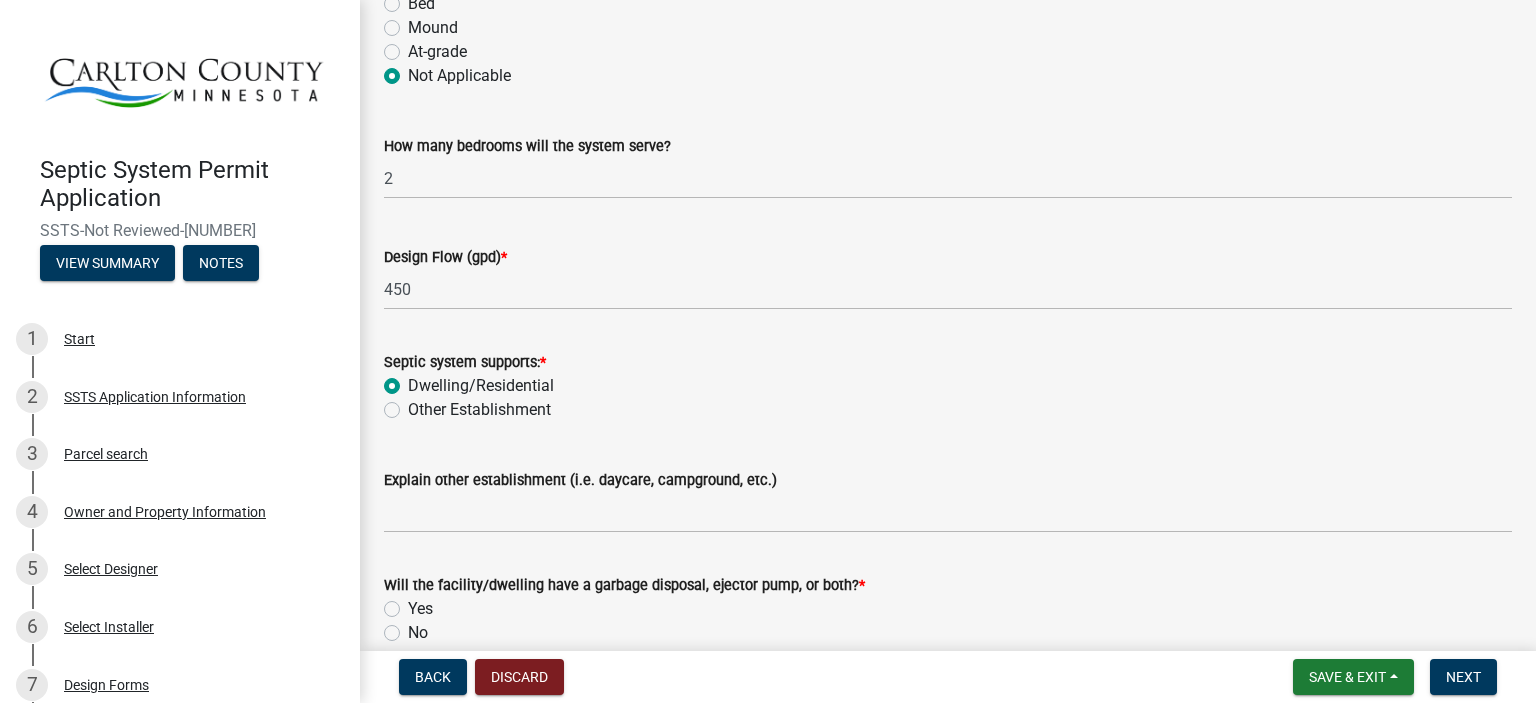 scroll, scrollTop: 472, scrollLeft: 0, axis: vertical 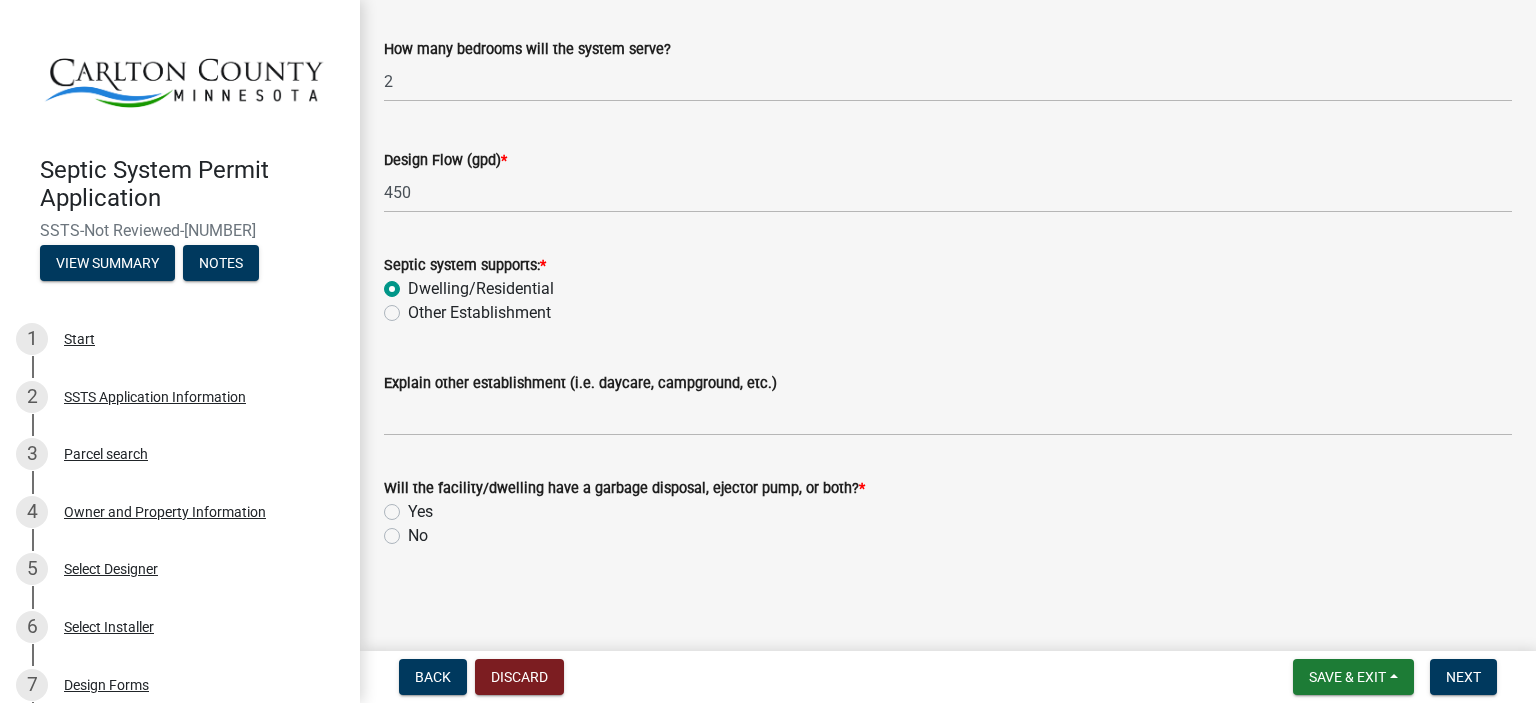 click on "Yes" 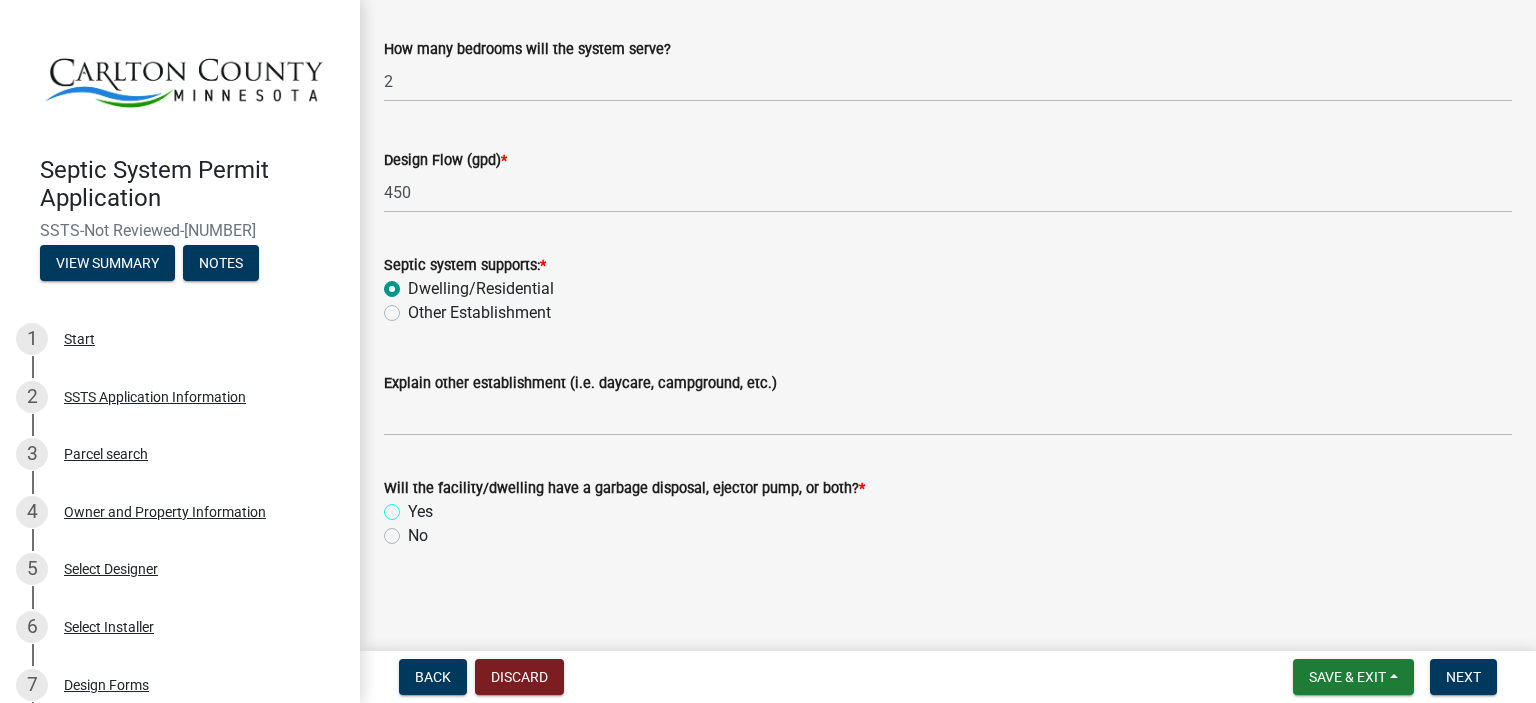 click on "Yes" at bounding box center [414, 506] 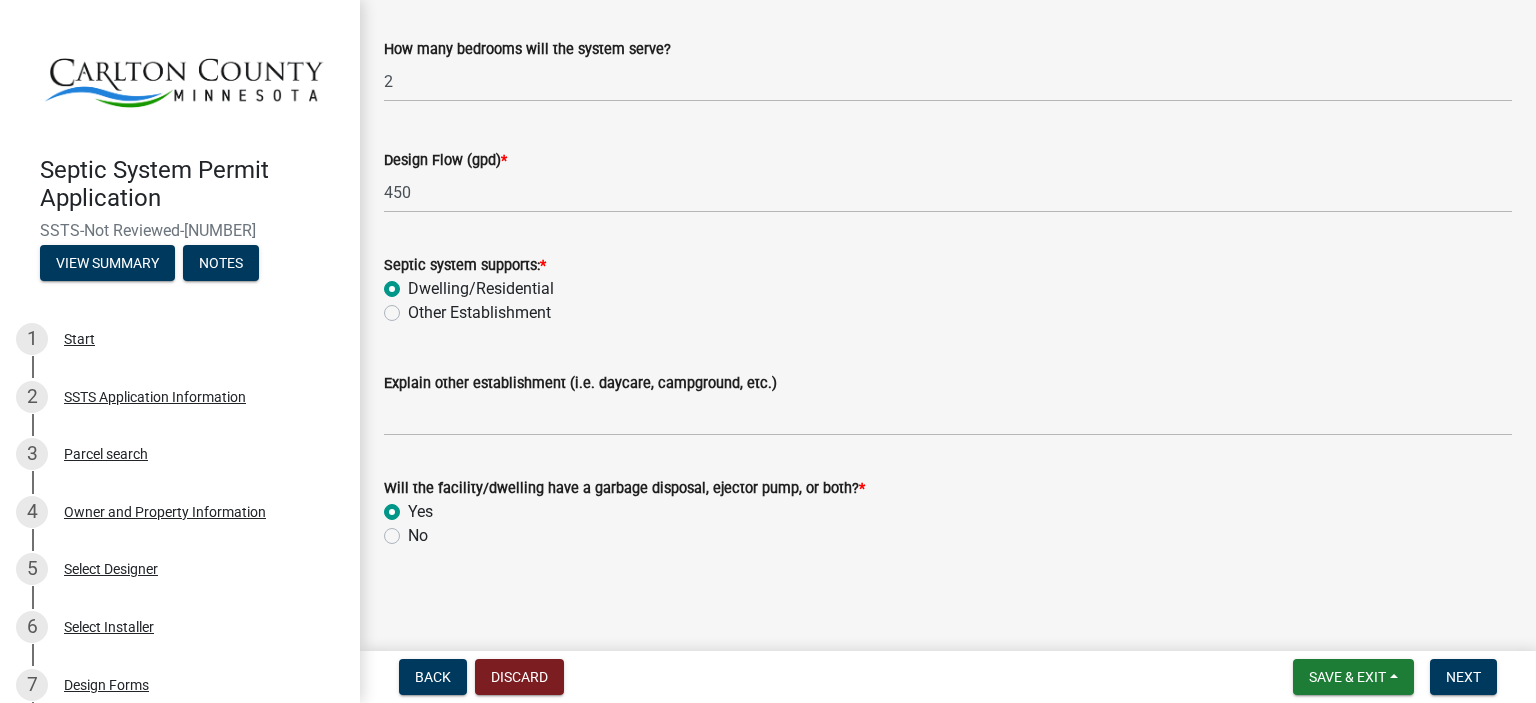 radio on "true" 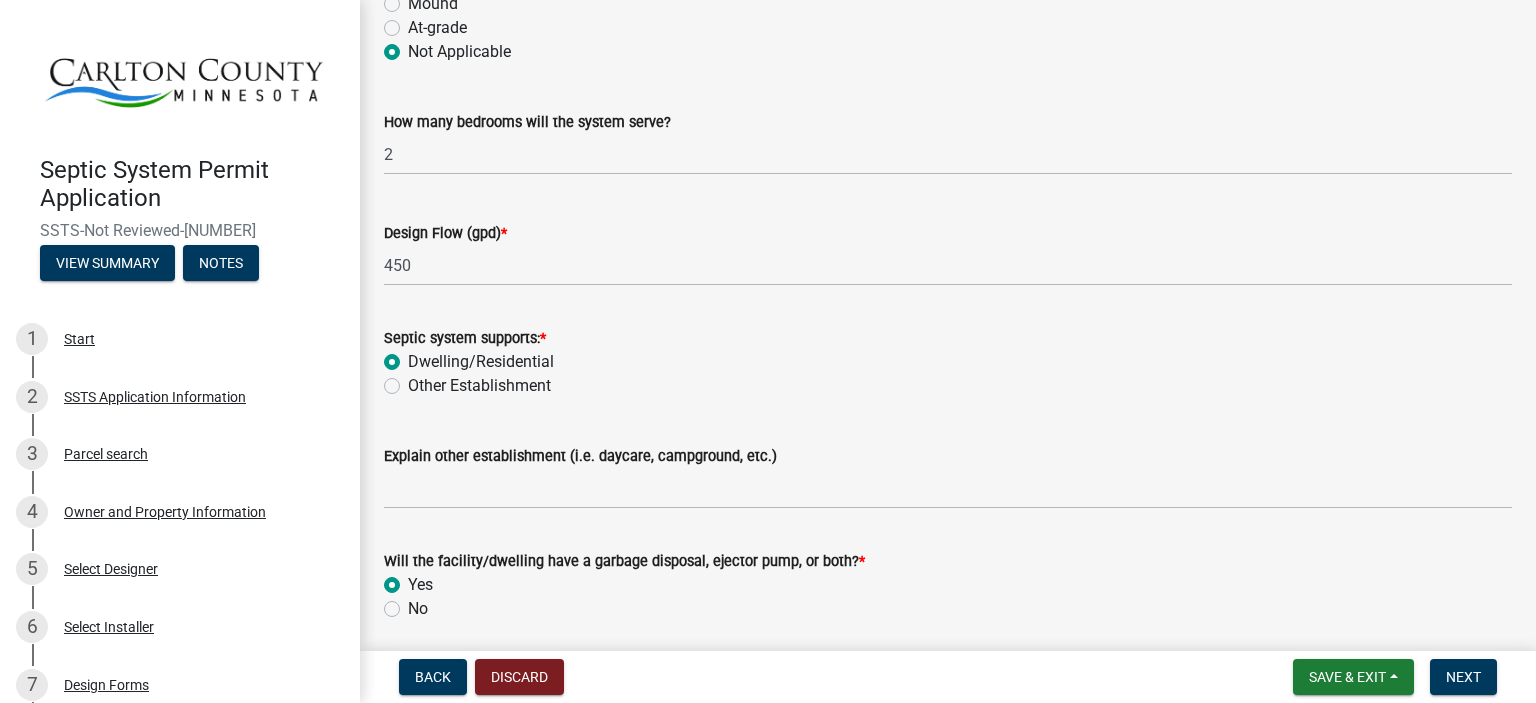 scroll, scrollTop: 472, scrollLeft: 0, axis: vertical 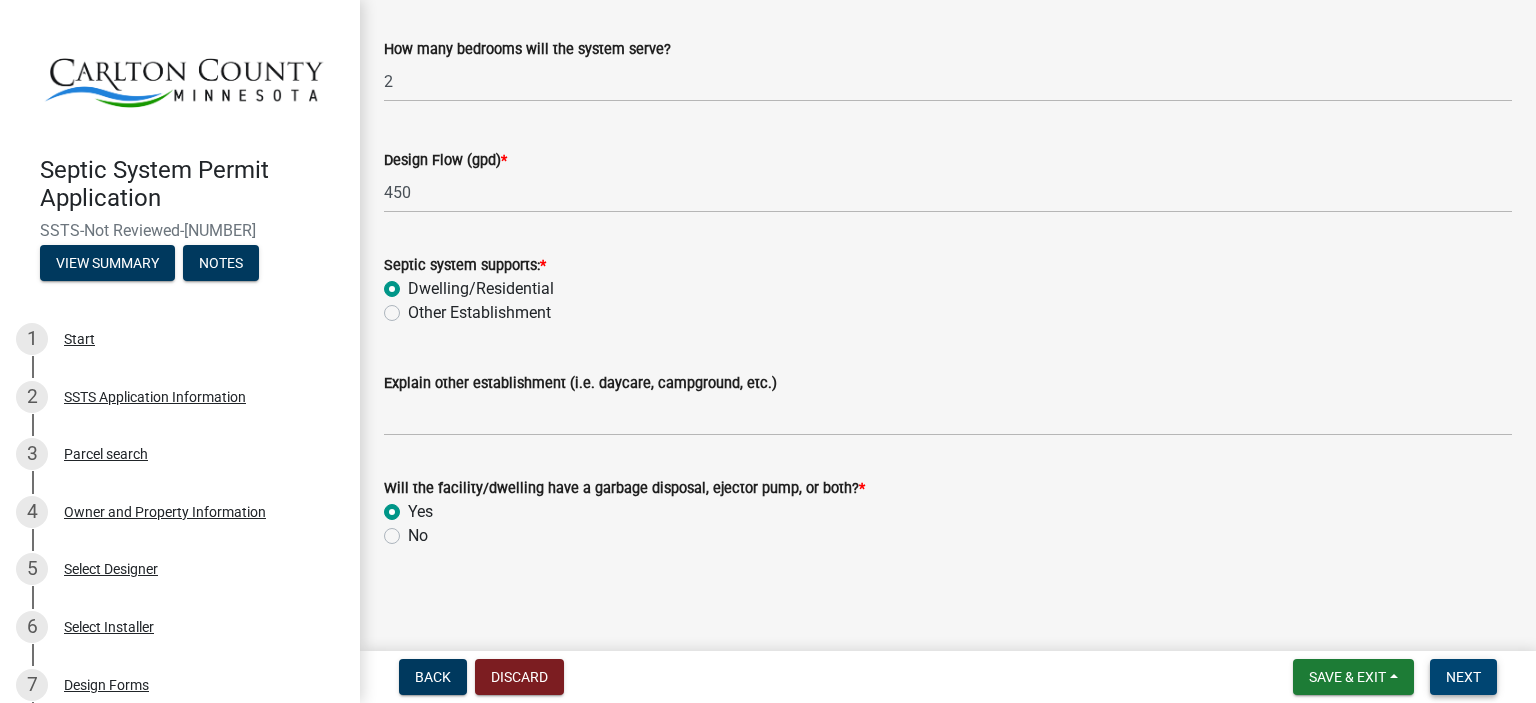 click on "Next" at bounding box center (1463, 677) 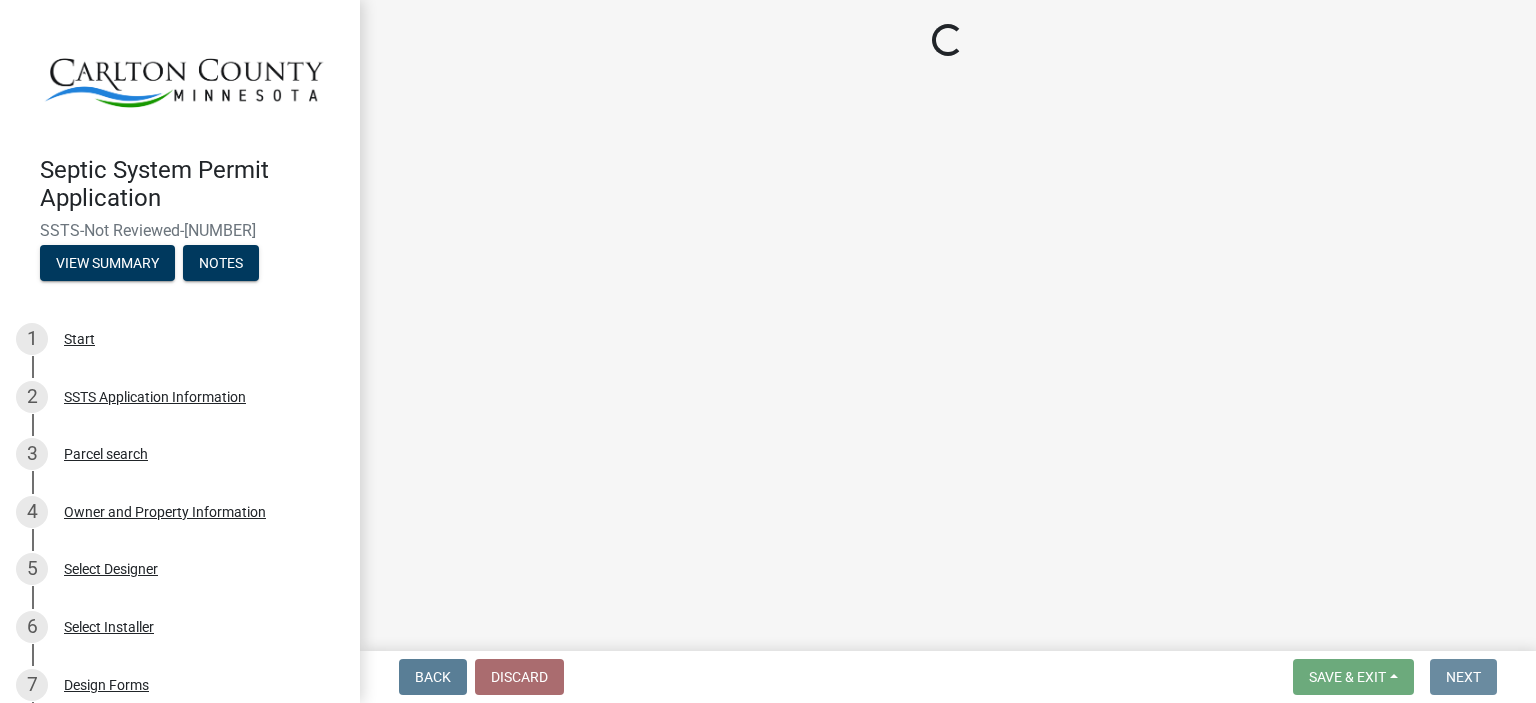 scroll, scrollTop: 0, scrollLeft: 0, axis: both 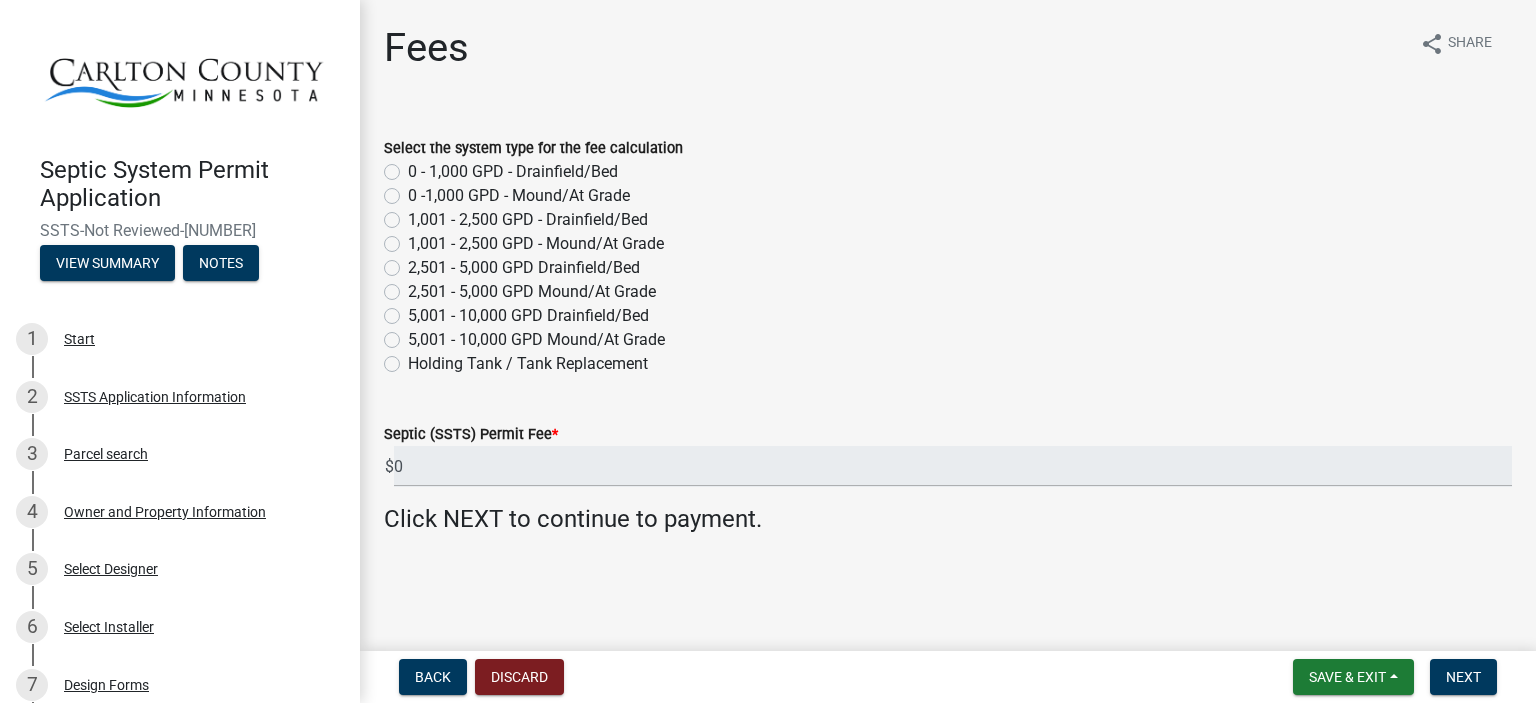 click on "Holding Tank / Tank Replacement" 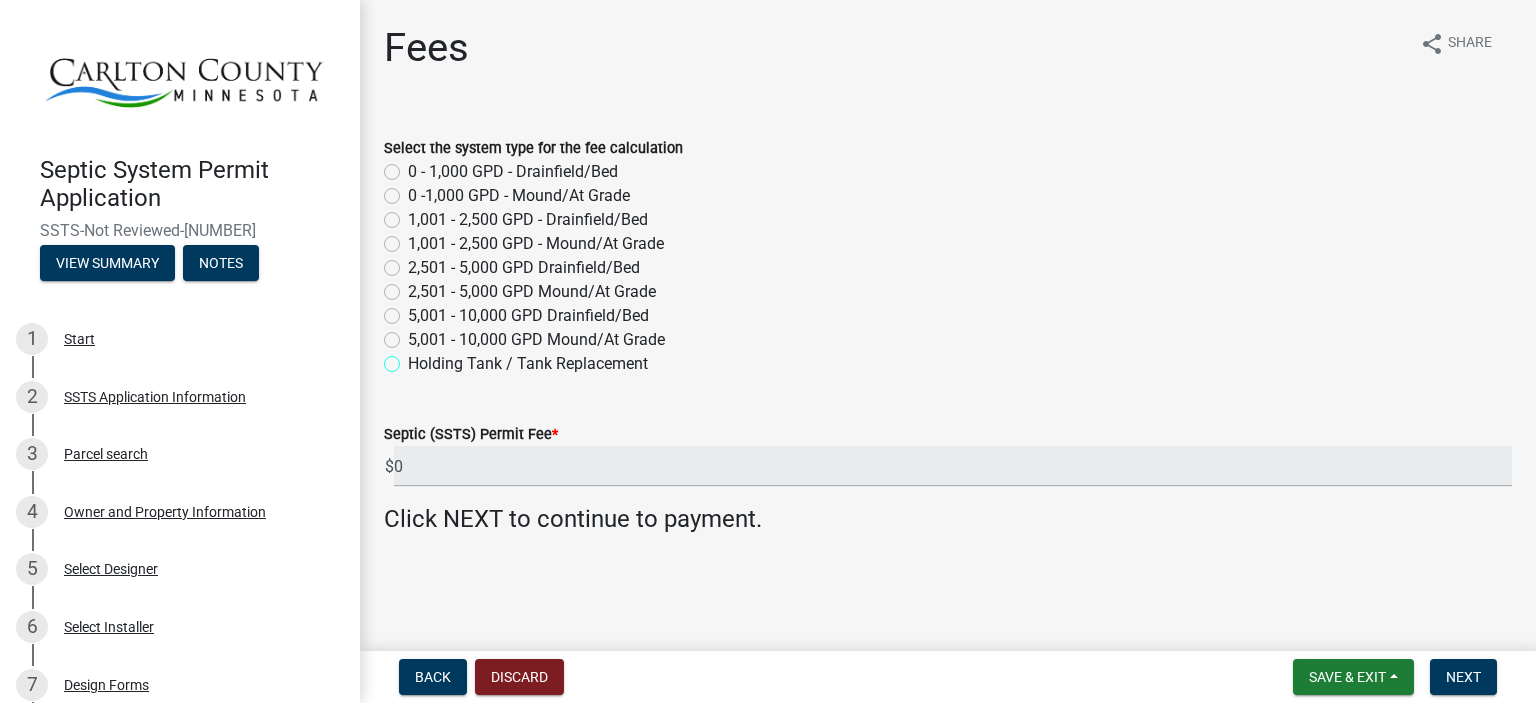 click on "Holding Tank / Tank Replacement" at bounding box center (414, 358) 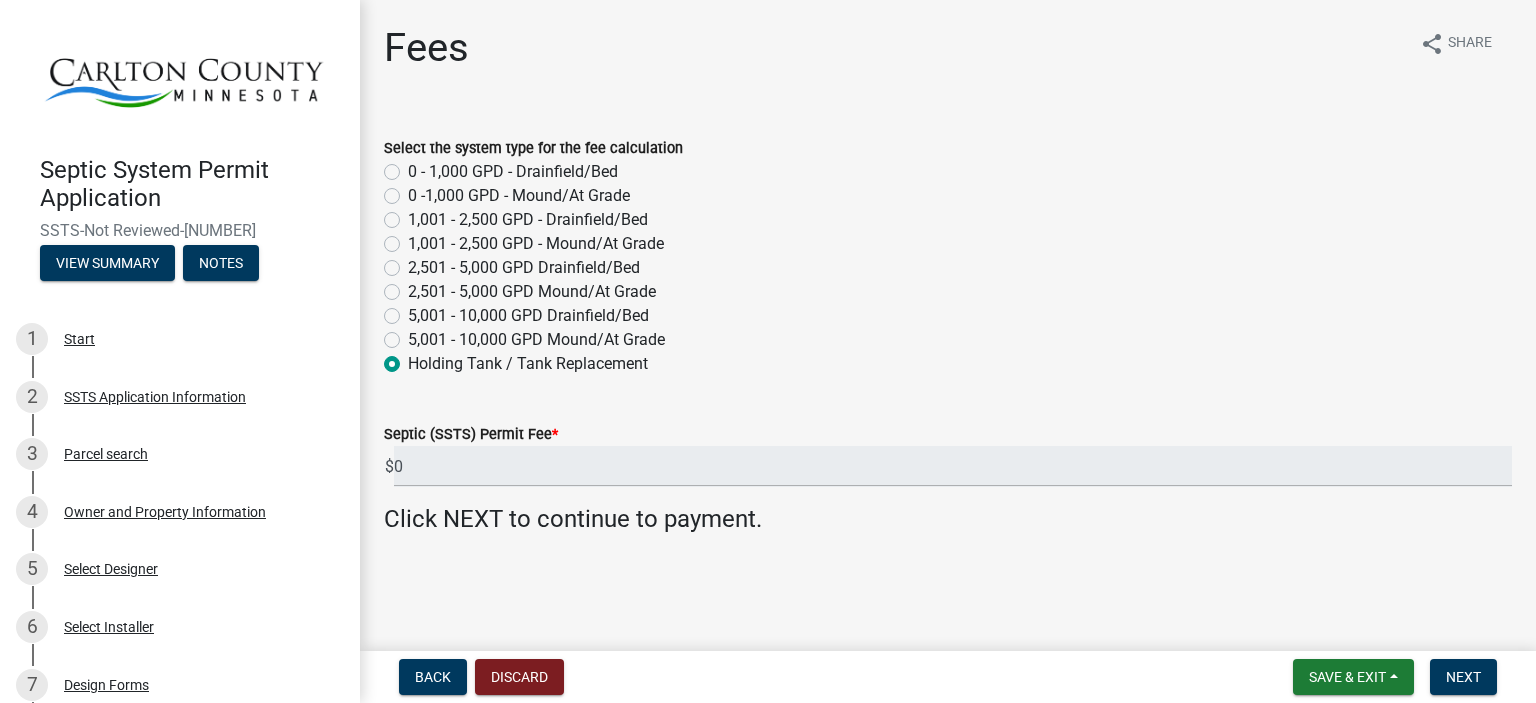 radio on "true" 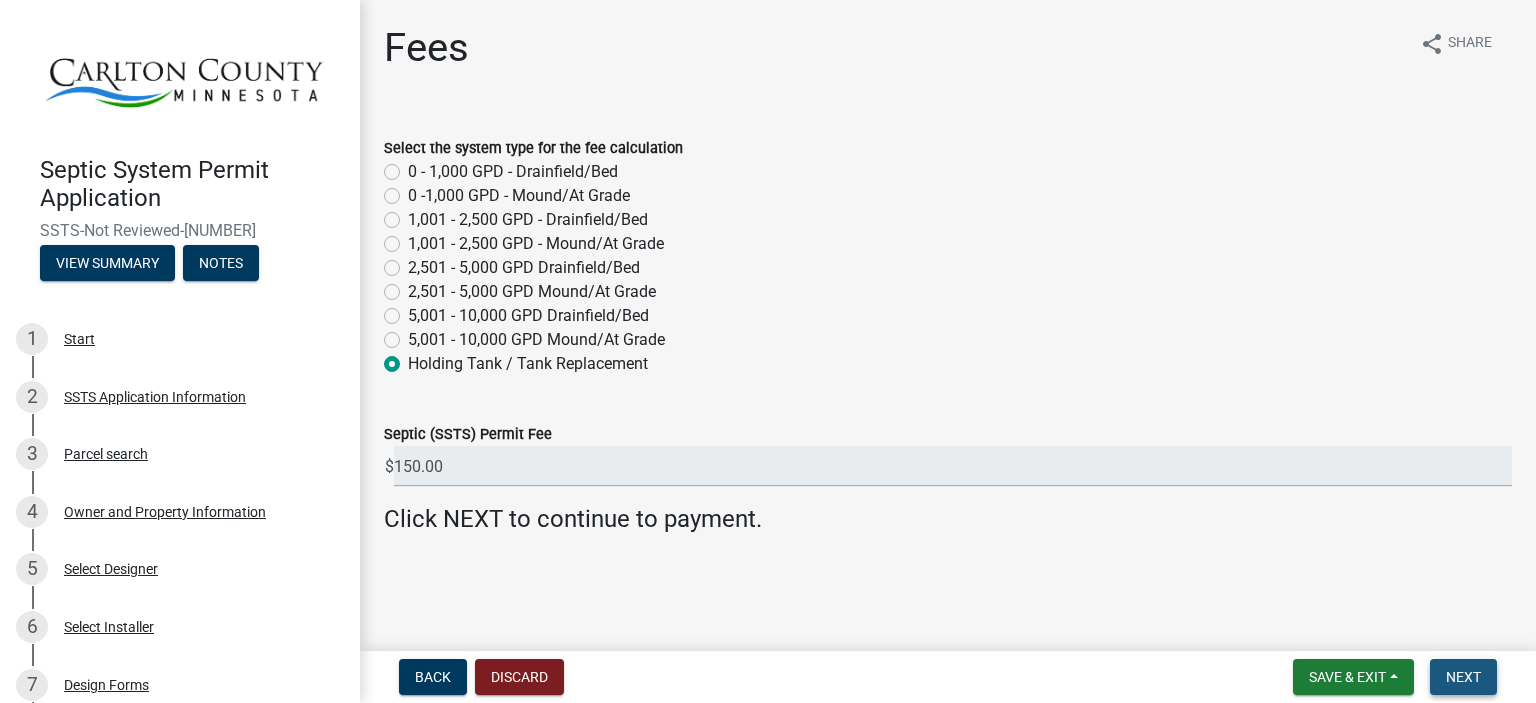 click on "Next" at bounding box center [1463, 677] 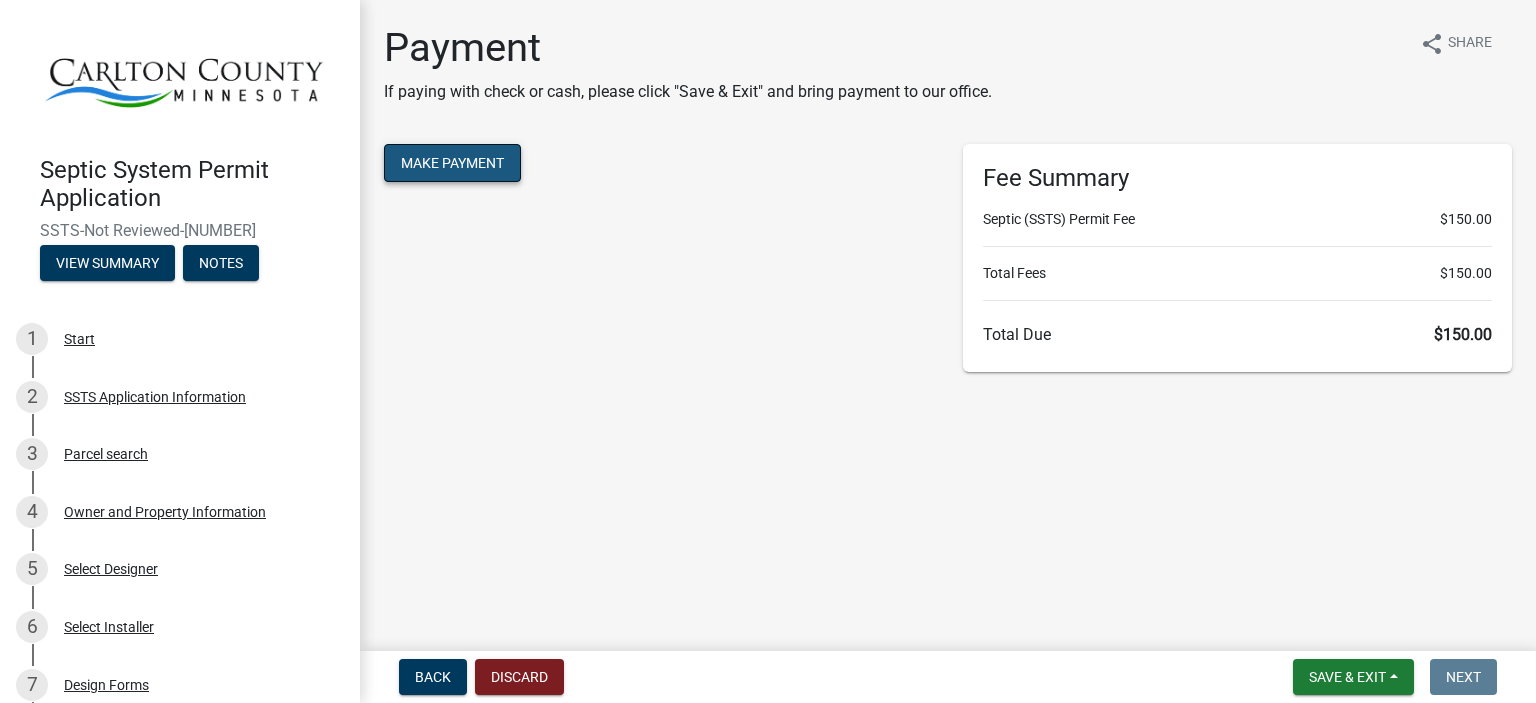 click on "Make Payment" at bounding box center [452, 163] 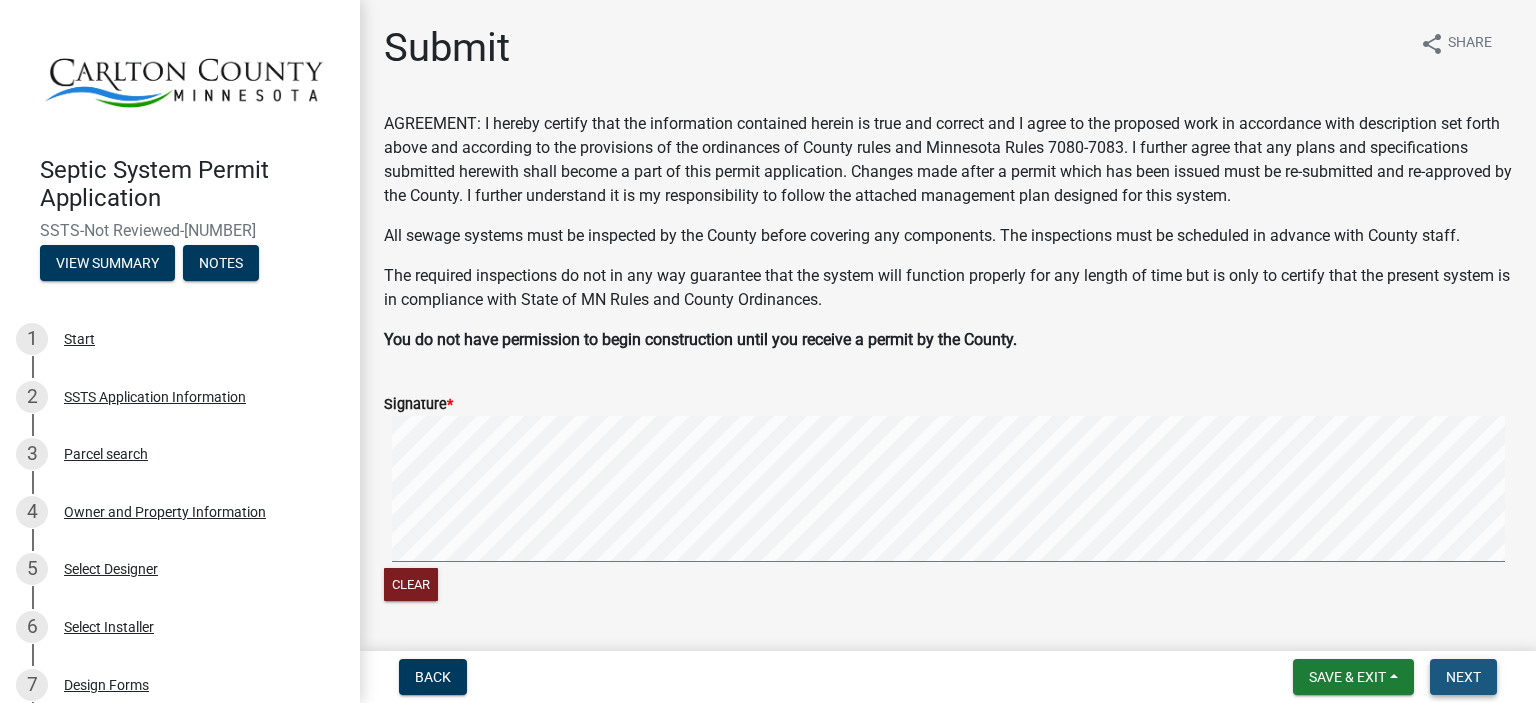 click on "Next" at bounding box center [1463, 677] 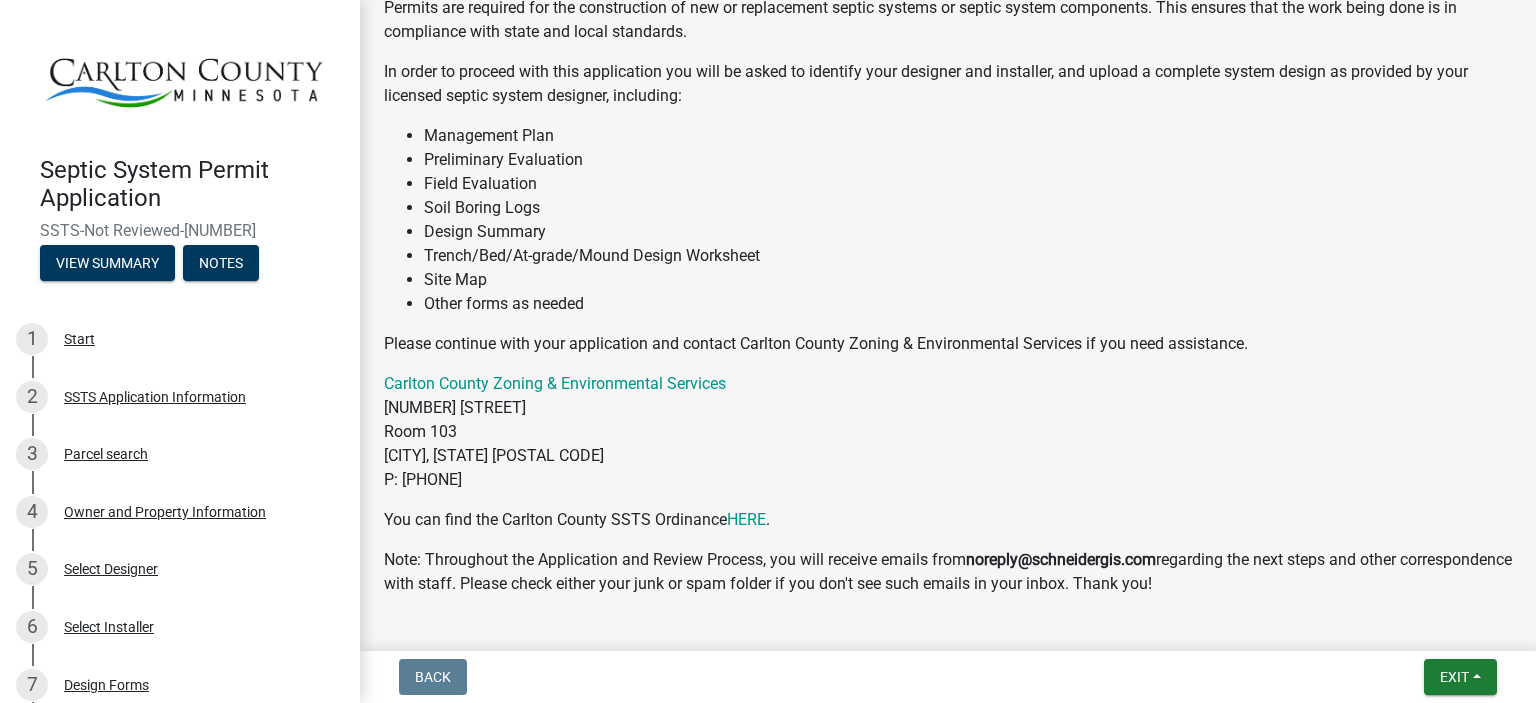 scroll, scrollTop: 438, scrollLeft: 0, axis: vertical 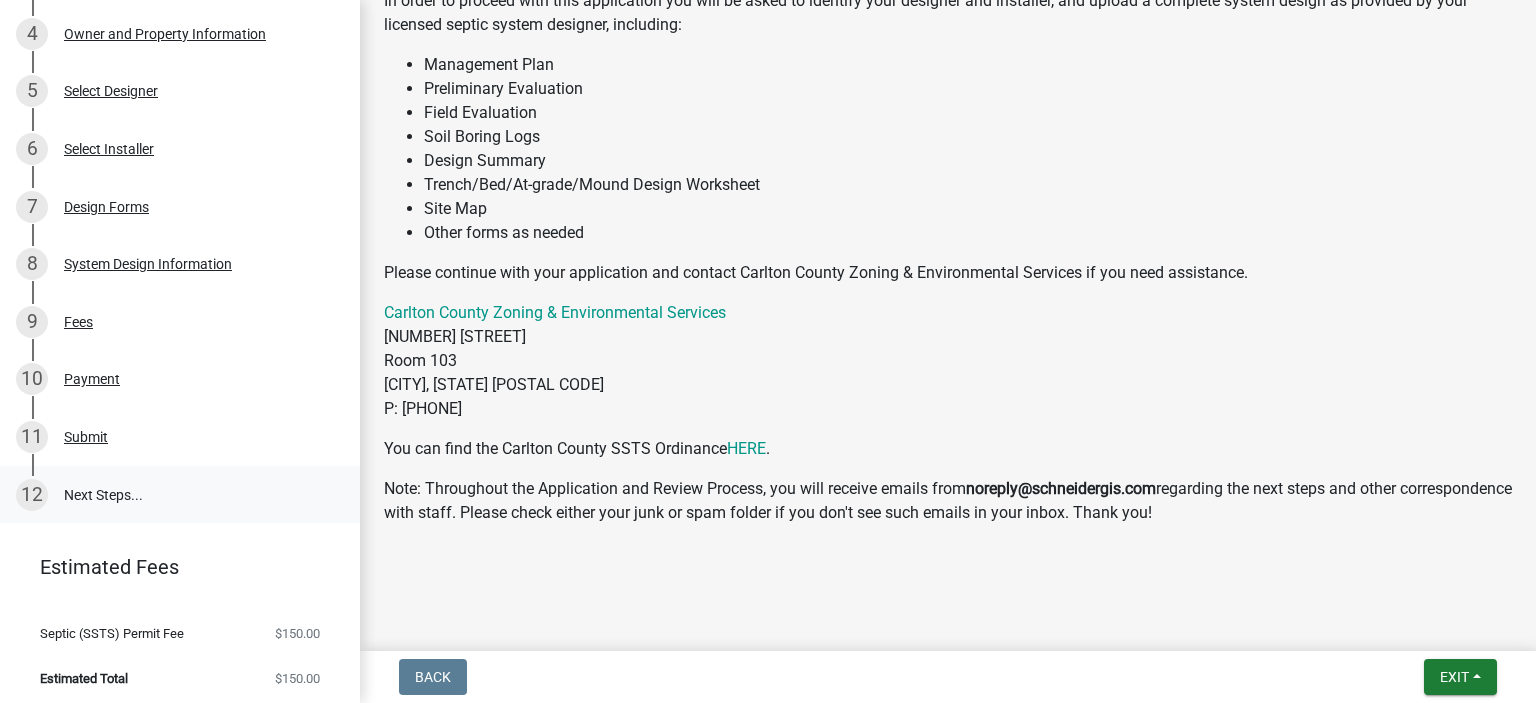 click on "12   Next Steps..." at bounding box center (180, 495) 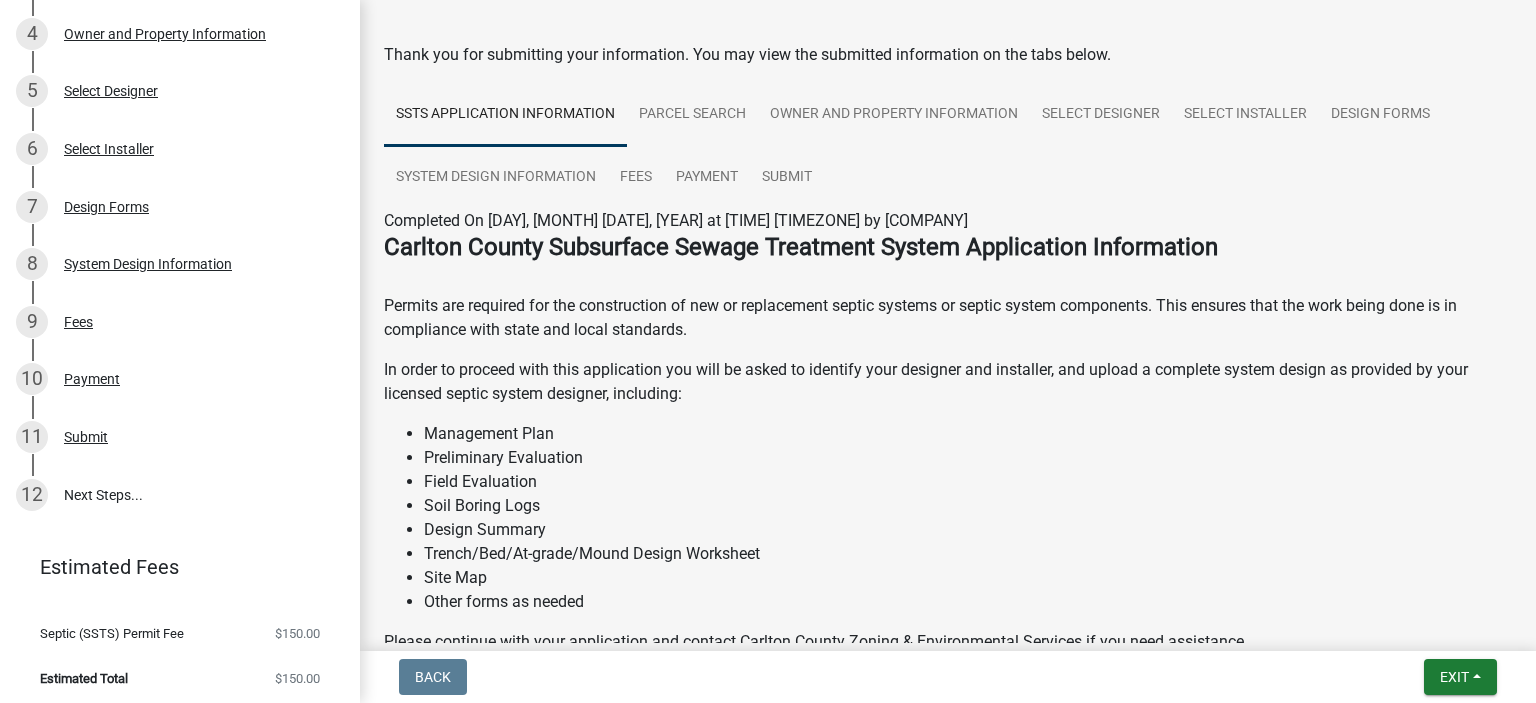 scroll, scrollTop: 64, scrollLeft: 0, axis: vertical 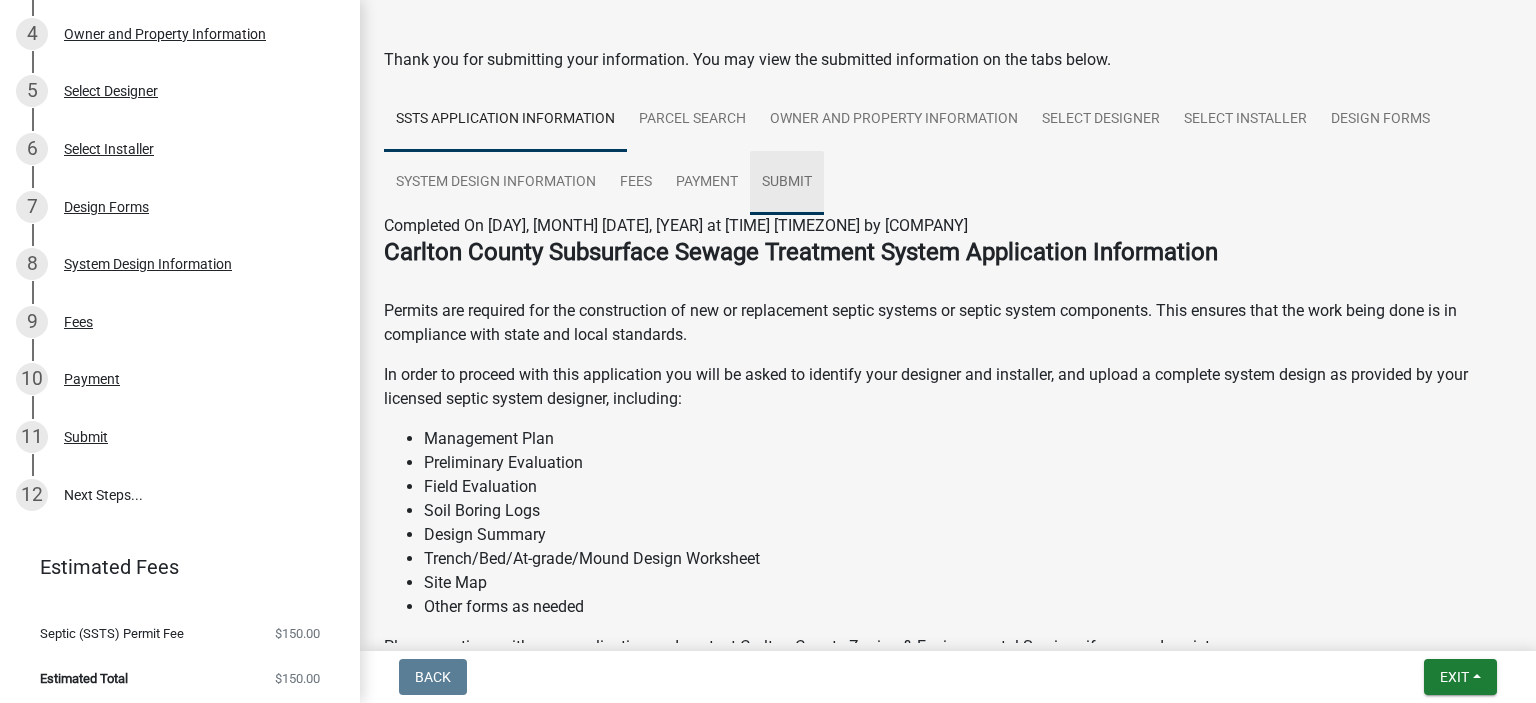 click on "Submit" at bounding box center (787, 183) 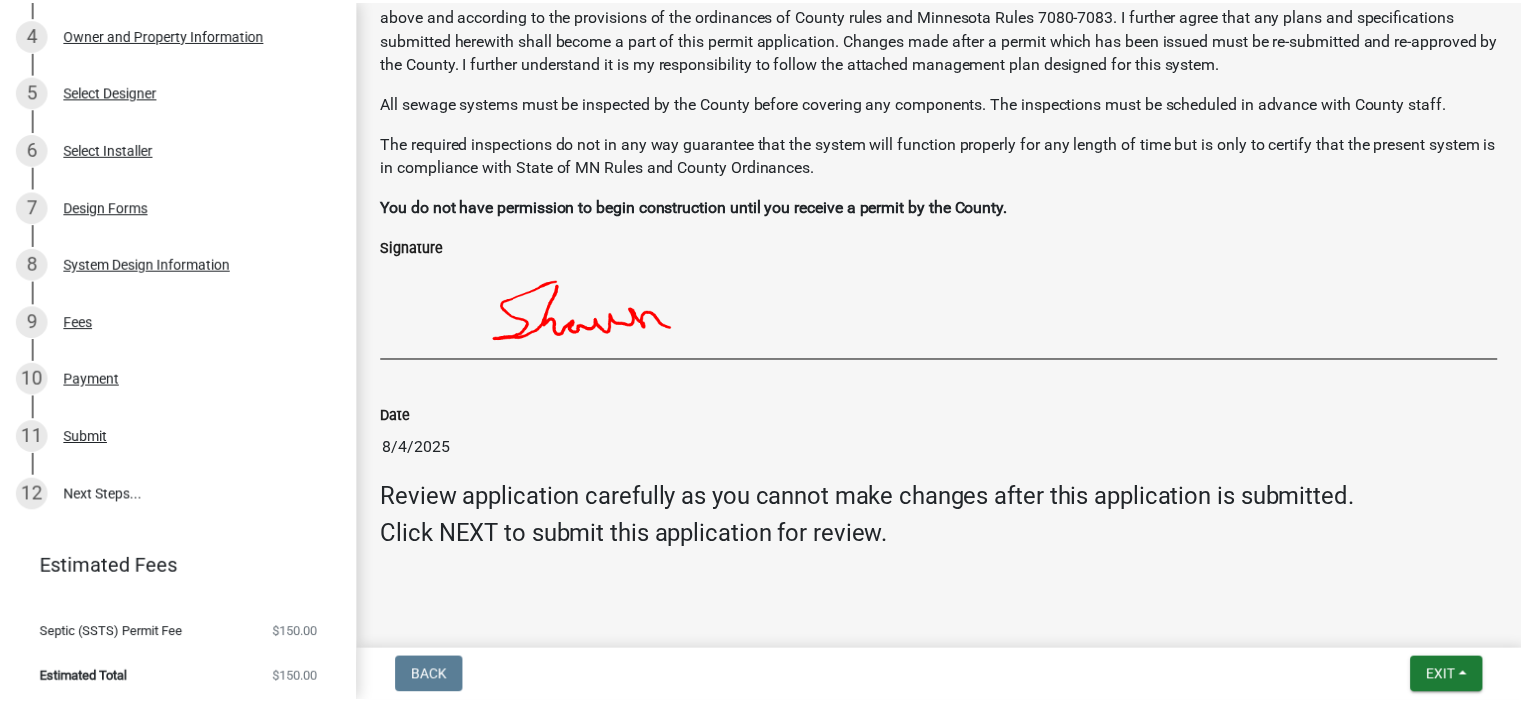 scroll, scrollTop: 347, scrollLeft: 0, axis: vertical 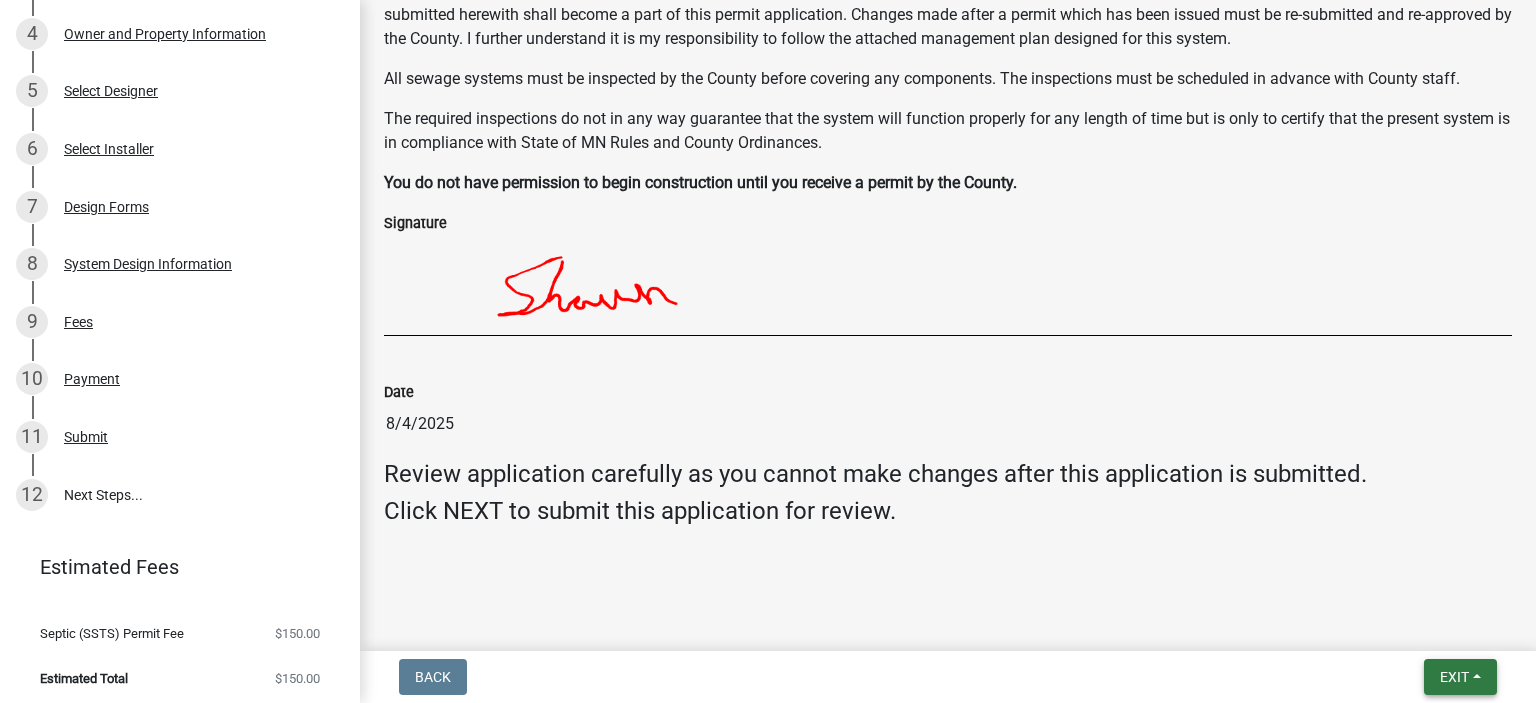 click on "Exit" at bounding box center [1454, 677] 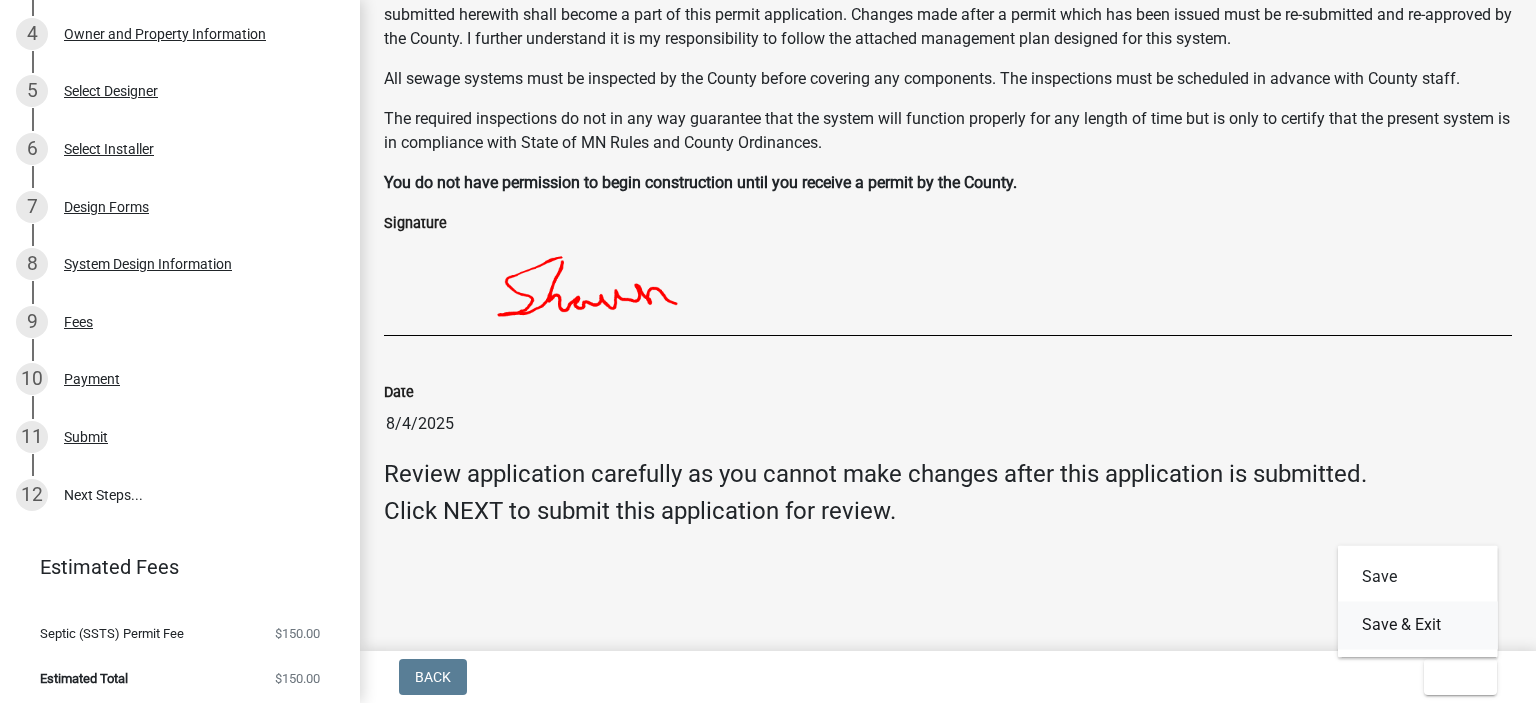 click on "Save & Exit" at bounding box center [1418, 625] 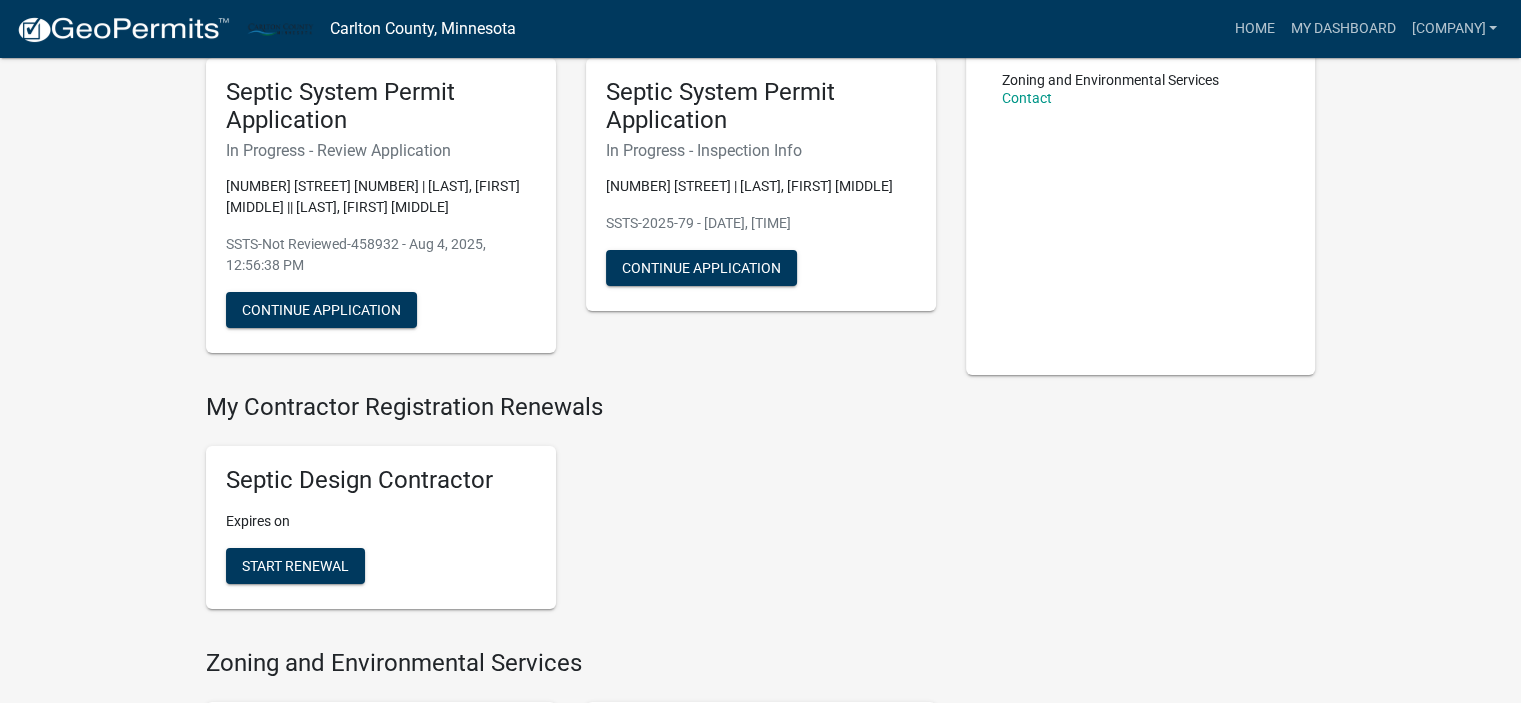 scroll, scrollTop: 0, scrollLeft: 0, axis: both 